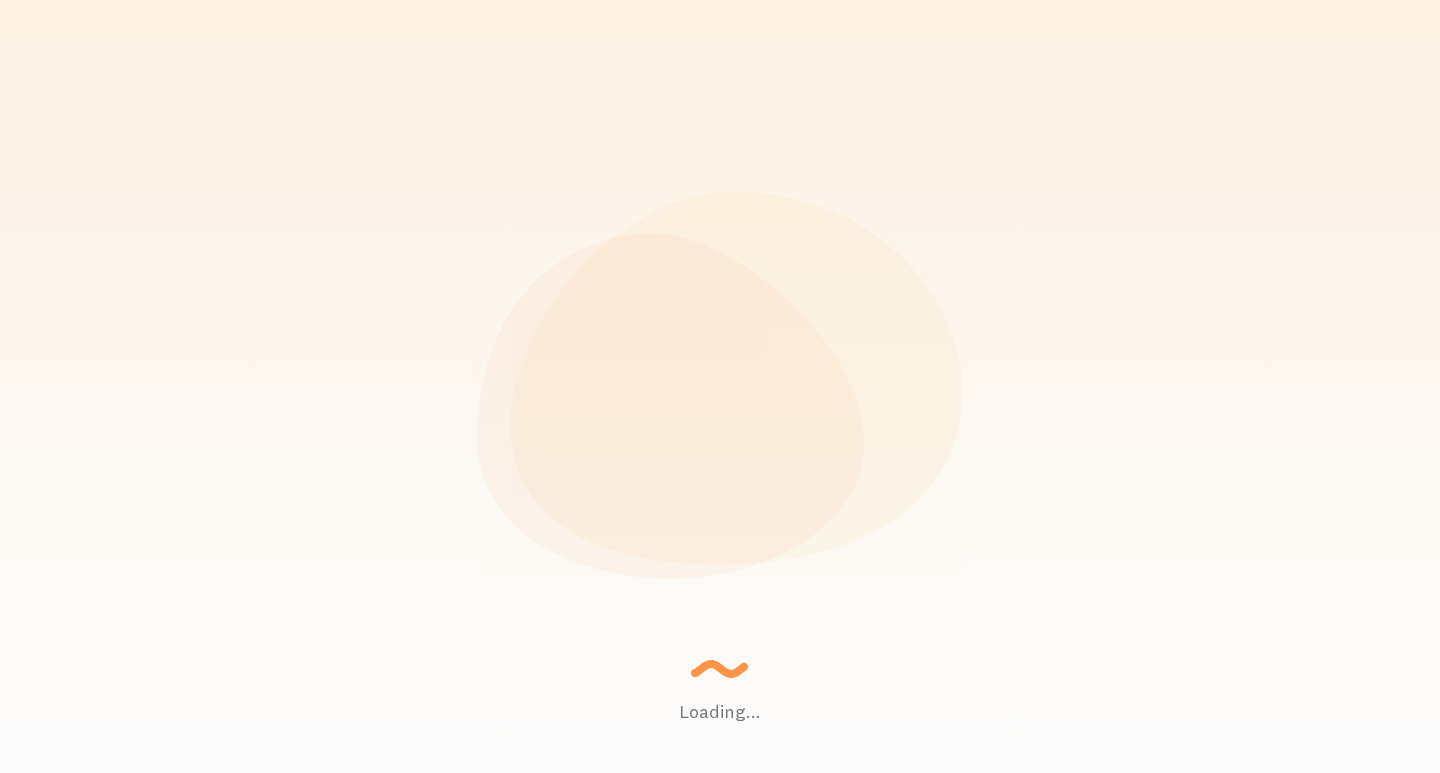 scroll, scrollTop: 0, scrollLeft: 0, axis: both 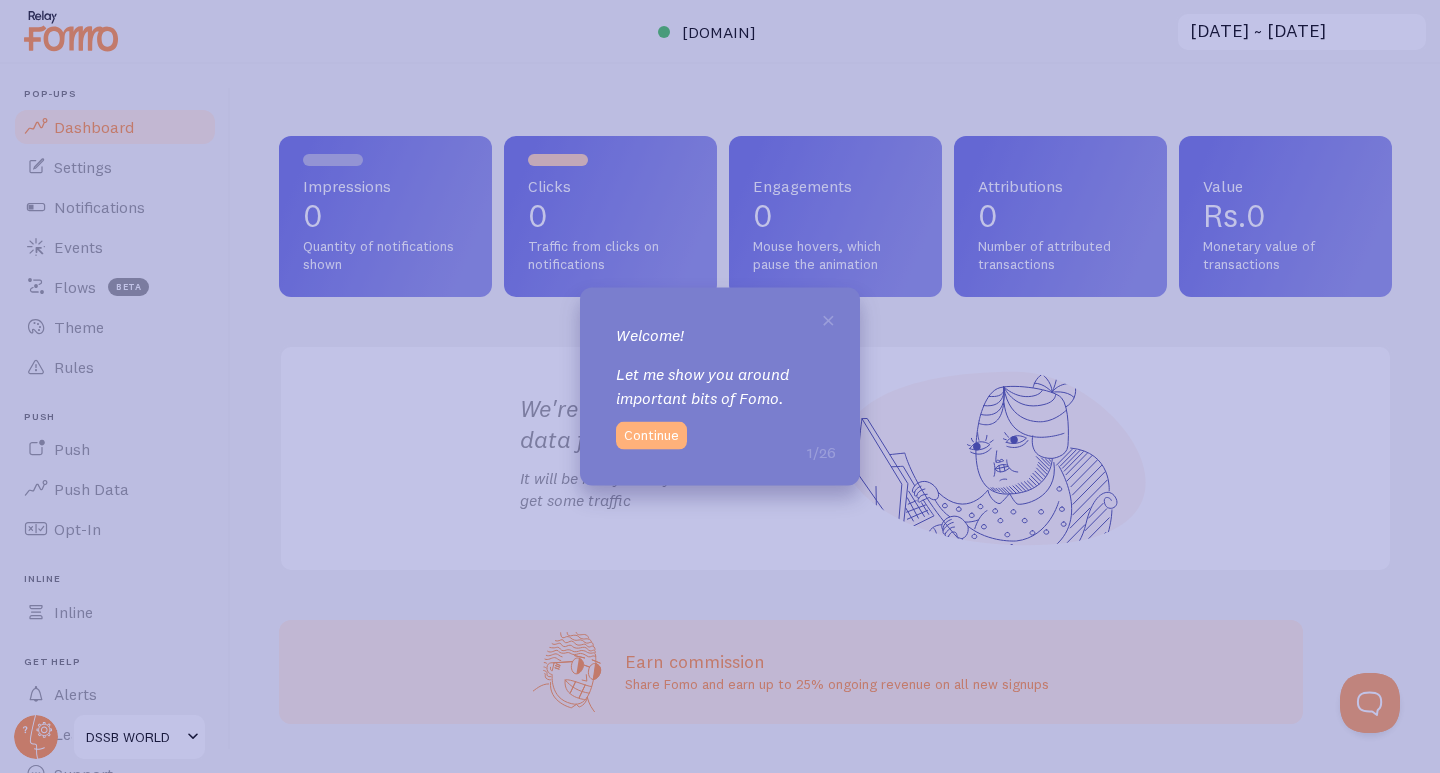 click on "Continue" at bounding box center (651, 436) 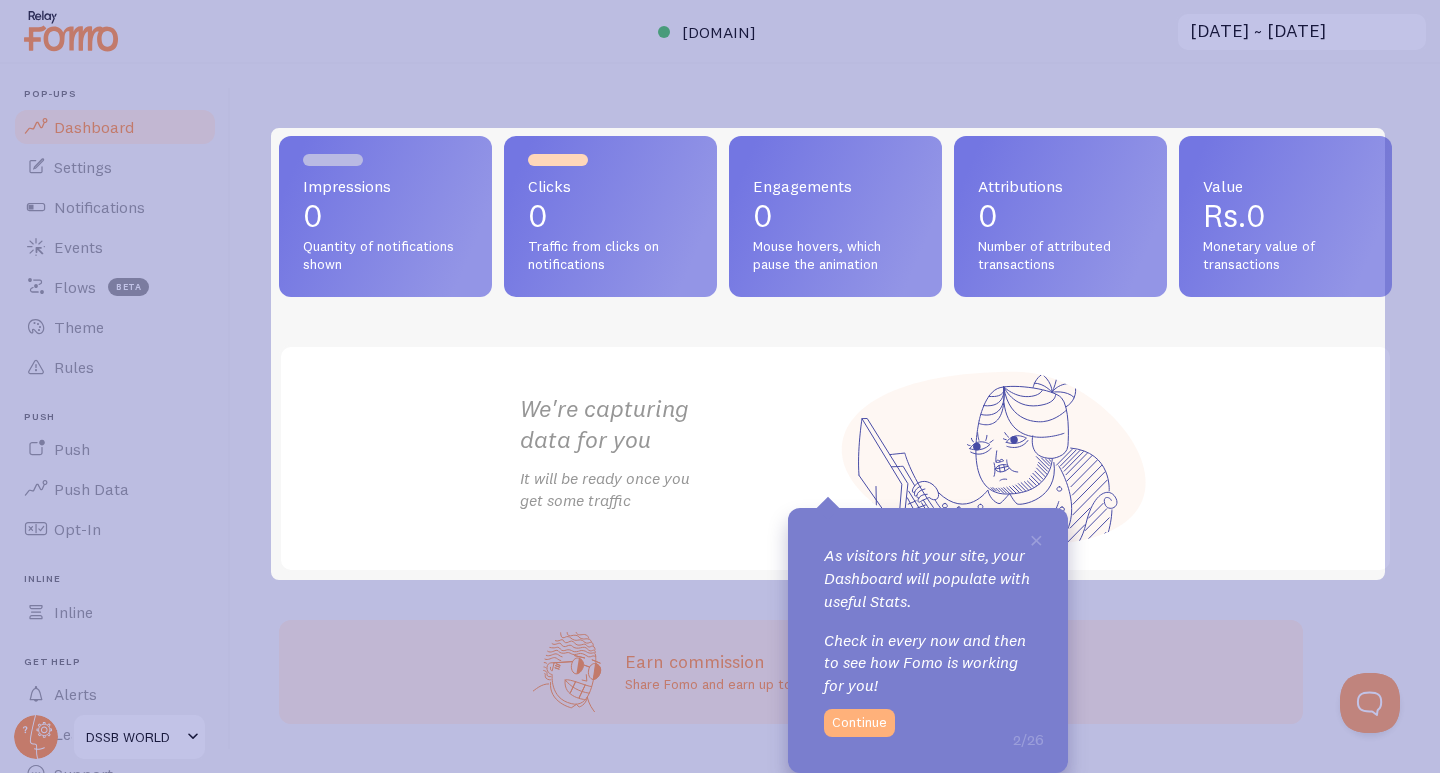 click on "Continue" at bounding box center (859, 723) 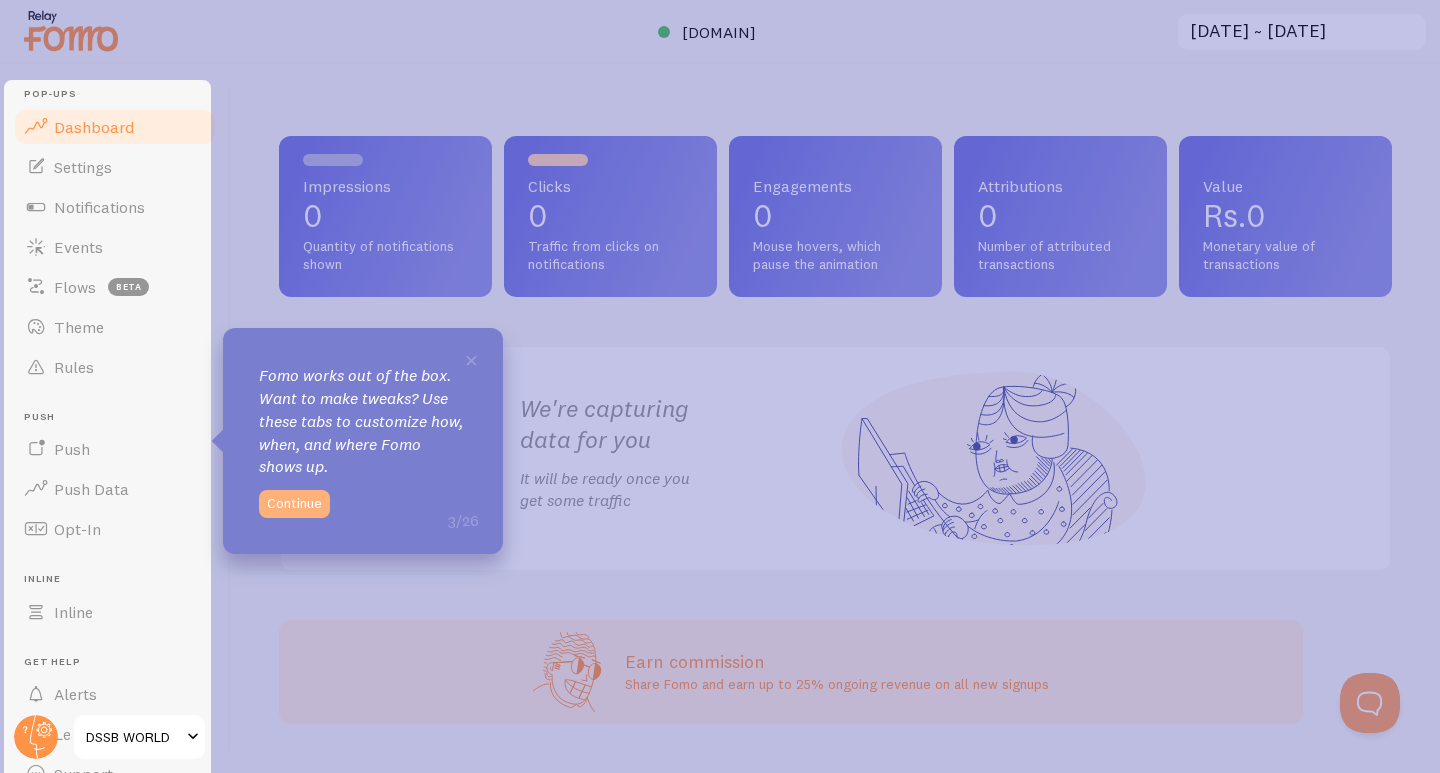 drag, startPoint x: 280, startPoint y: 484, endPoint x: 276, endPoint y: 517, distance: 33.24154 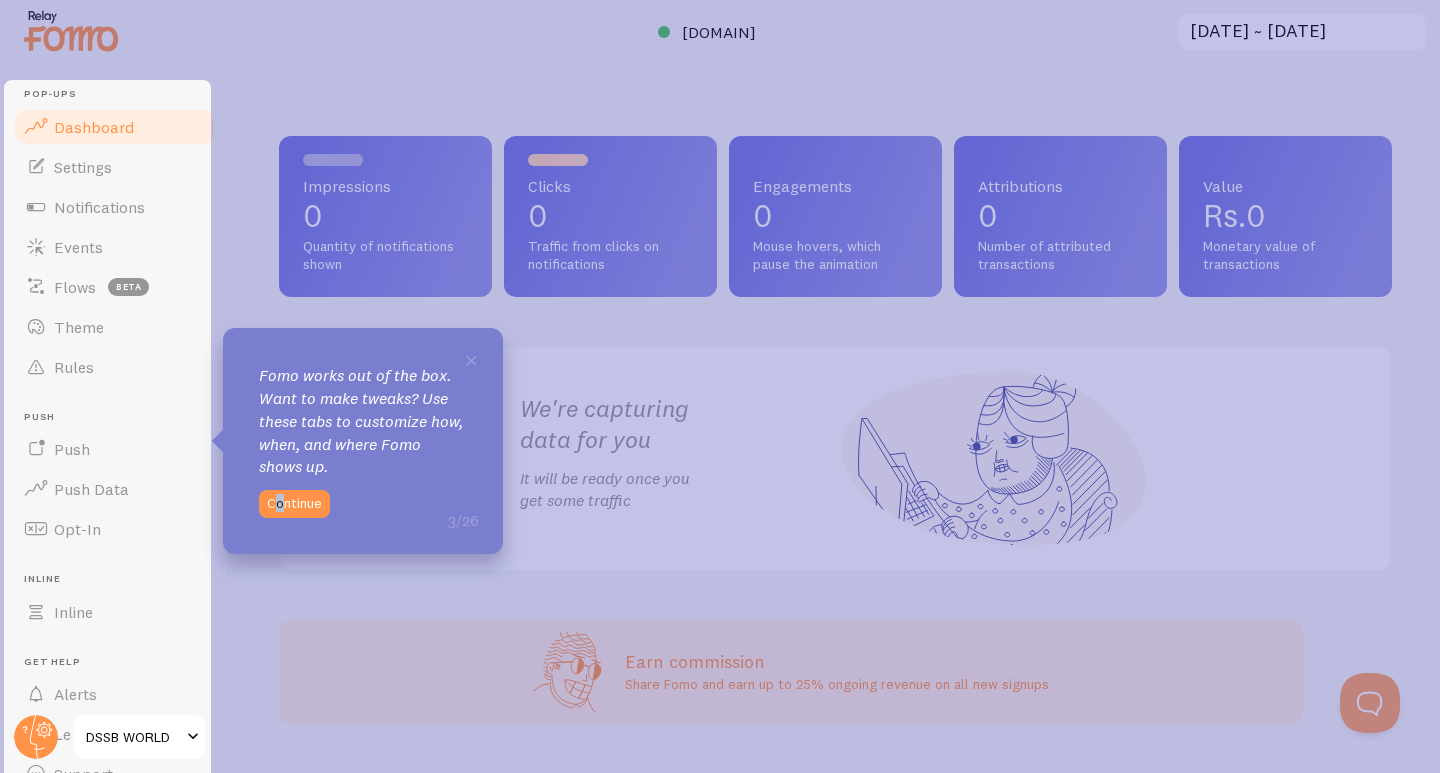 click on "×   Fomo works out of the box. Want to make tweaks? Use these tabs to customize how, when, and where Fomo shows up.   3/26 Continue" at bounding box center (363, 441) 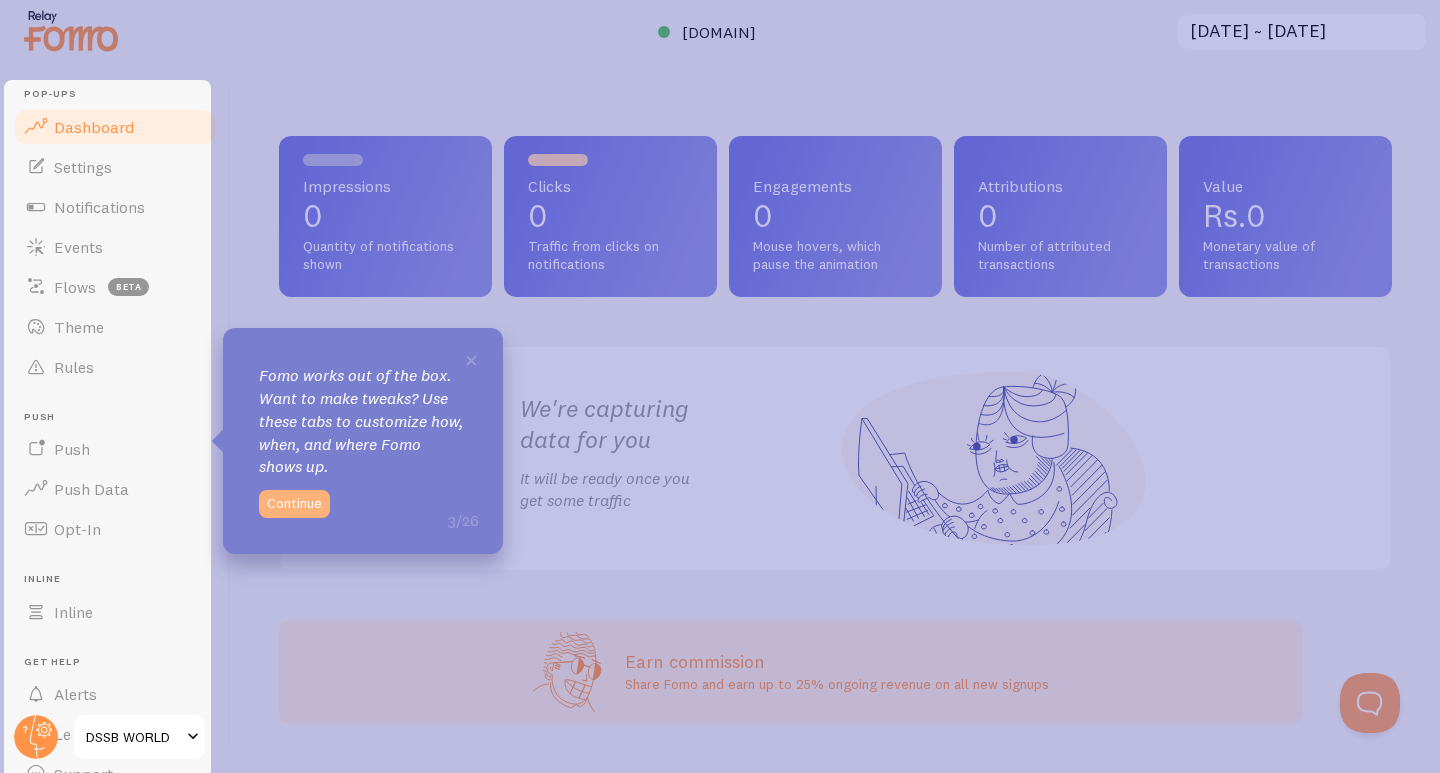 click on "Continue" at bounding box center [294, 504] 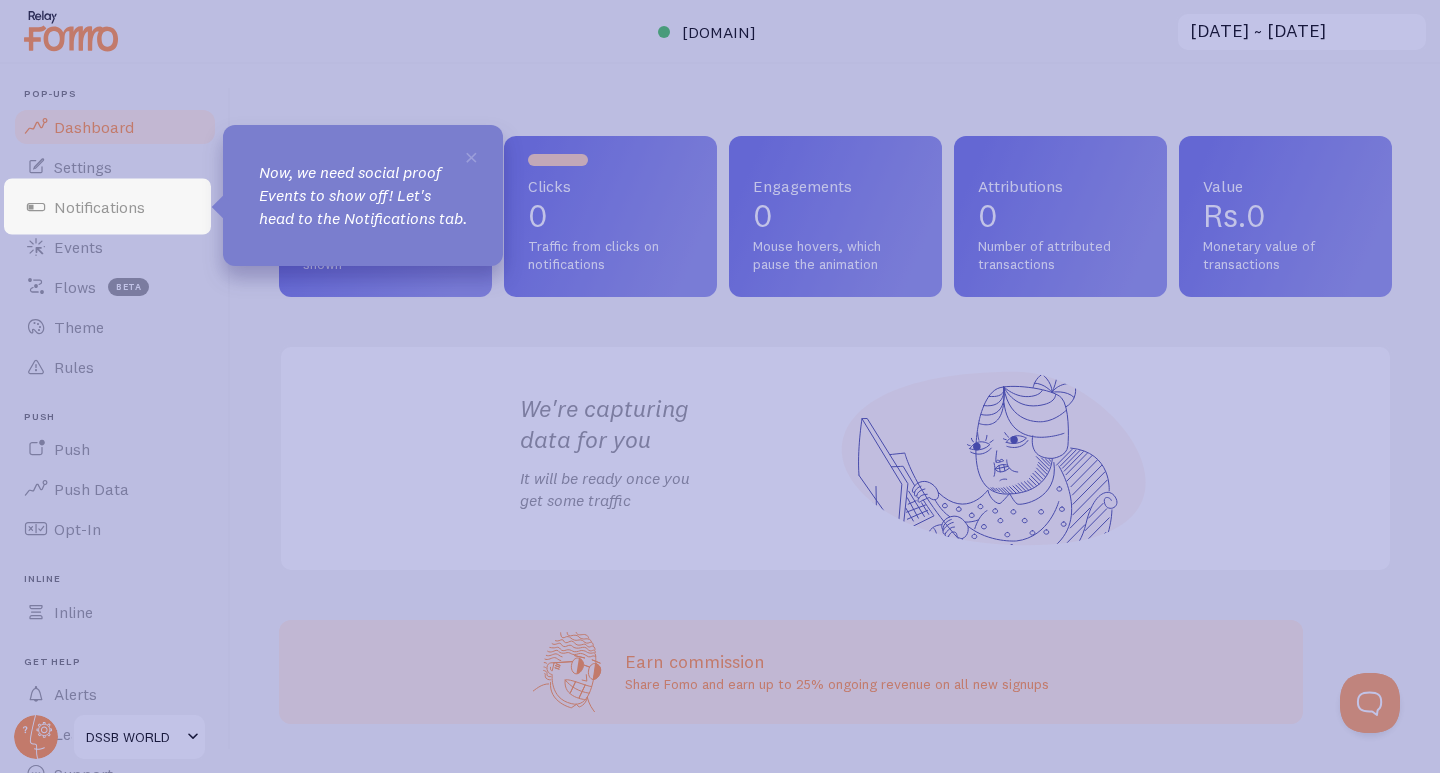 click on "×   Now, we need social proof Events to show off! Let's head to the Notifications tab." at bounding box center [363, 195] 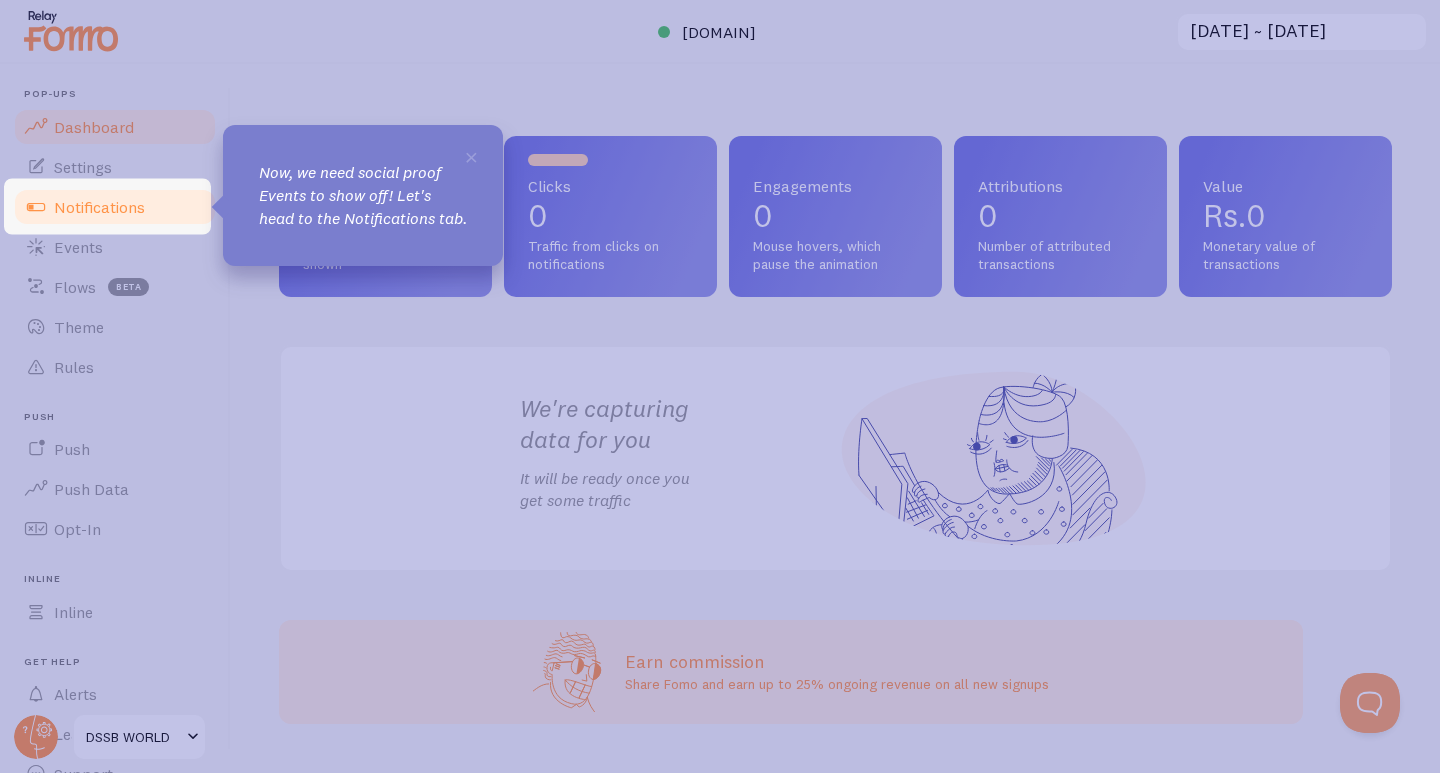 click on "Notifications" at bounding box center (99, 207) 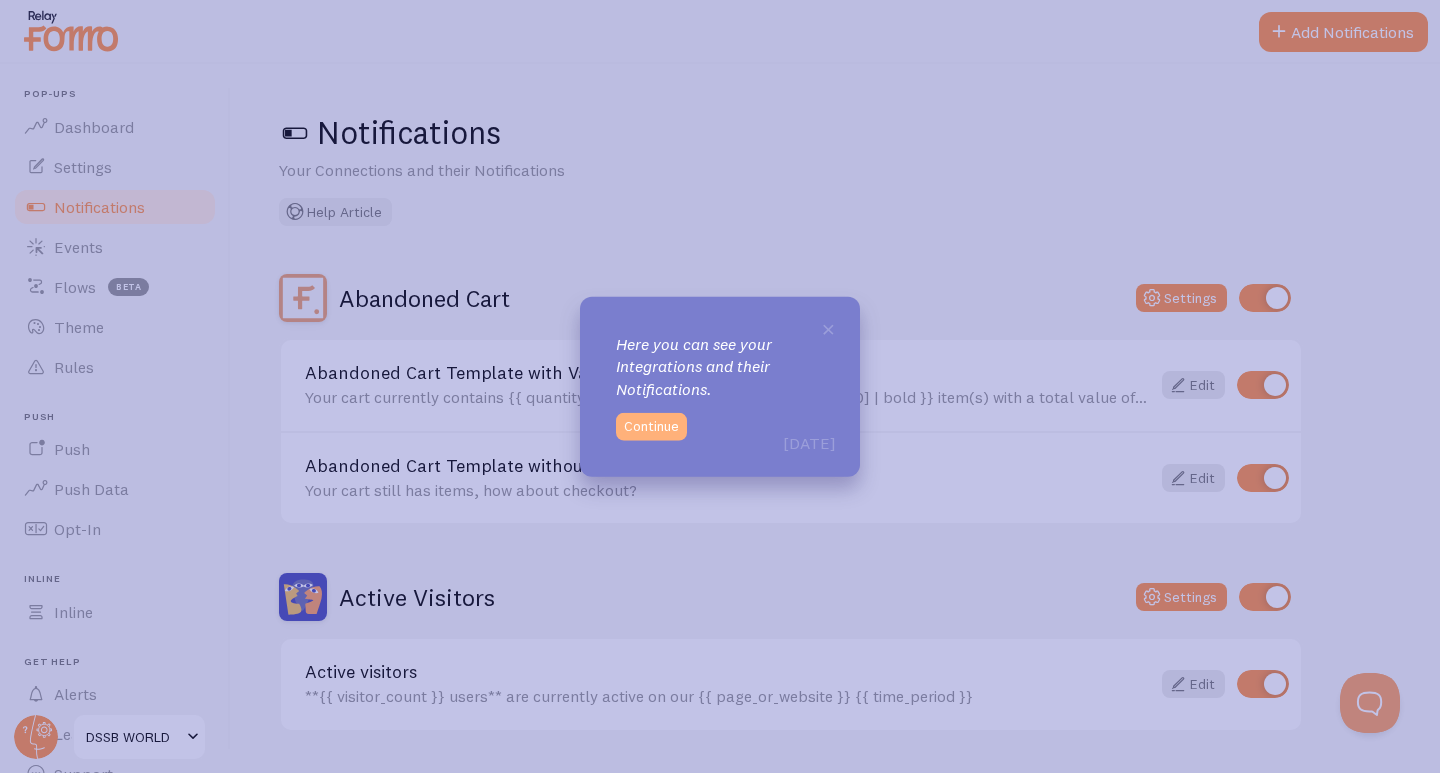 click on "Continue" at bounding box center (651, 427) 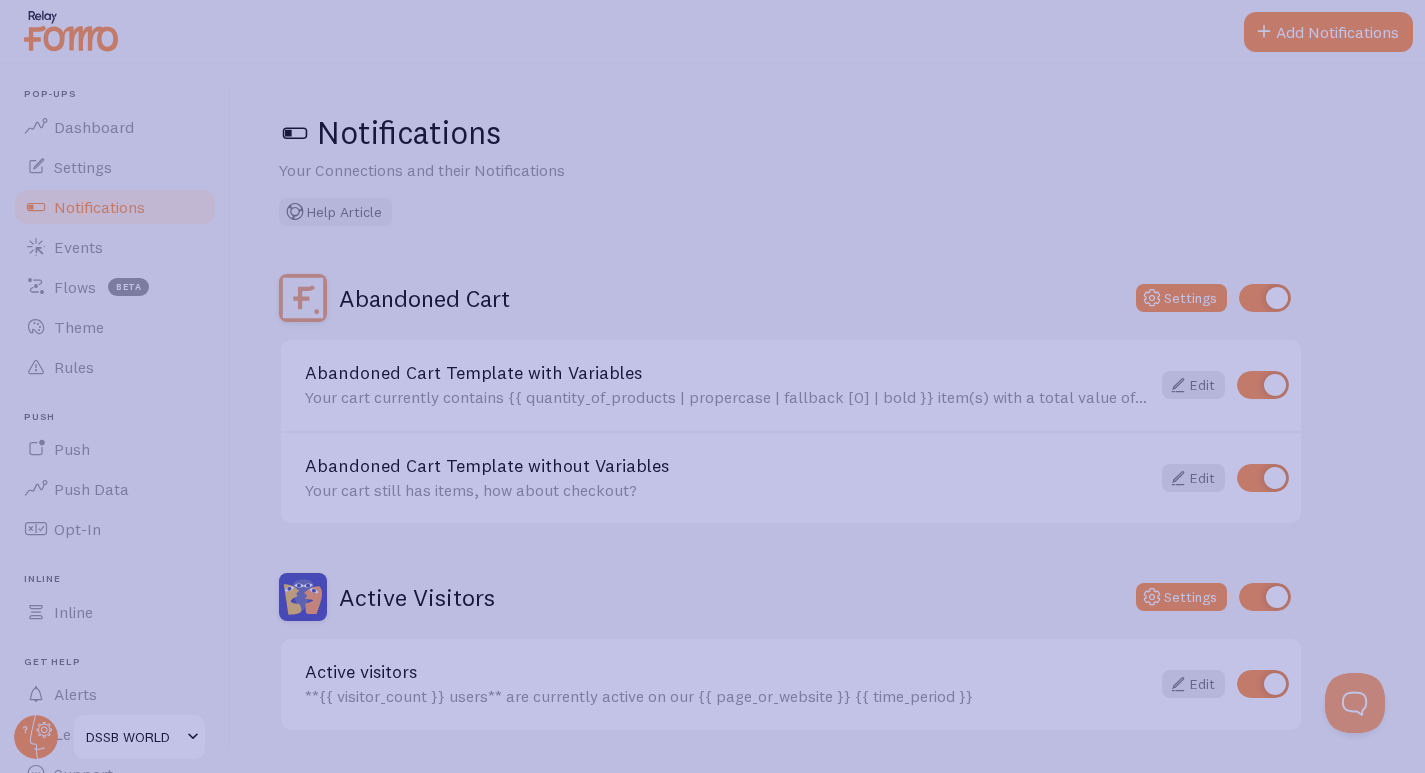 click 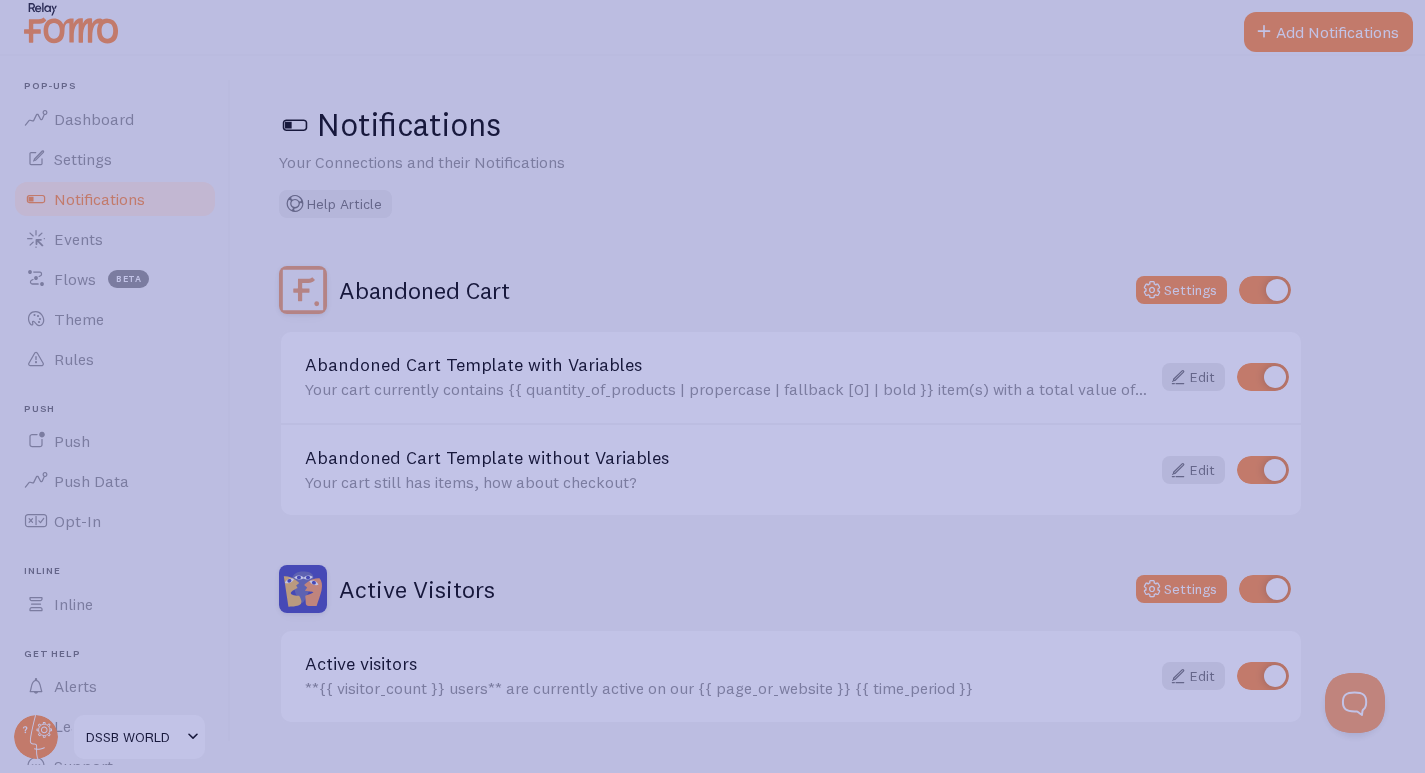 click 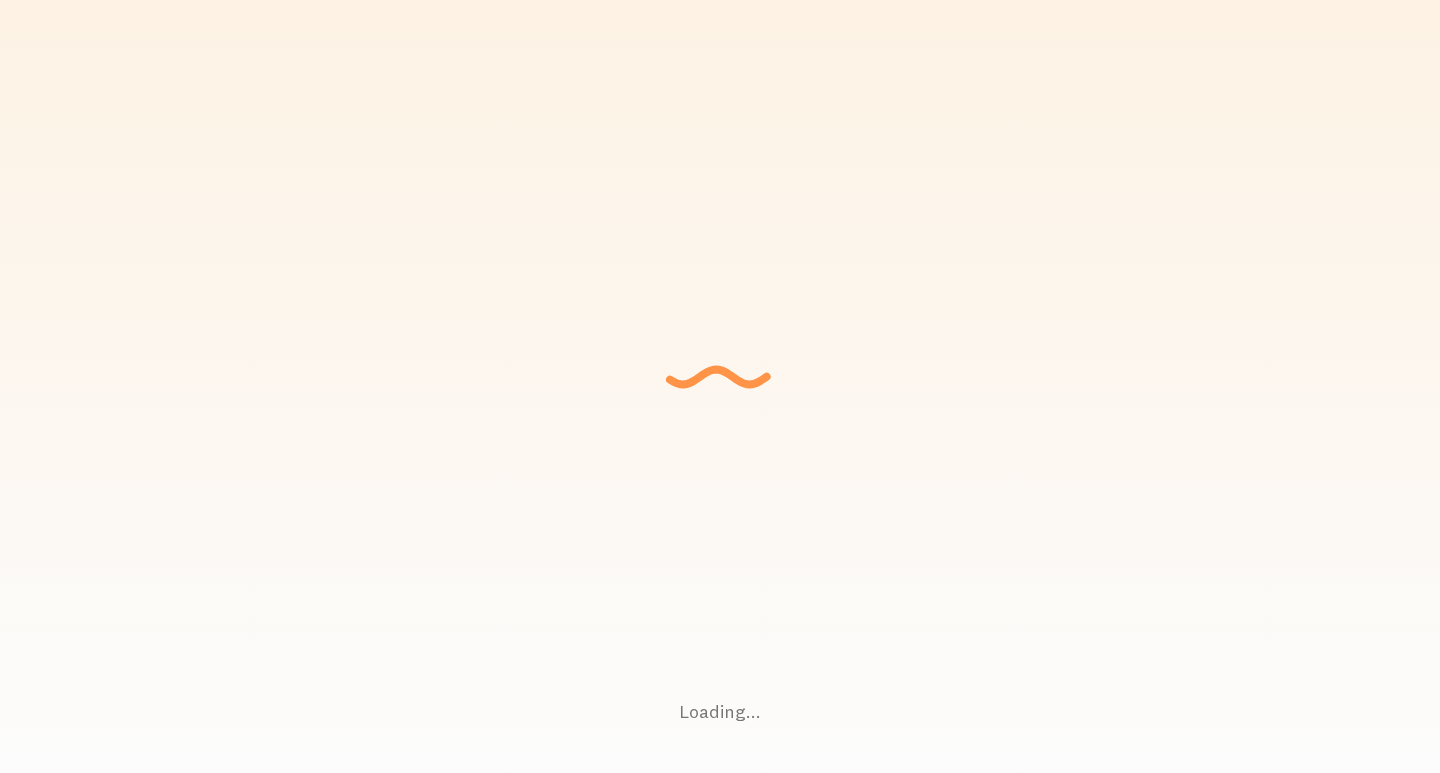 scroll, scrollTop: 0, scrollLeft: 0, axis: both 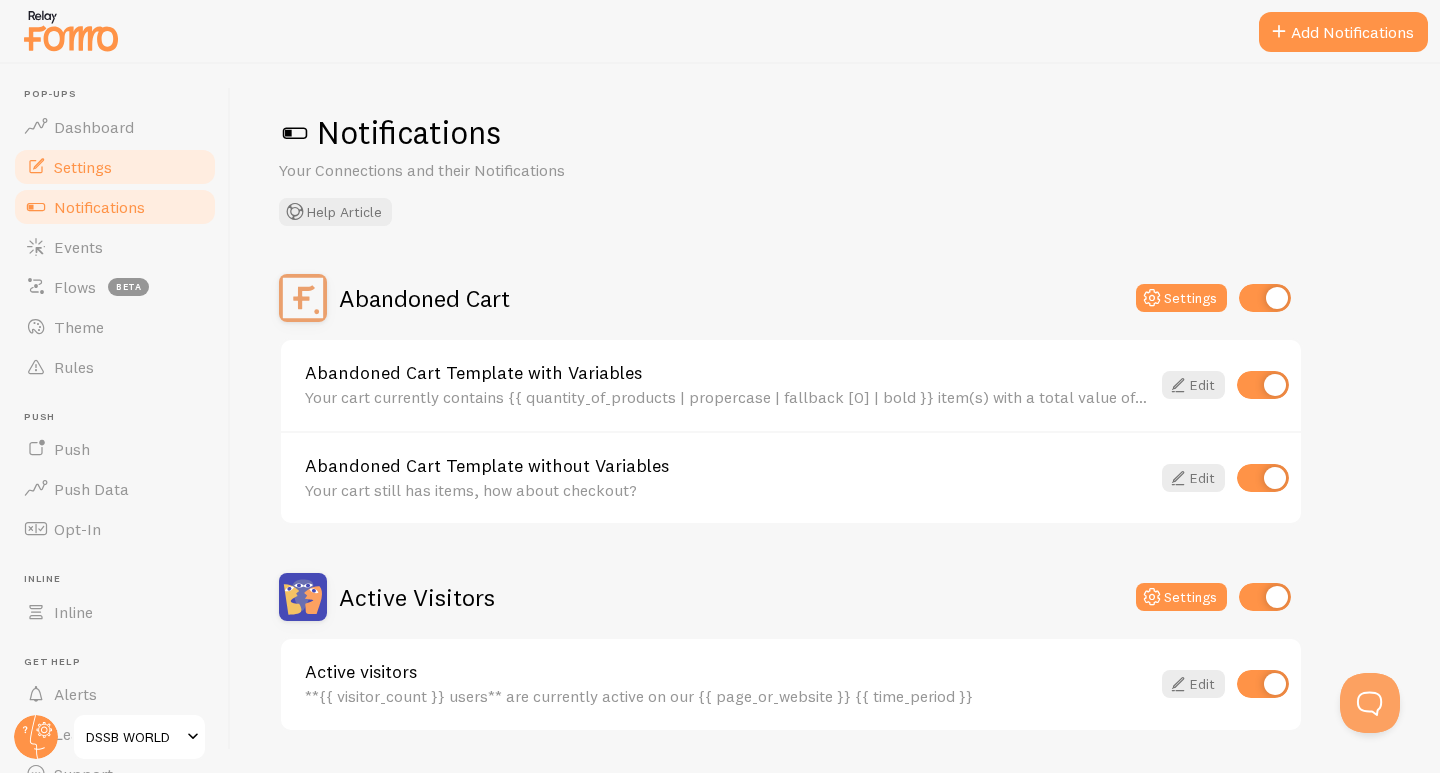 click on "Settings" at bounding box center [83, 167] 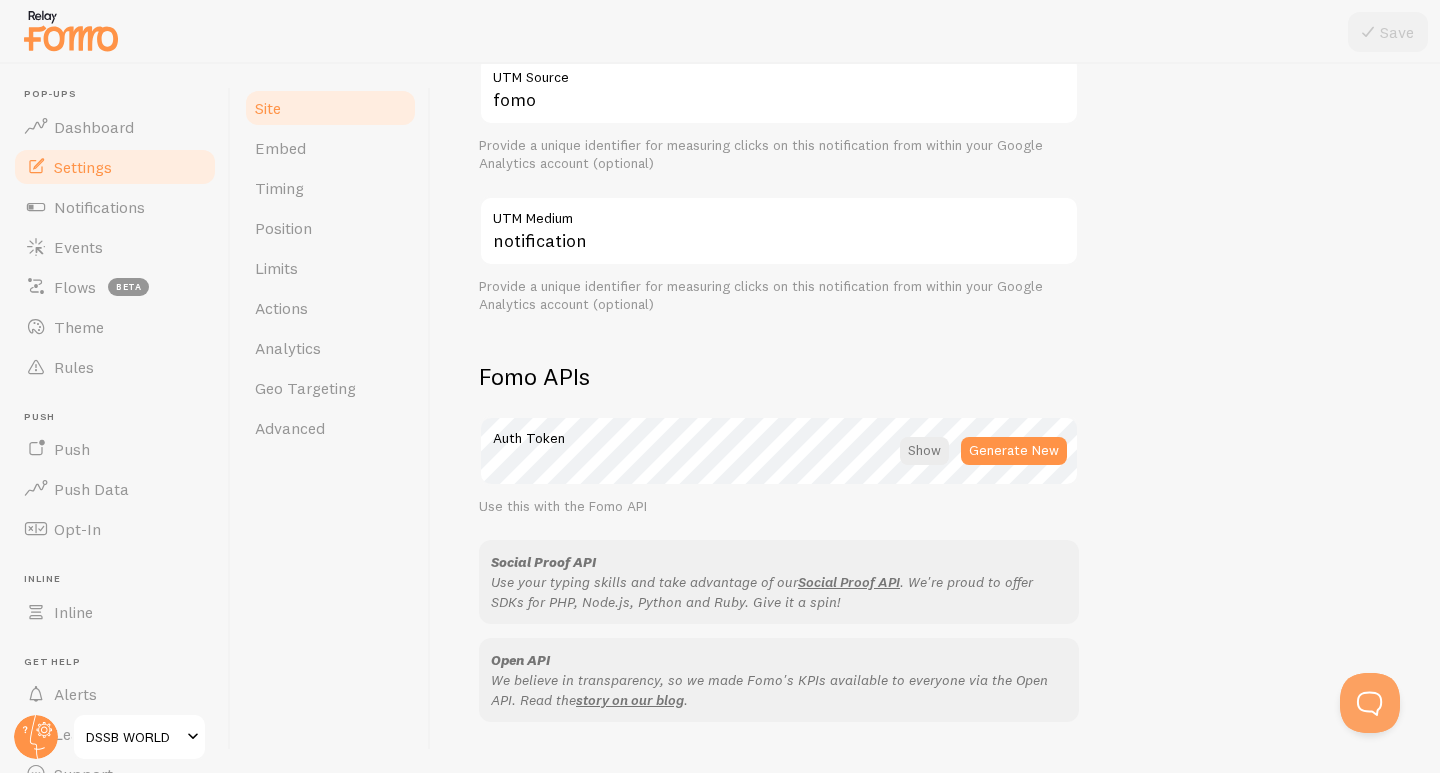 scroll, scrollTop: 833, scrollLeft: 0, axis: vertical 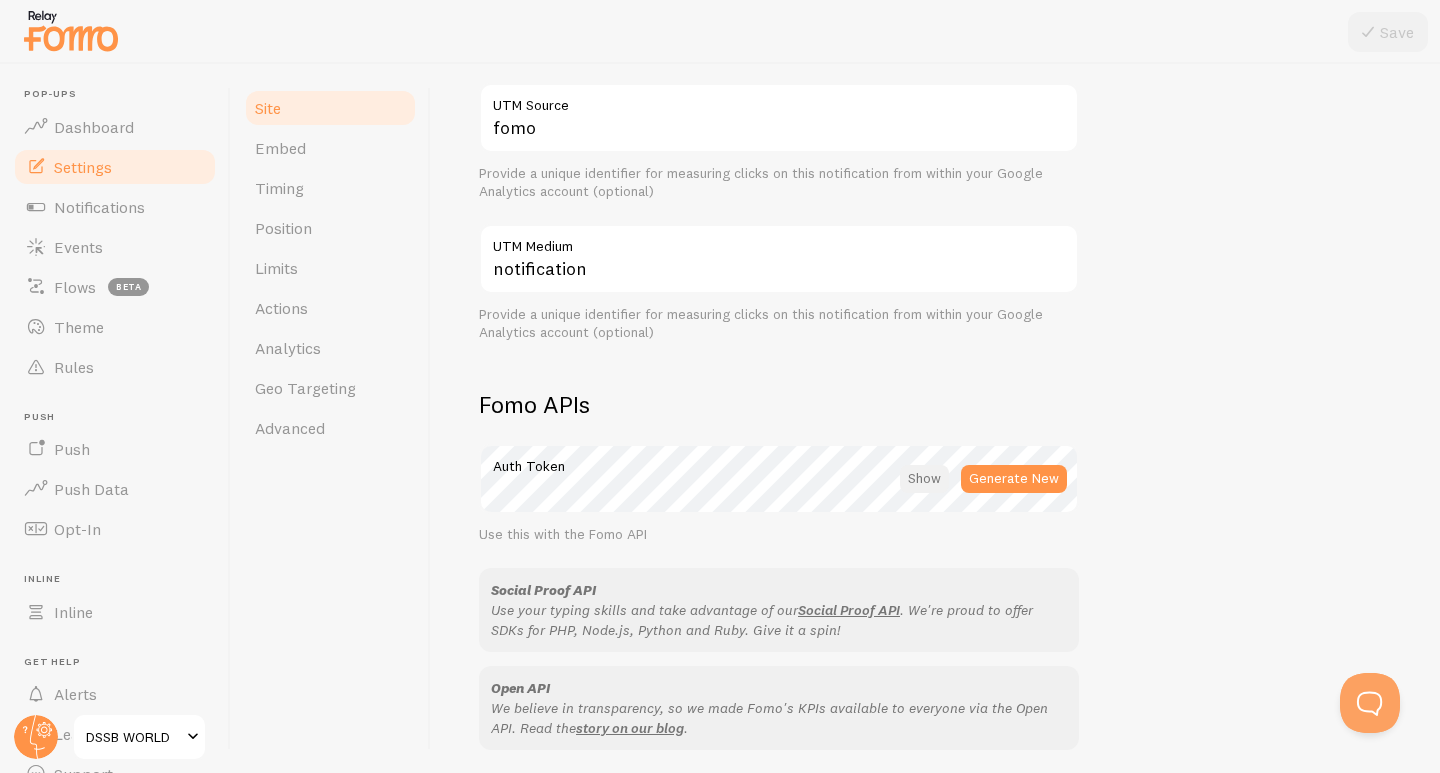 click at bounding box center [924, 479] 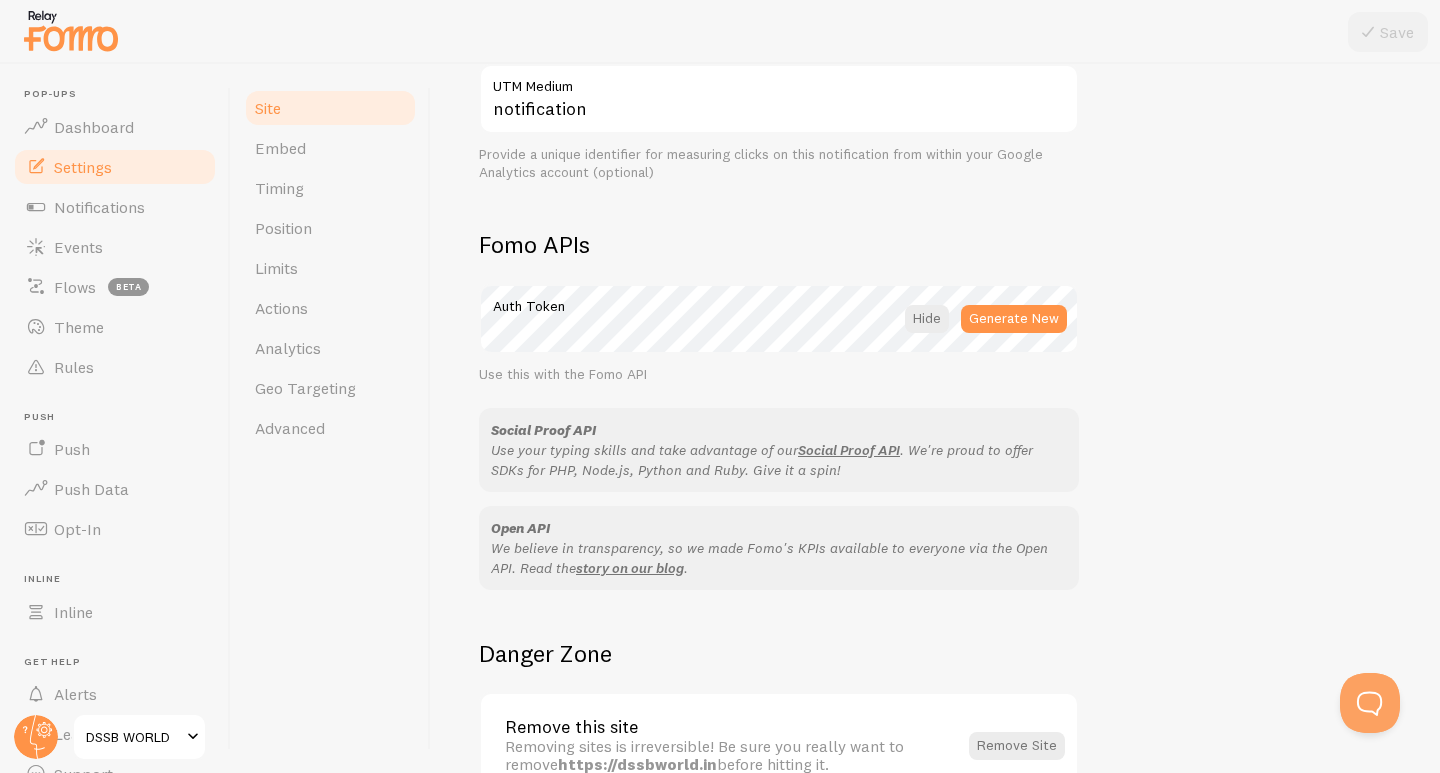 scroll, scrollTop: 1067, scrollLeft: 0, axis: vertical 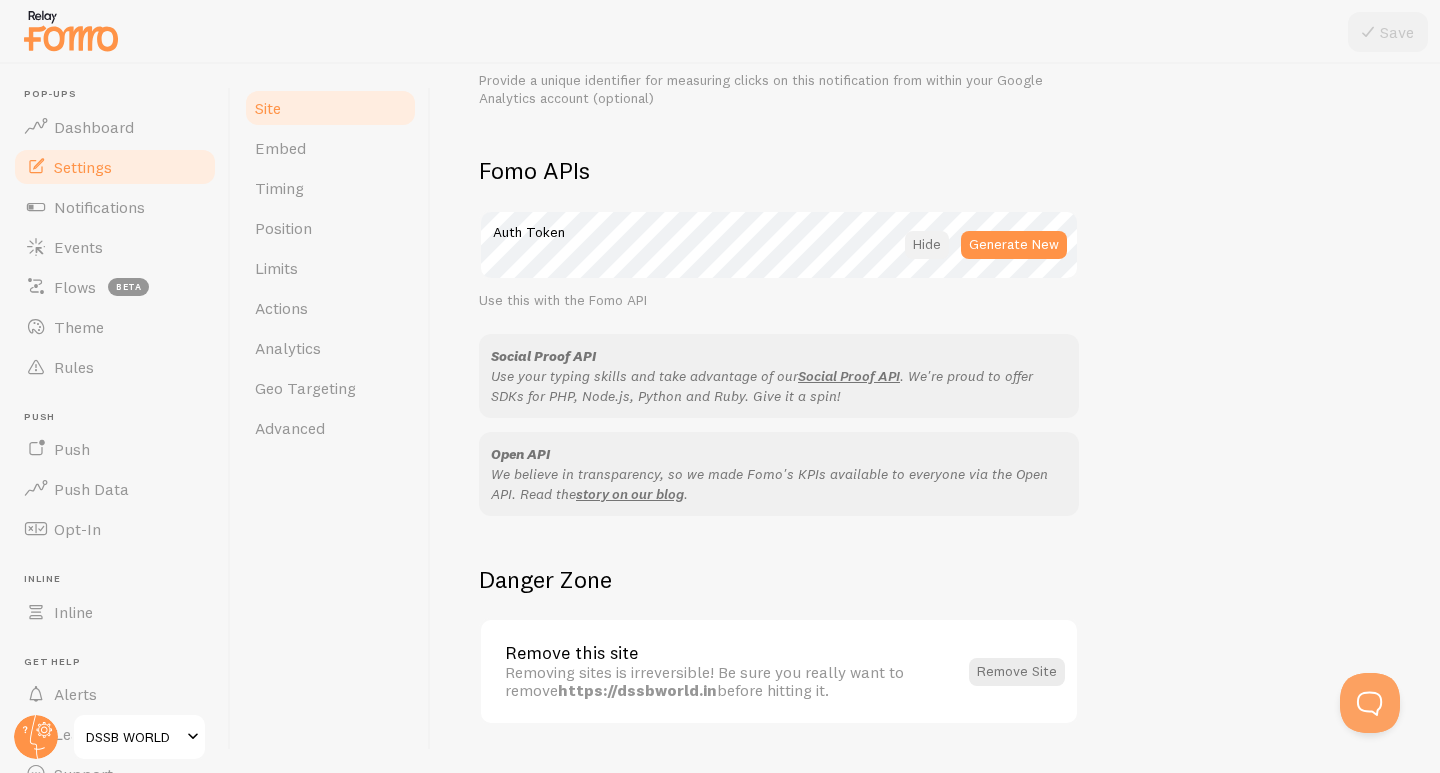 click at bounding box center (927, 245) 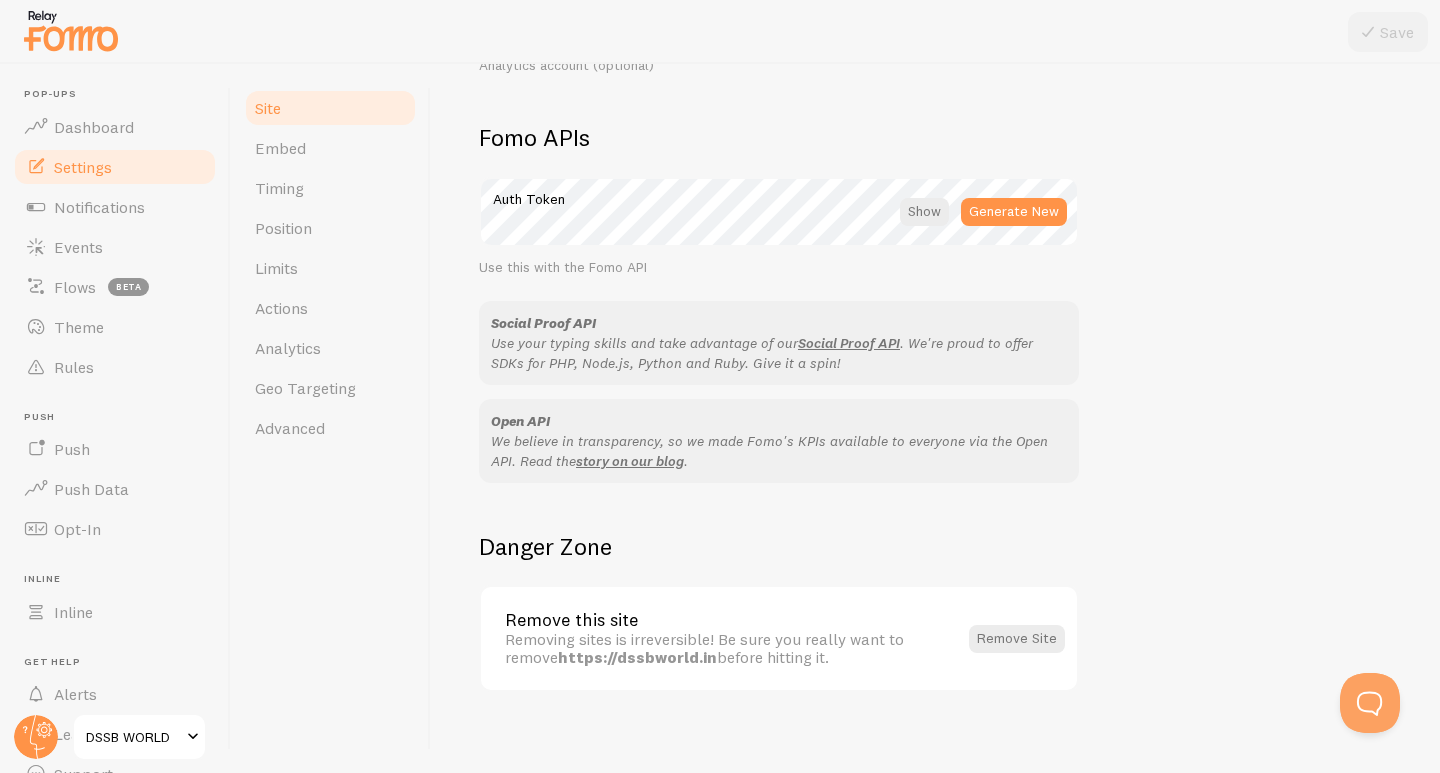 scroll, scrollTop: 1115, scrollLeft: 0, axis: vertical 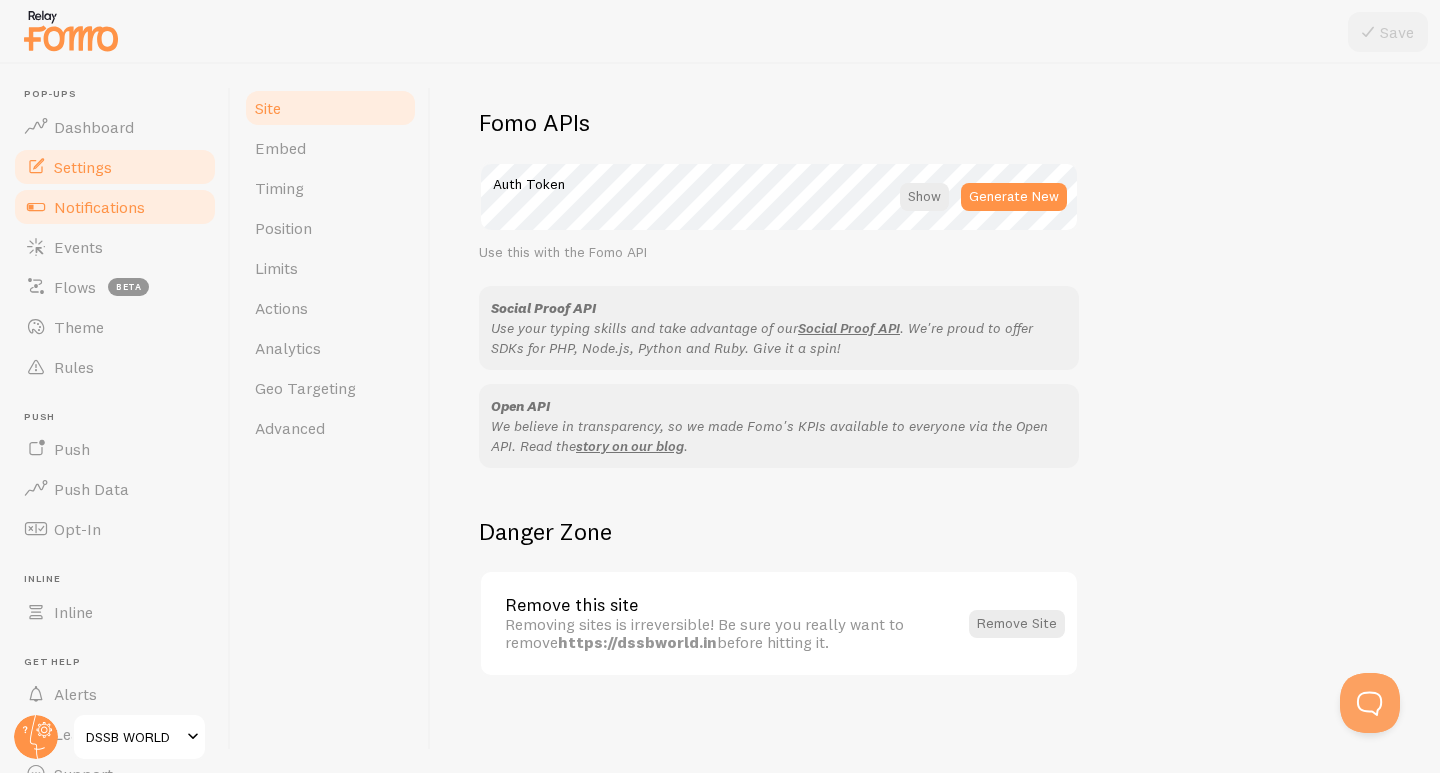 click on "Notifications" at bounding box center (99, 207) 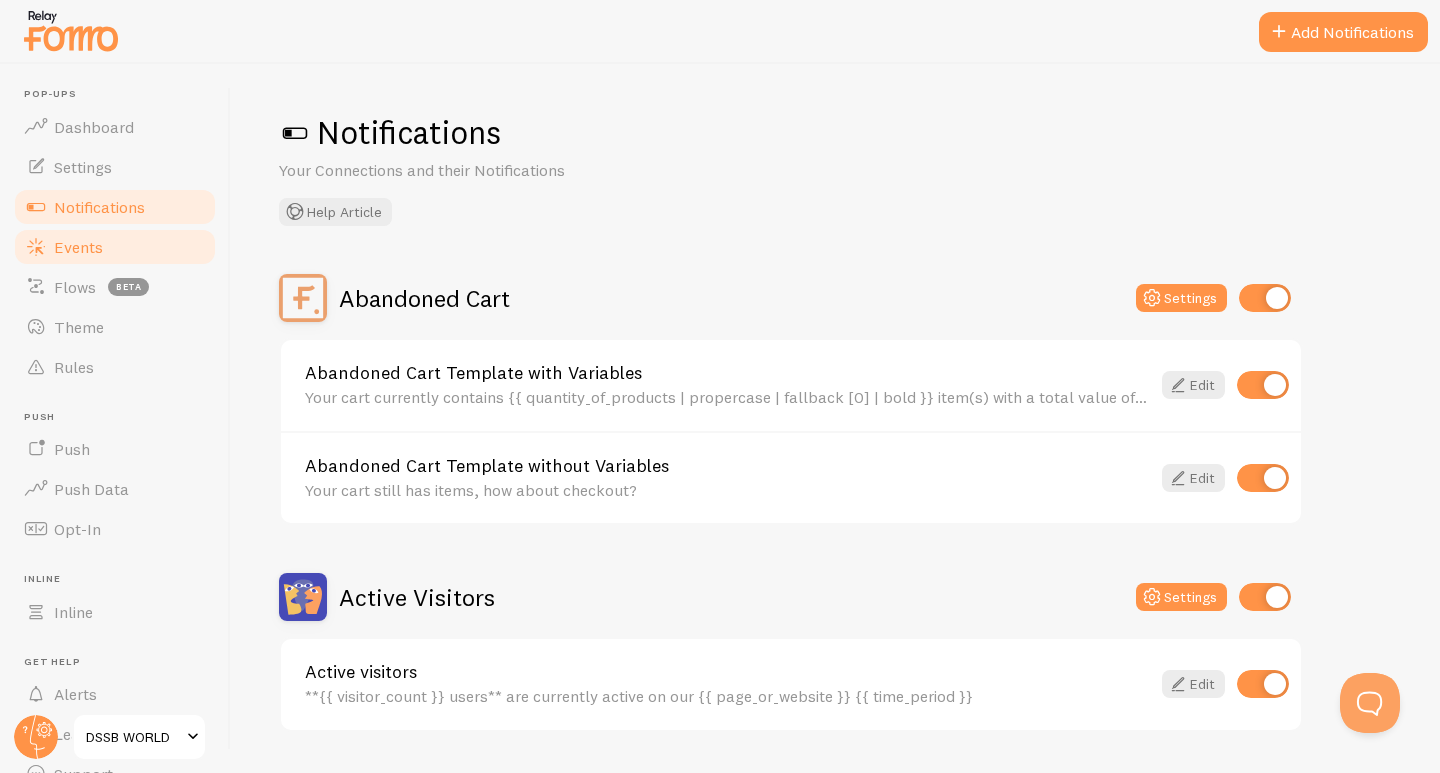 click on "Events" at bounding box center [78, 247] 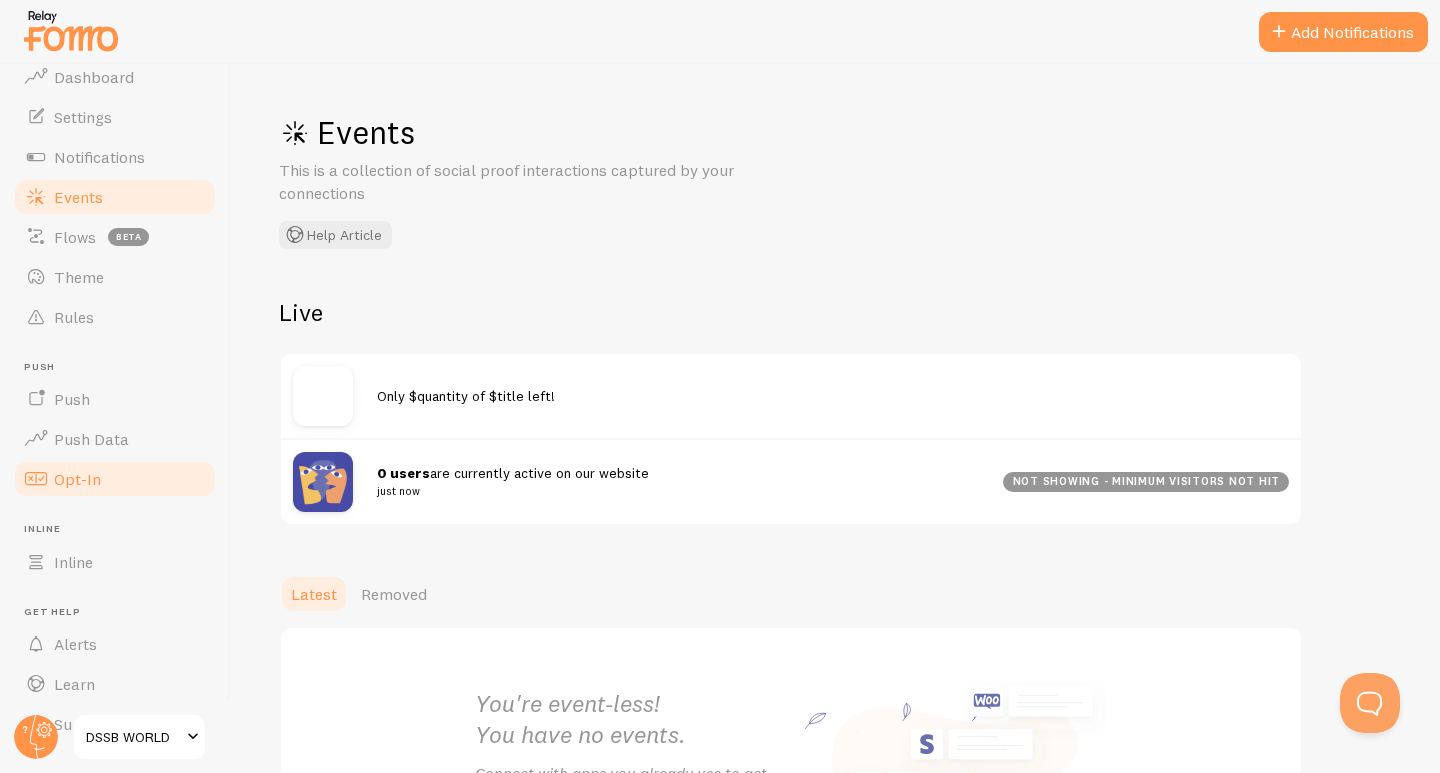 scroll, scrollTop: 93, scrollLeft: 0, axis: vertical 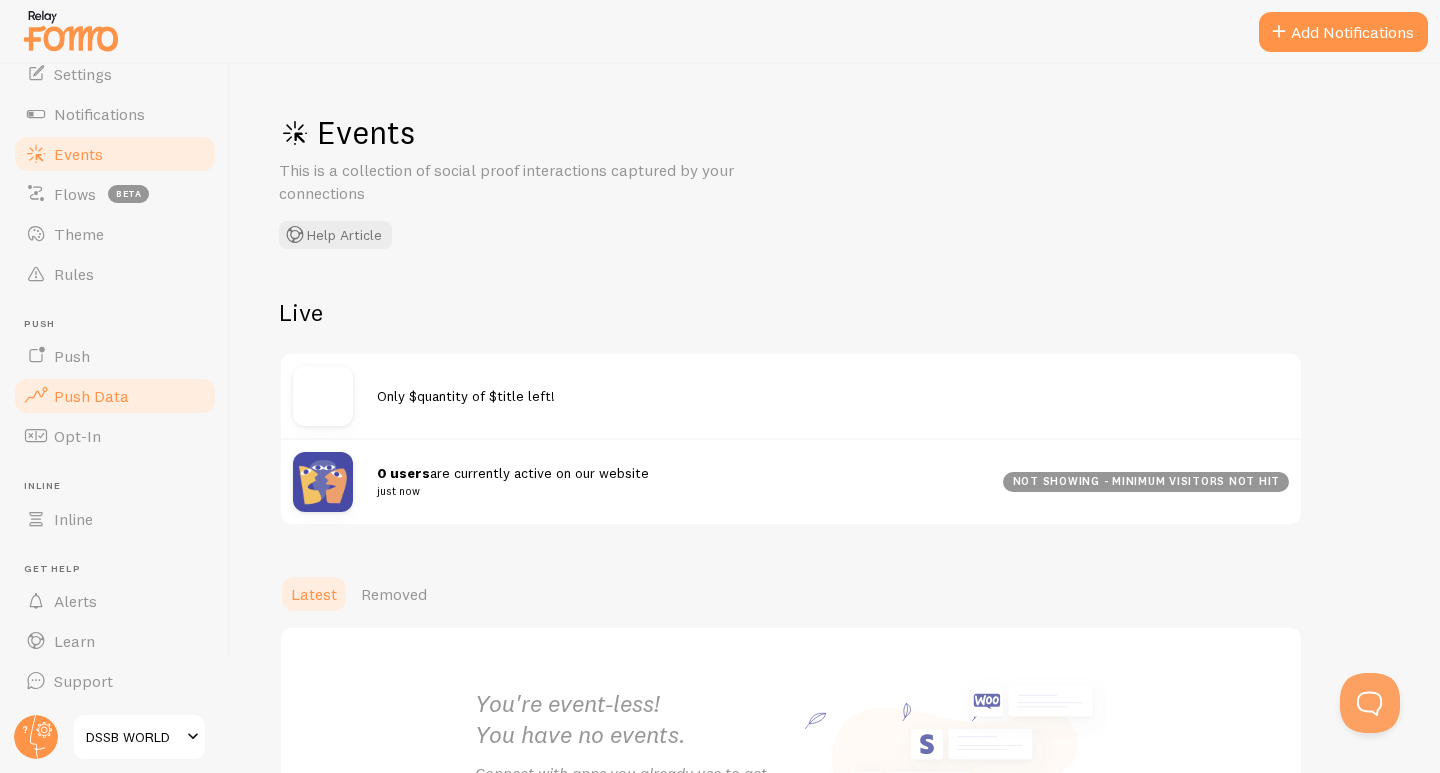 click on "Push Data" at bounding box center [115, 396] 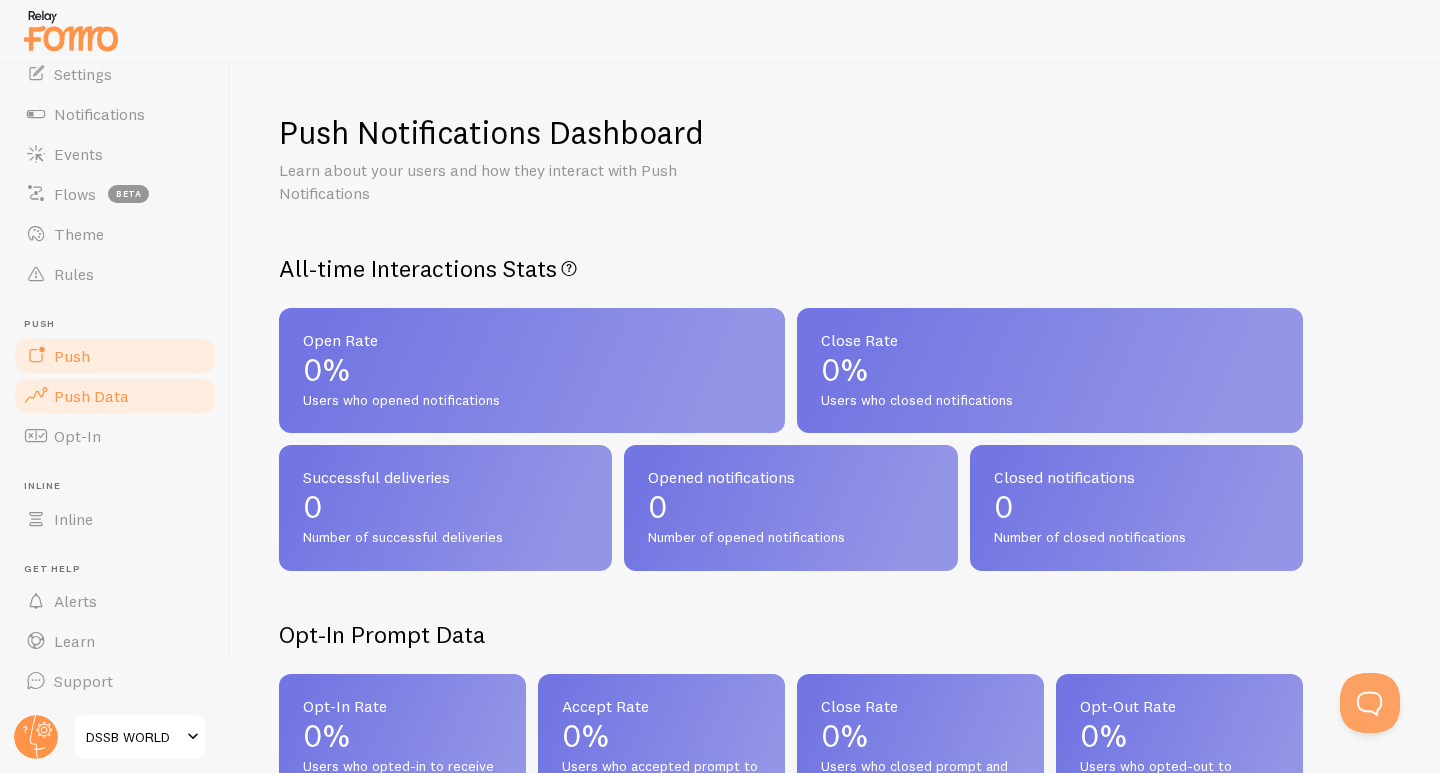 click on "Push" at bounding box center [115, 356] 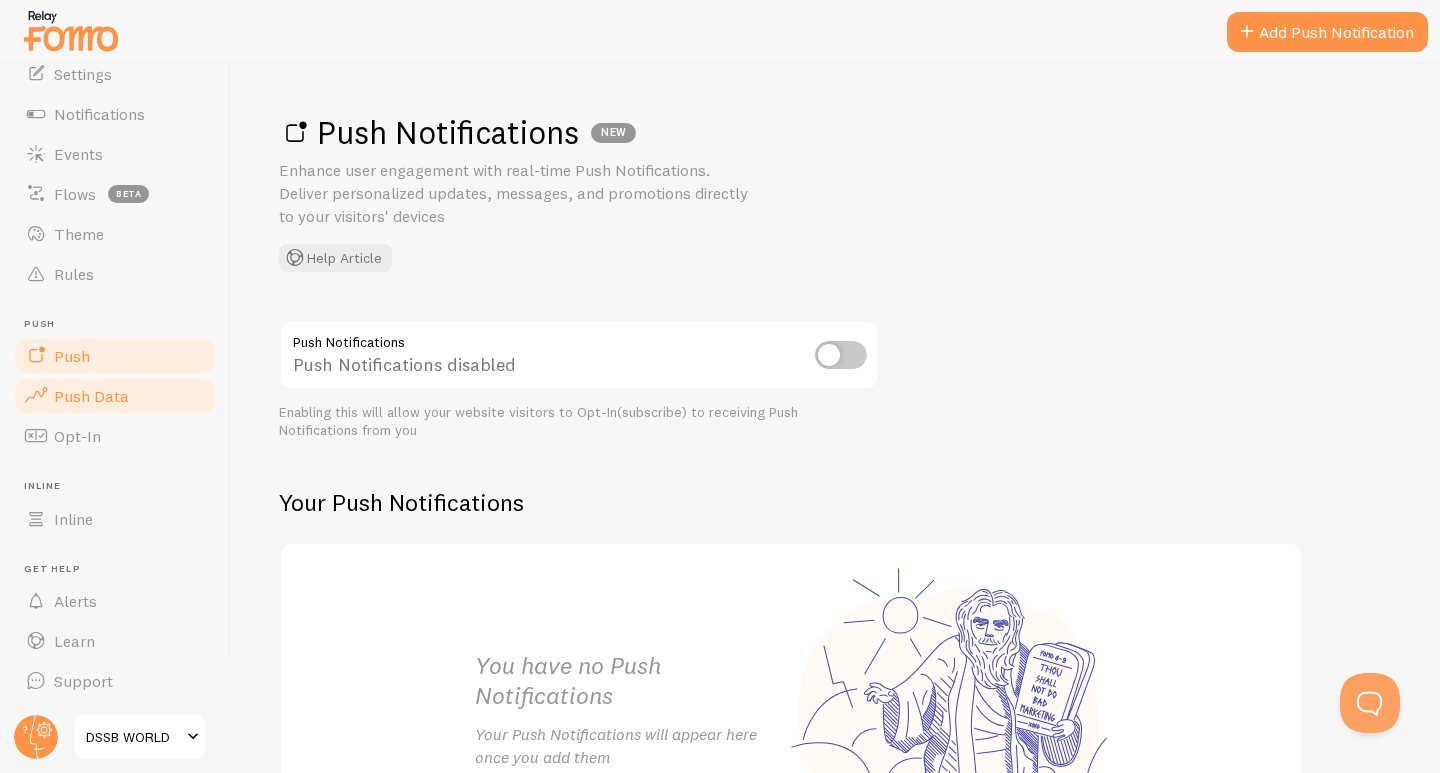 click on "Push Data" at bounding box center (115, 396) 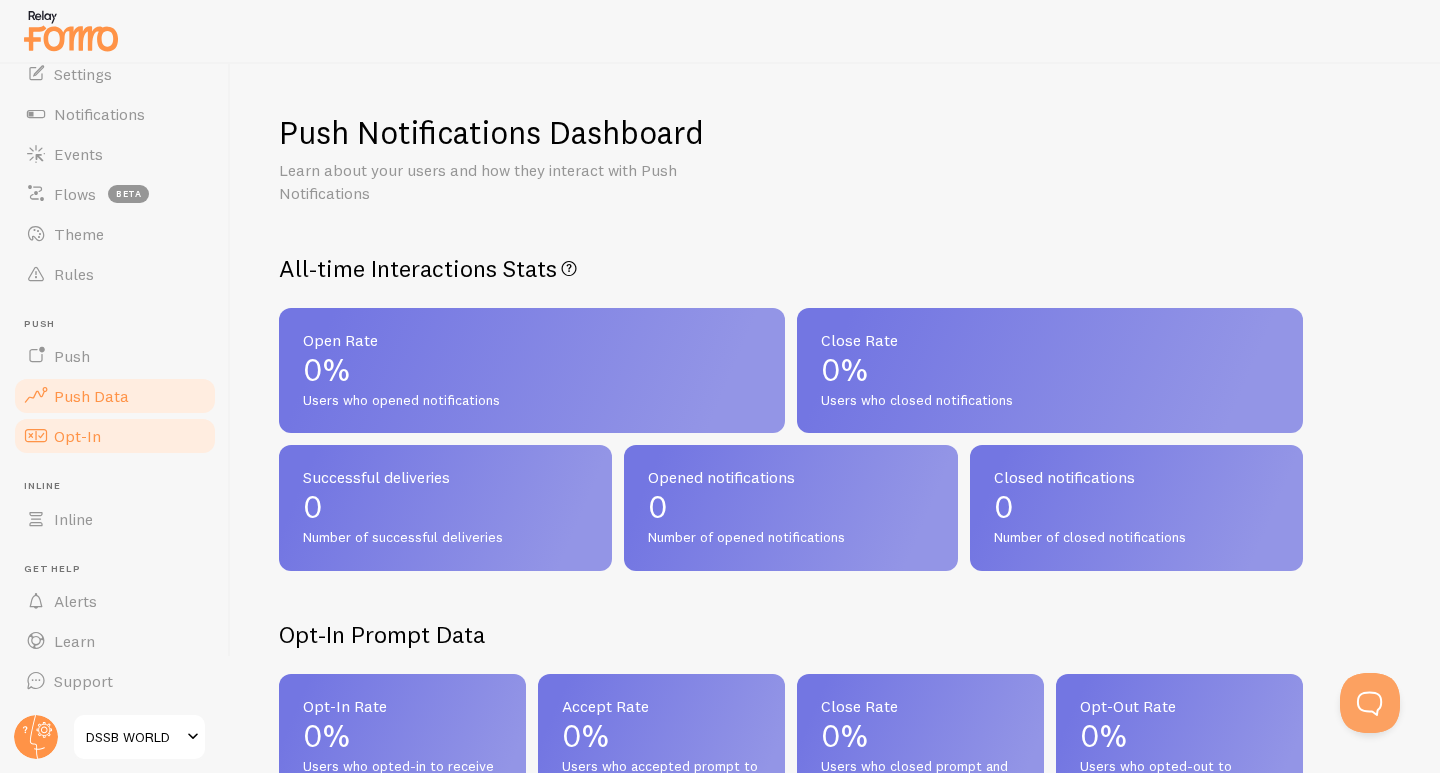 click on "Opt-In" at bounding box center [115, 436] 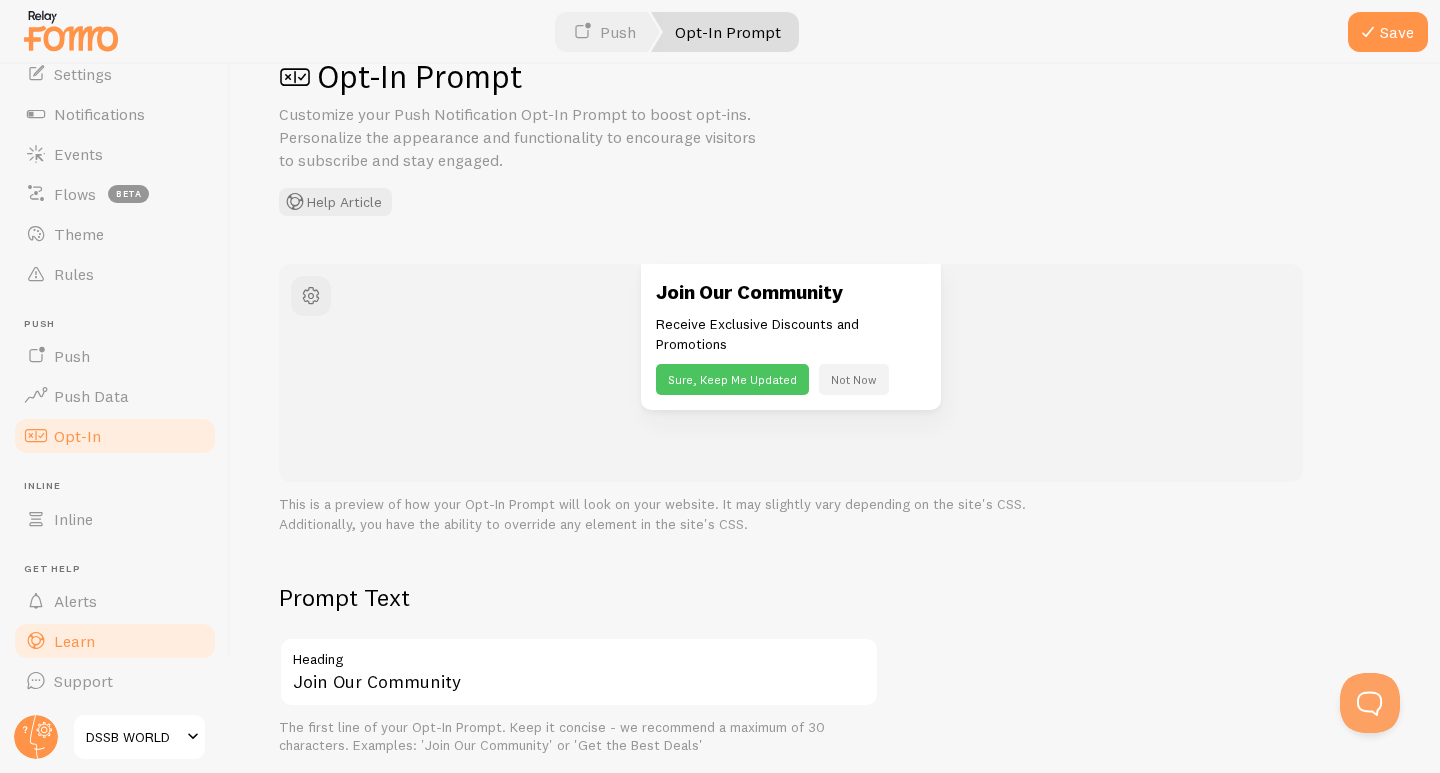 scroll, scrollTop: 133, scrollLeft: 0, axis: vertical 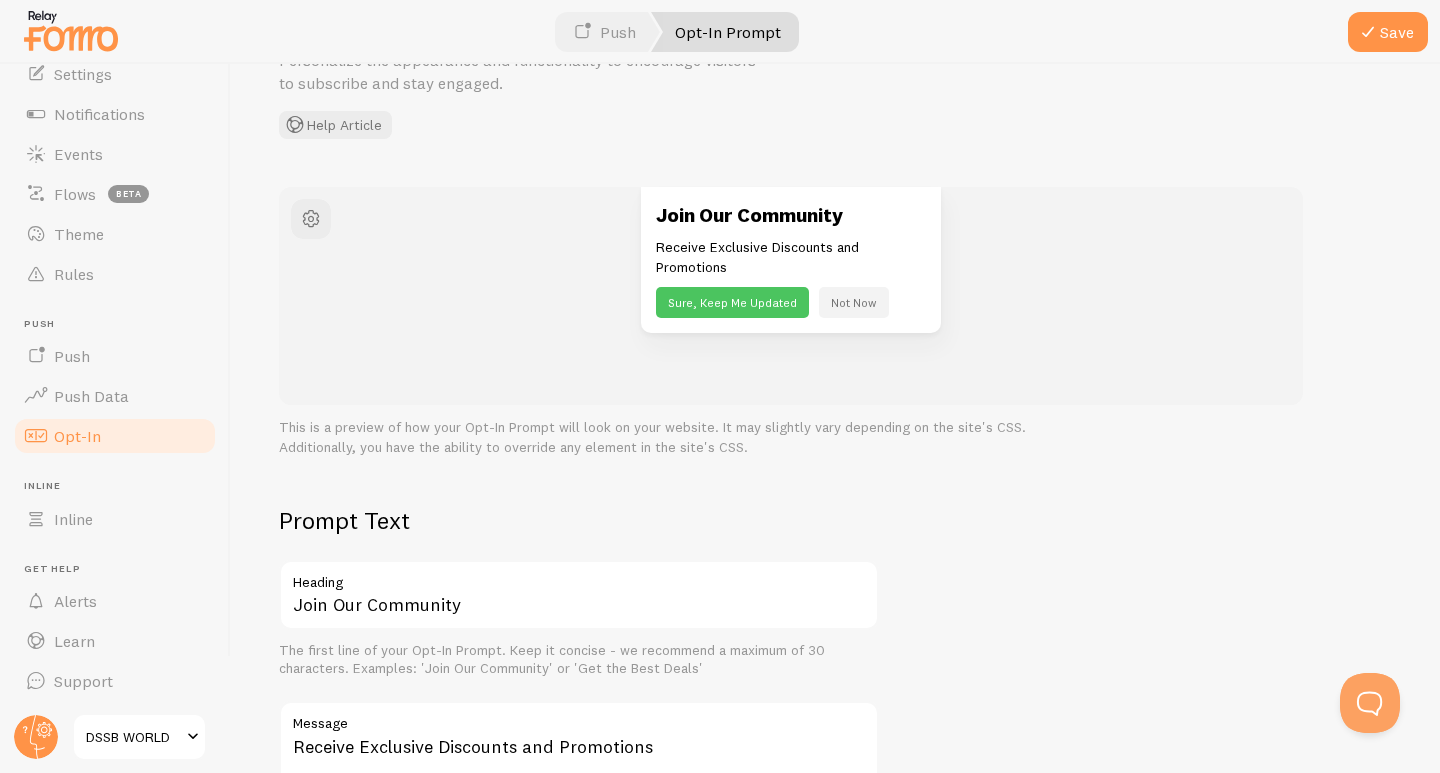 click on "Inline
Inline" at bounding box center (115, 509) 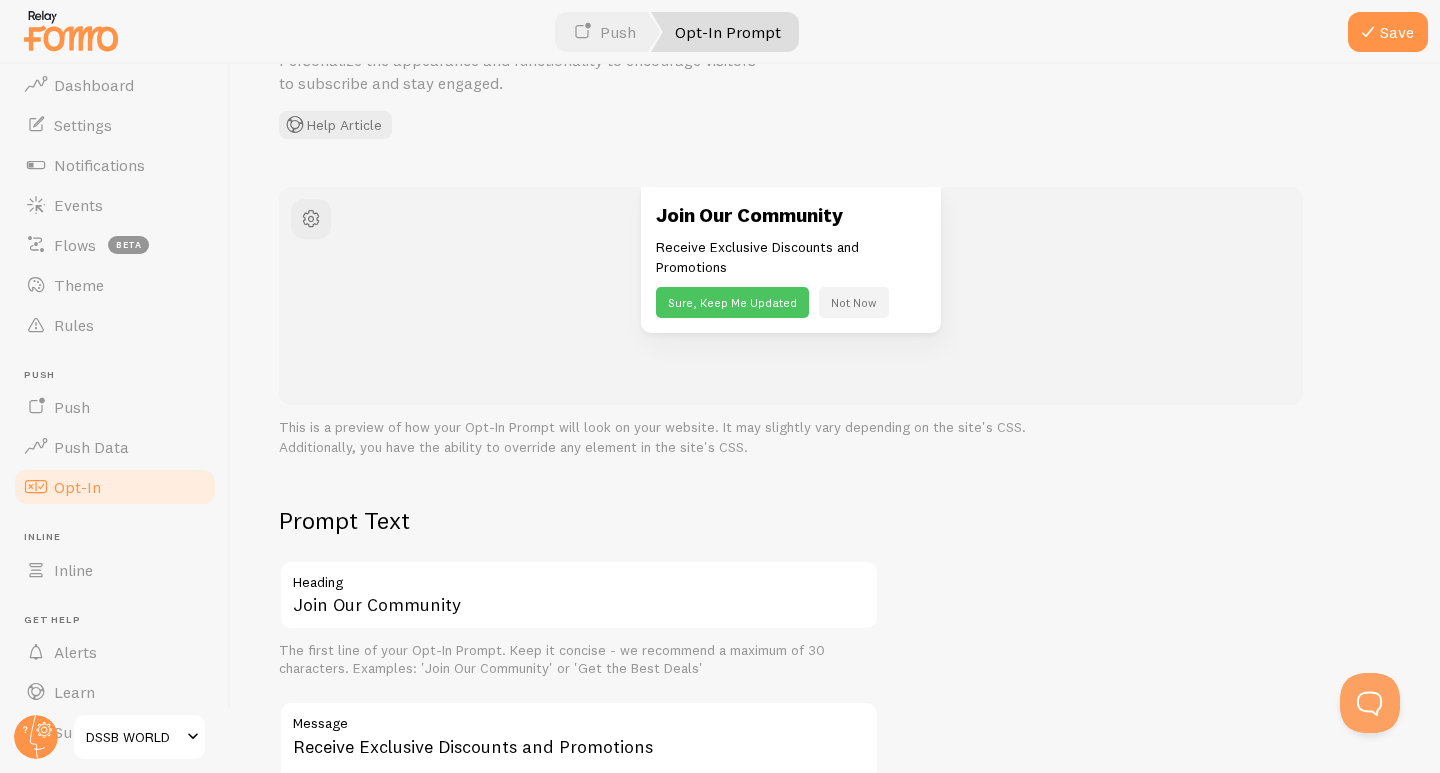 scroll, scrollTop: 0, scrollLeft: 0, axis: both 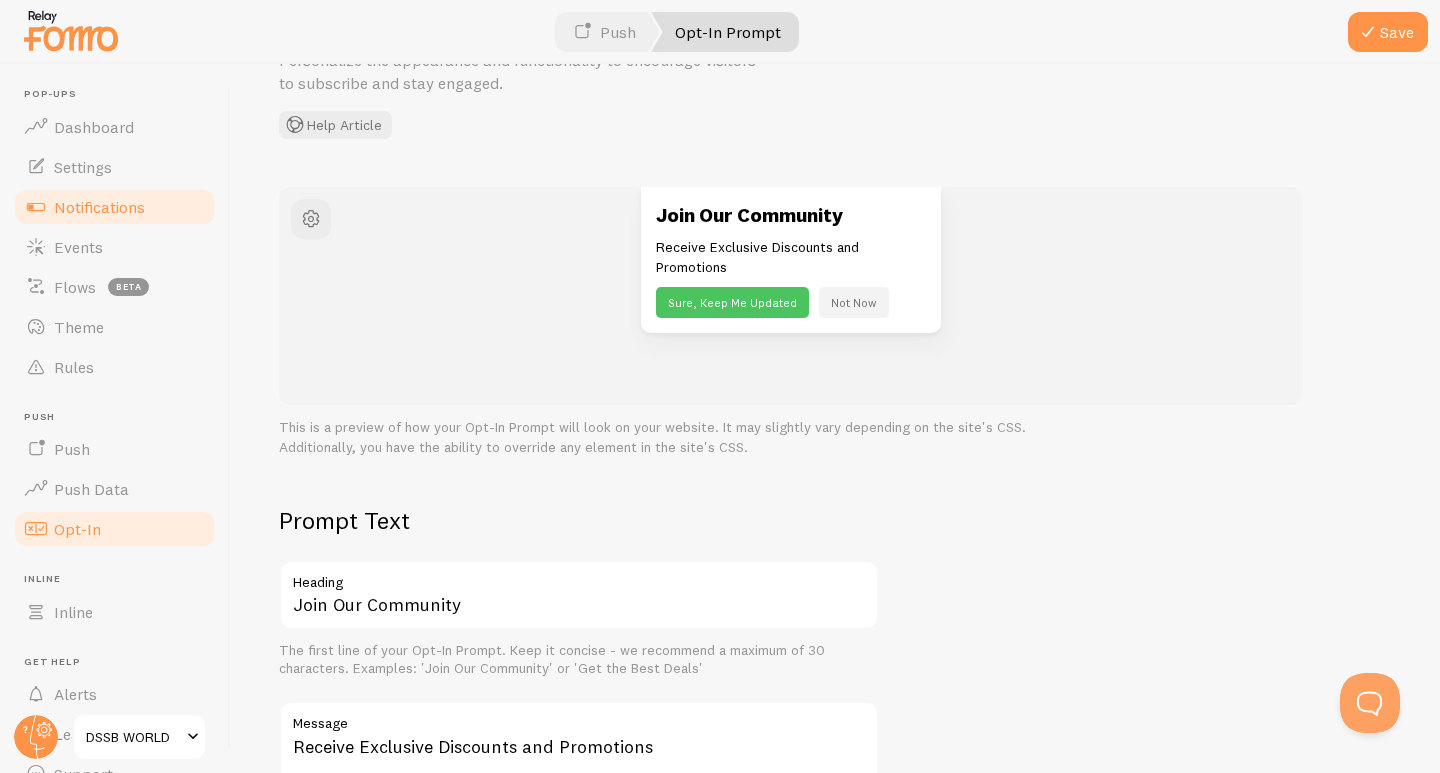 click on "Notifications" at bounding box center (115, 207) 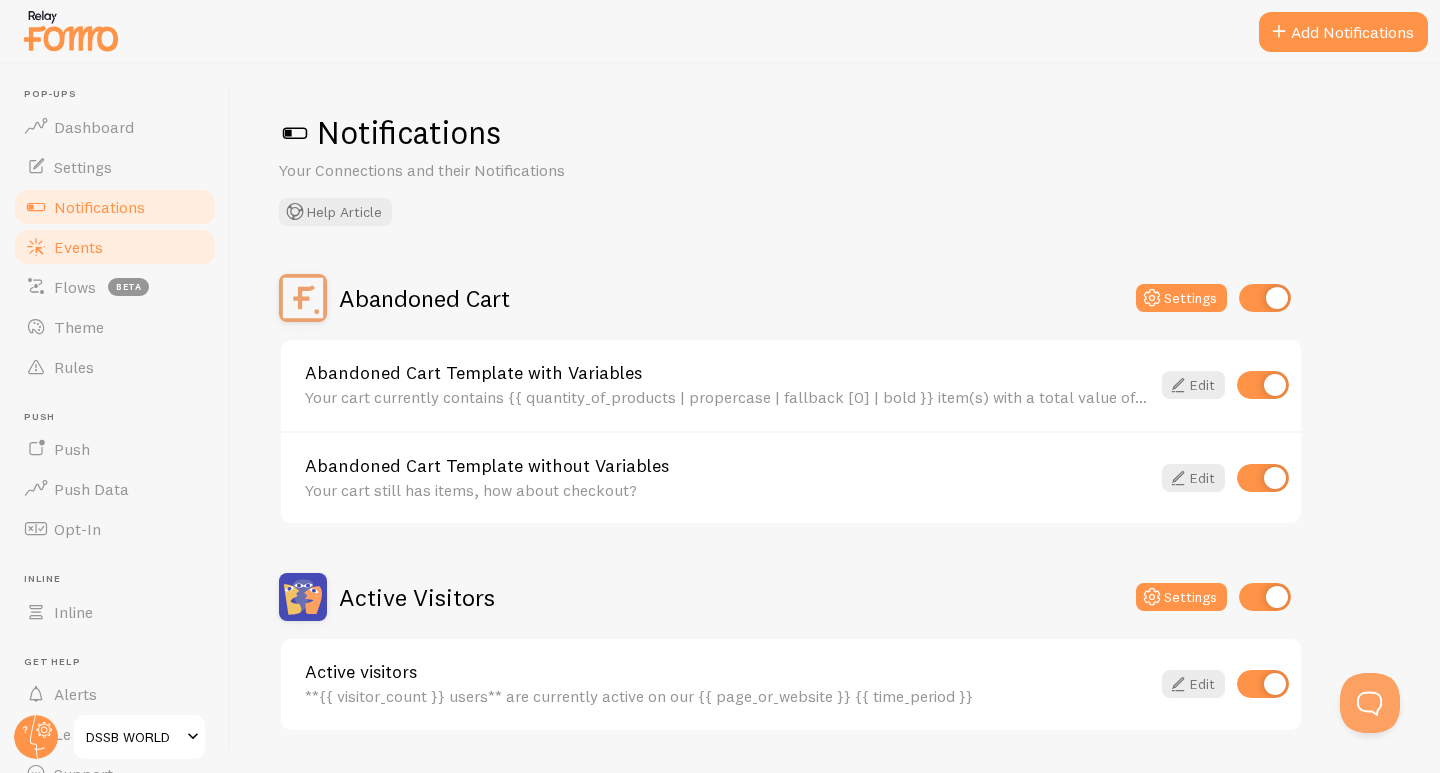 click on "Events" at bounding box center (78, 247) 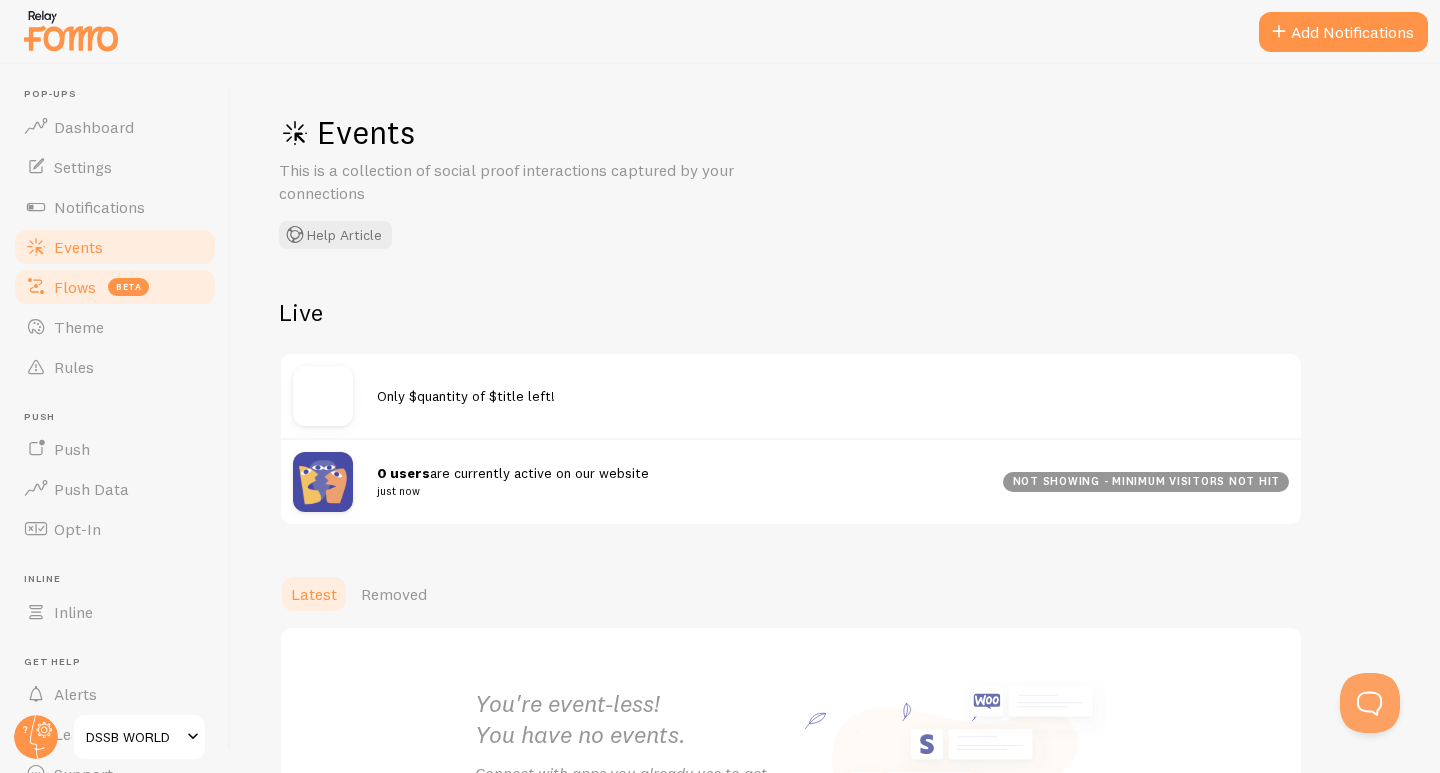 click on "Flows" at bounding box center (75, 287) 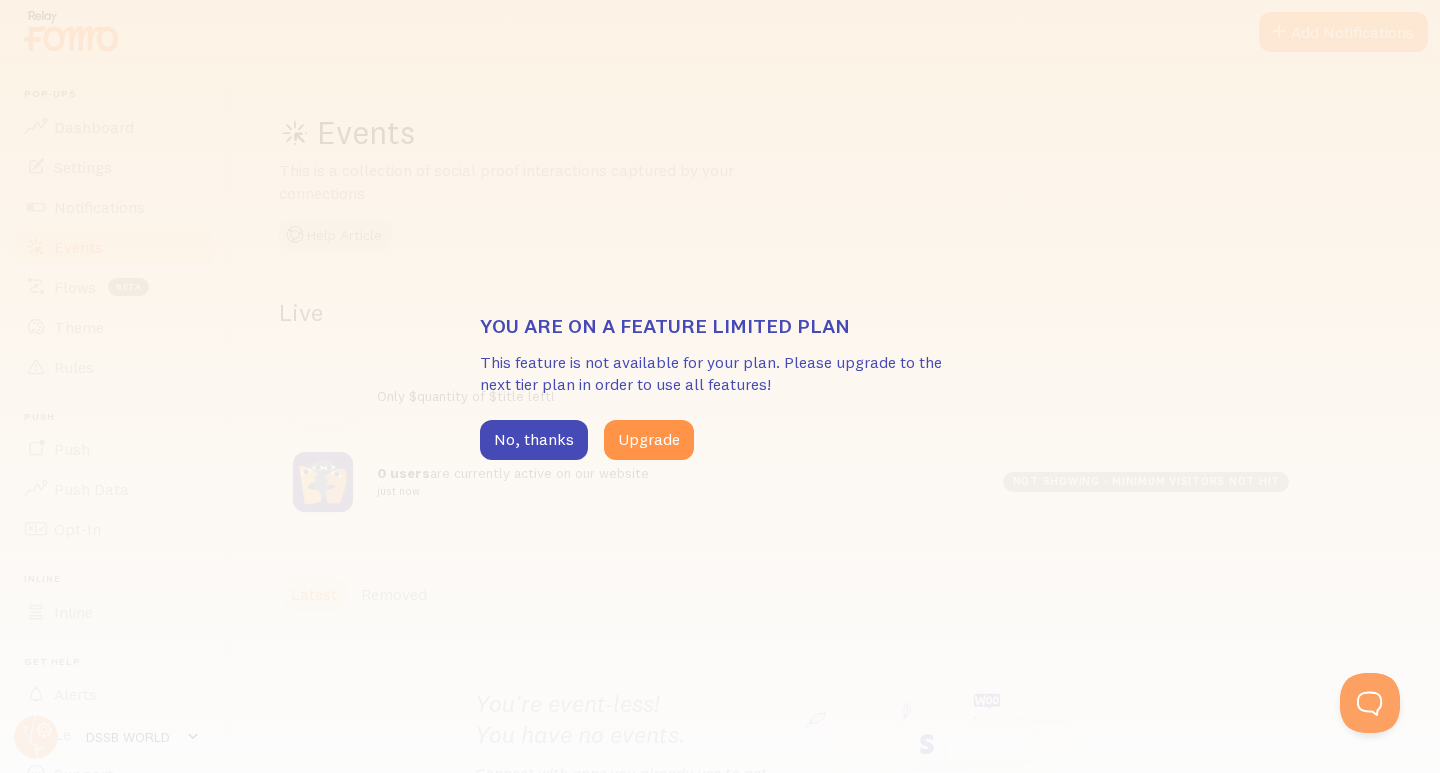 click on "You are on a feature limited plan   This feature is not available for your plan. Please upgrade to the next tier plan in order to use all features!   No, thanks
Upgrade" at bounding box center [720, 386] 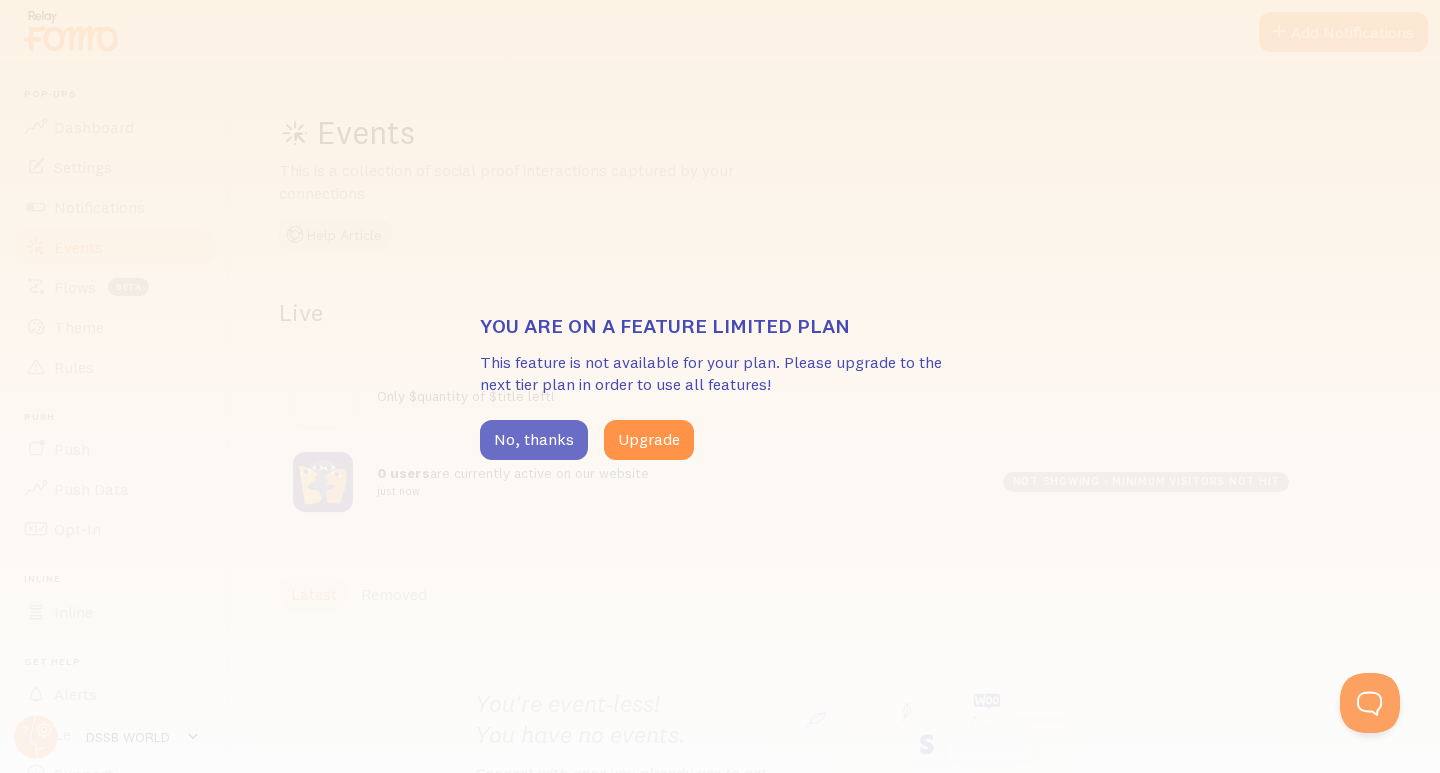 click on "No, thanks" at bounding box center (534, 440) 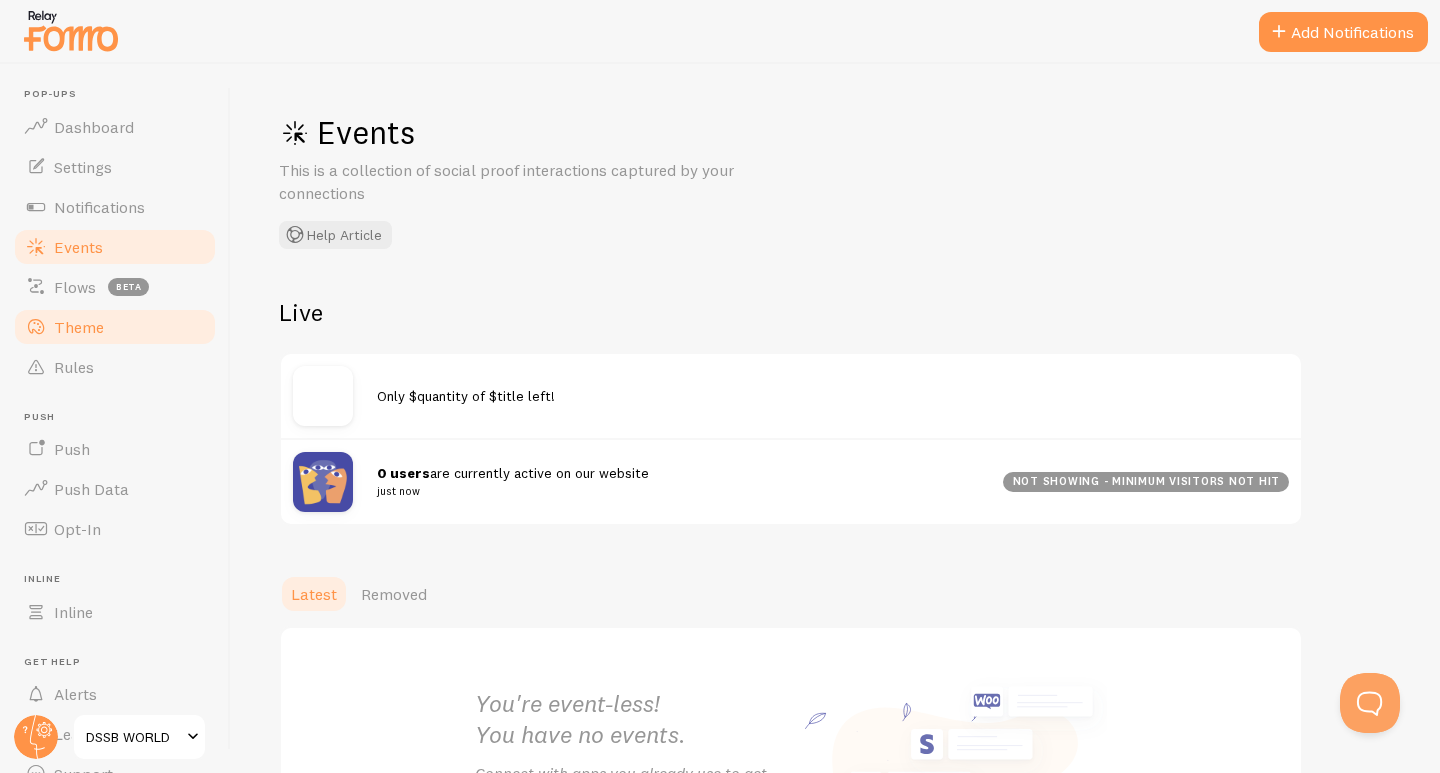 click on "Theme" at bounding box center [115, 327] 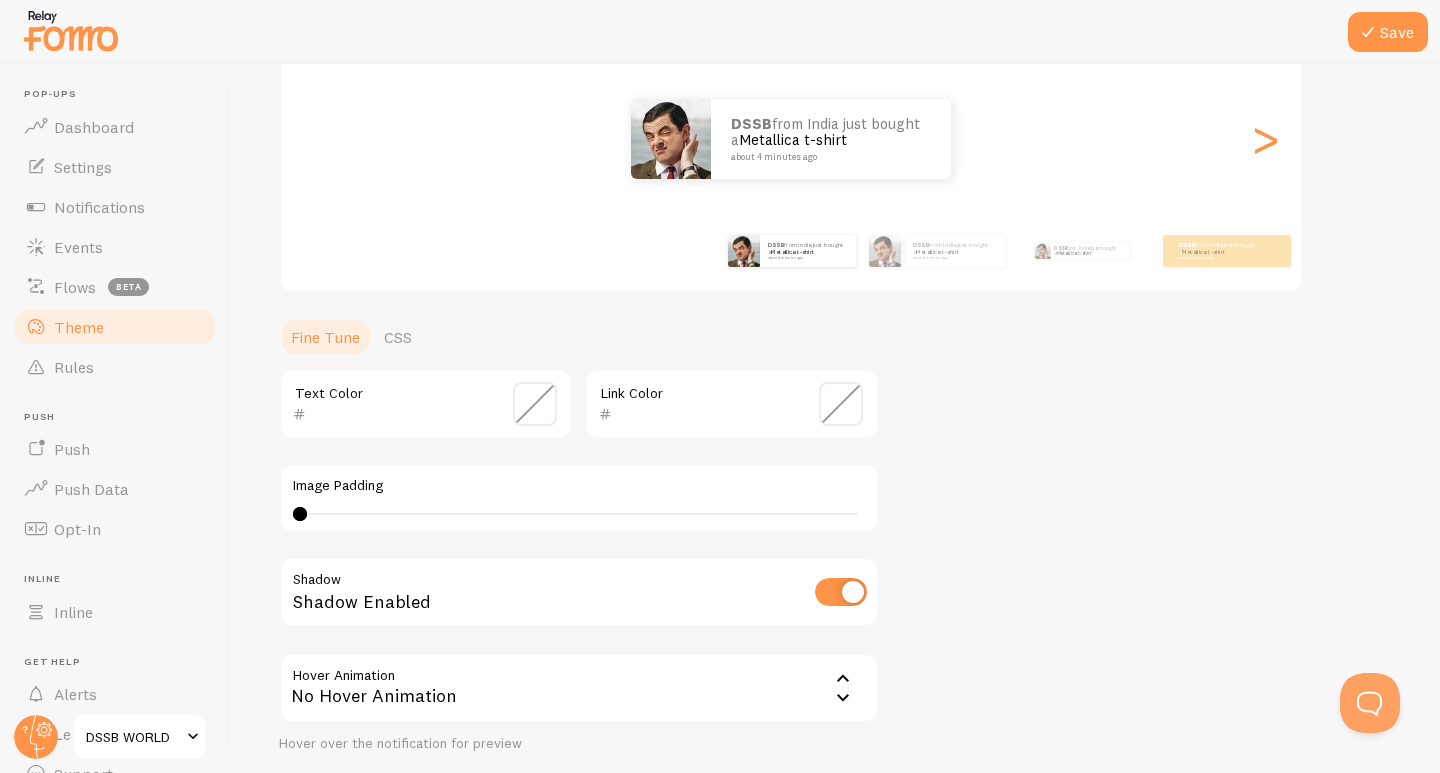 scroll, scrollTop: 233, scrollLeft: 0, axis: vertical 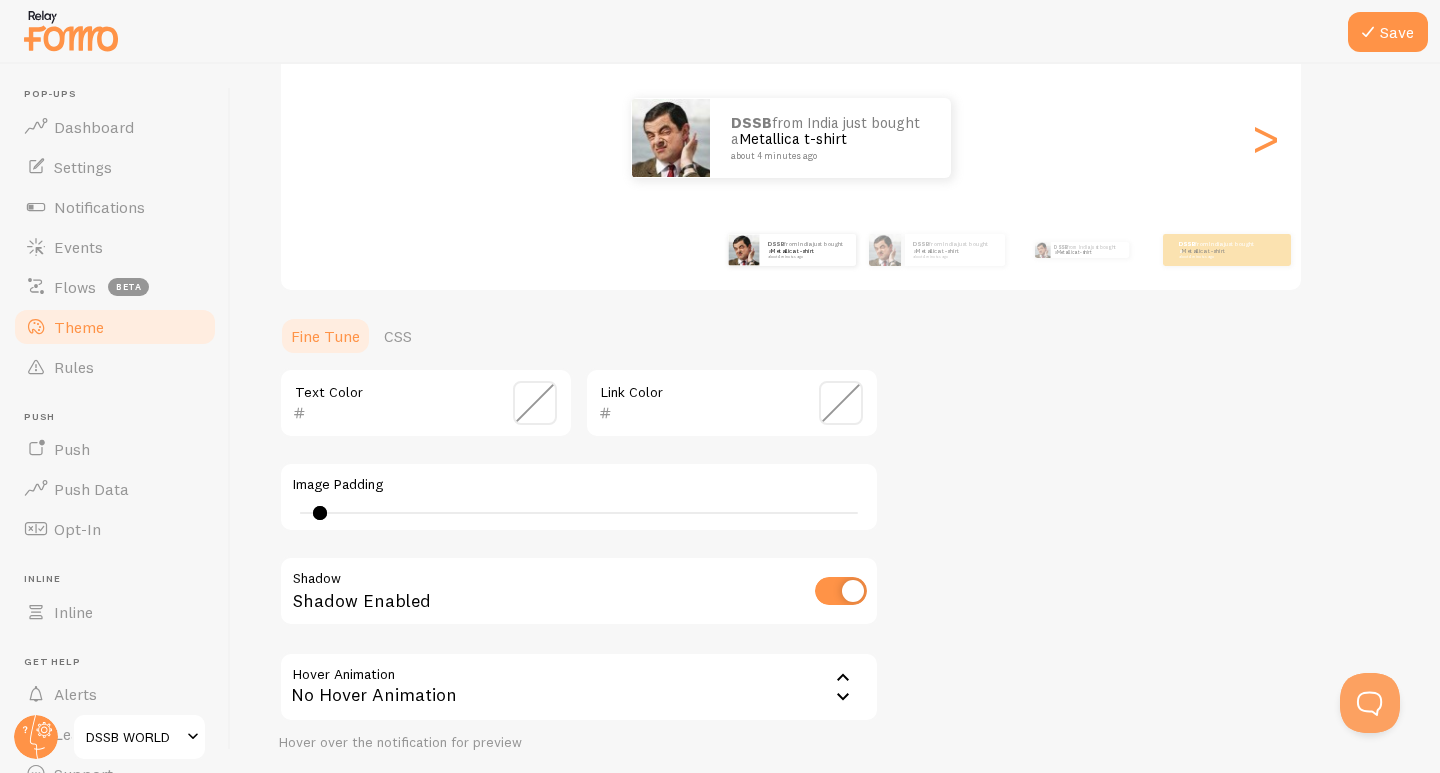drag, startPoint x: 296, startPoint y: 512, endPoint x: 324, endPoint y: 512, distance: 28 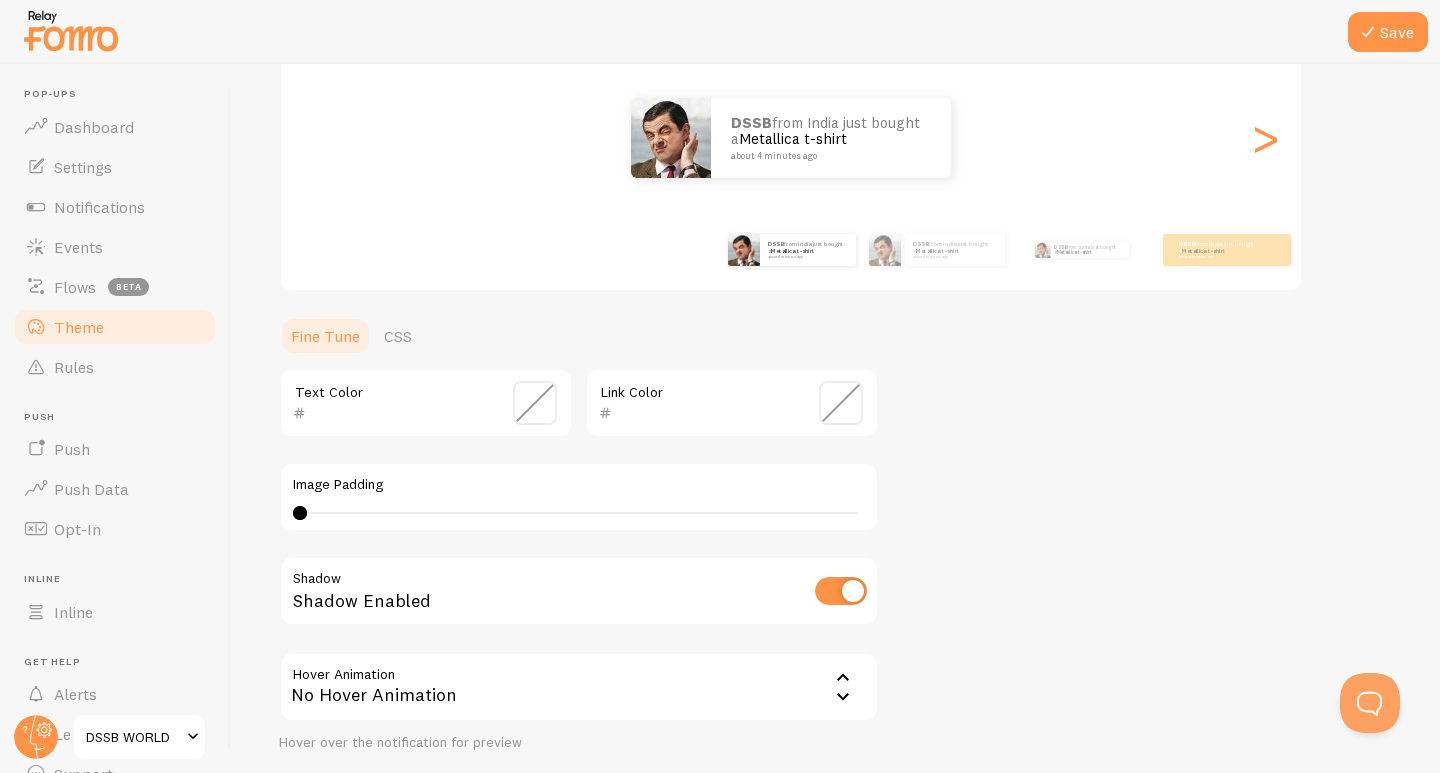 type on "0" 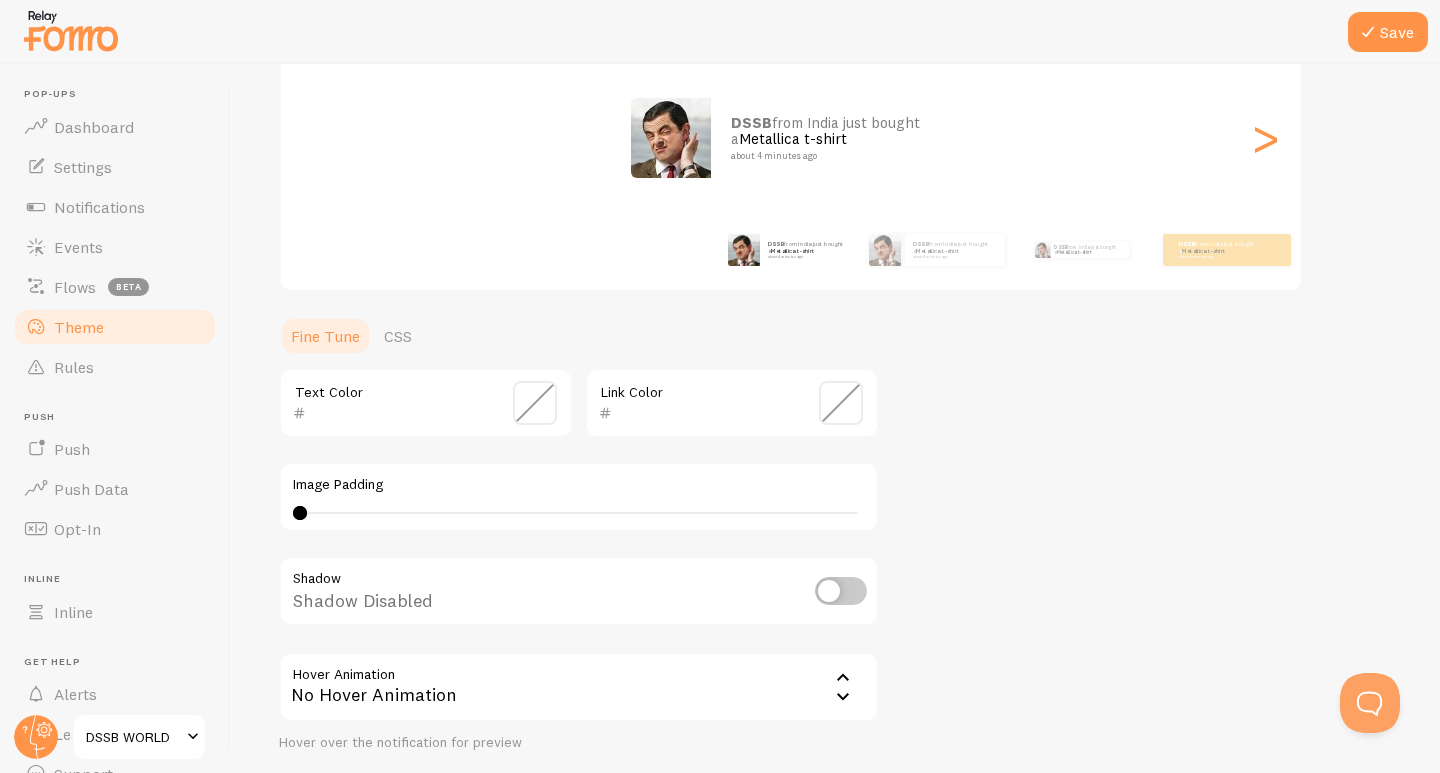 click at bounding box center [841, 591] 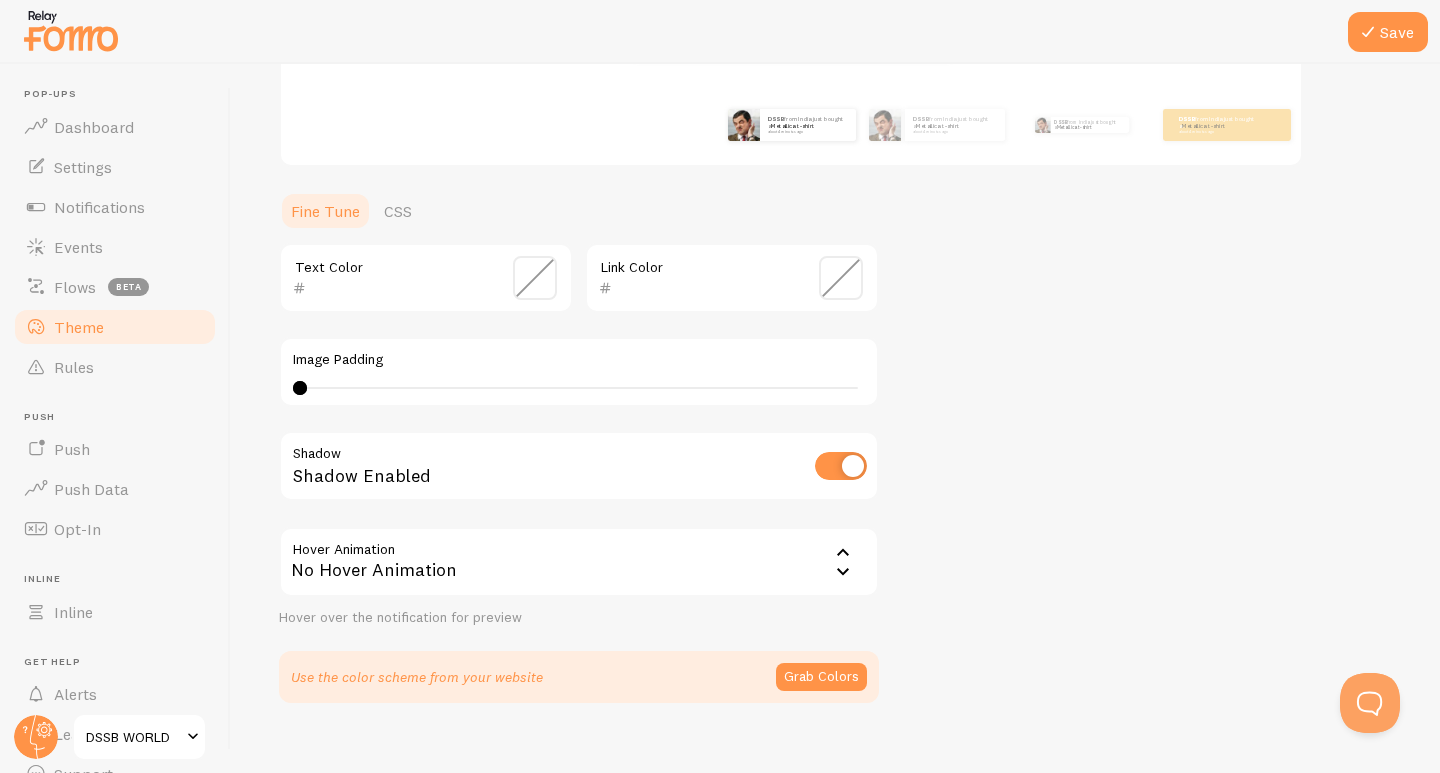scroll, scrollTop: 384, scrollLeft: 0, axis: vertical 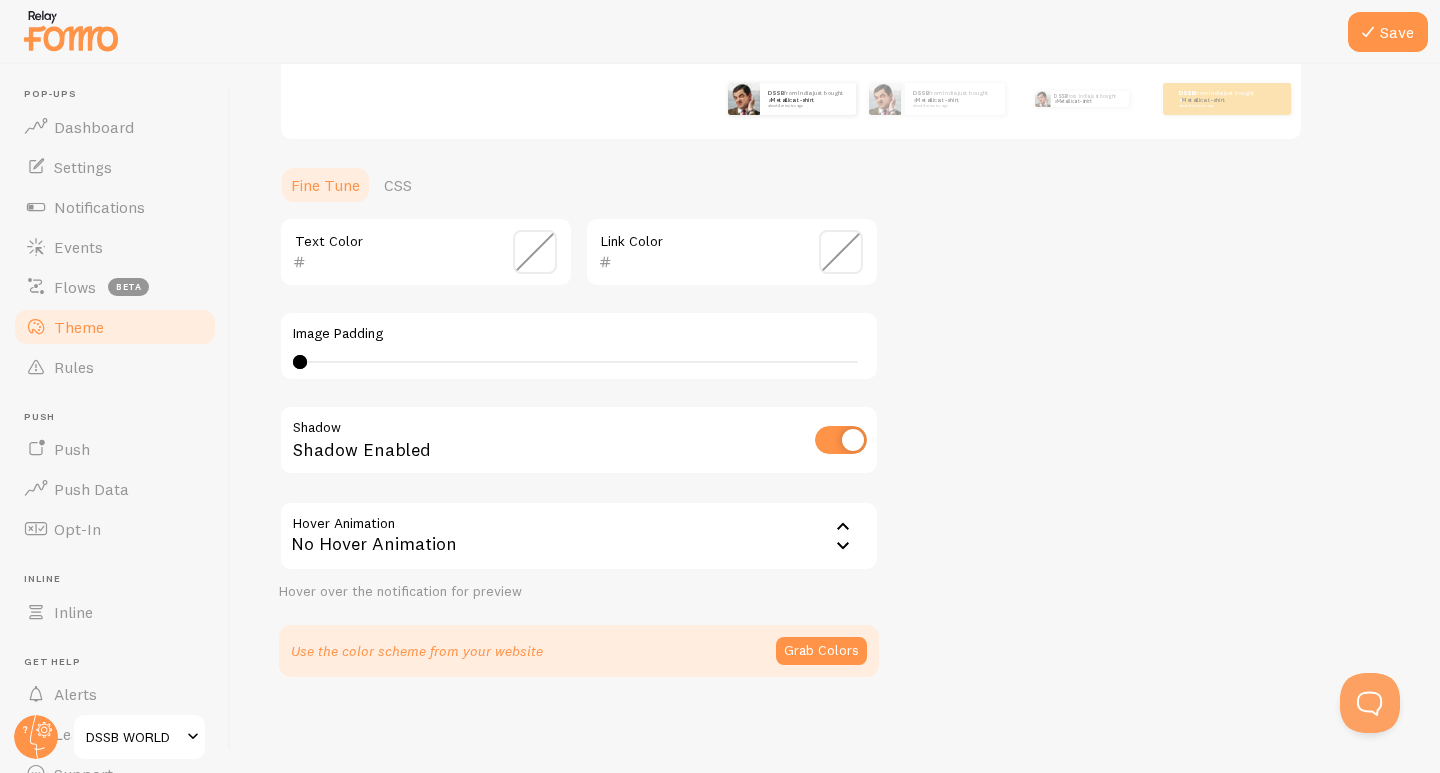 click 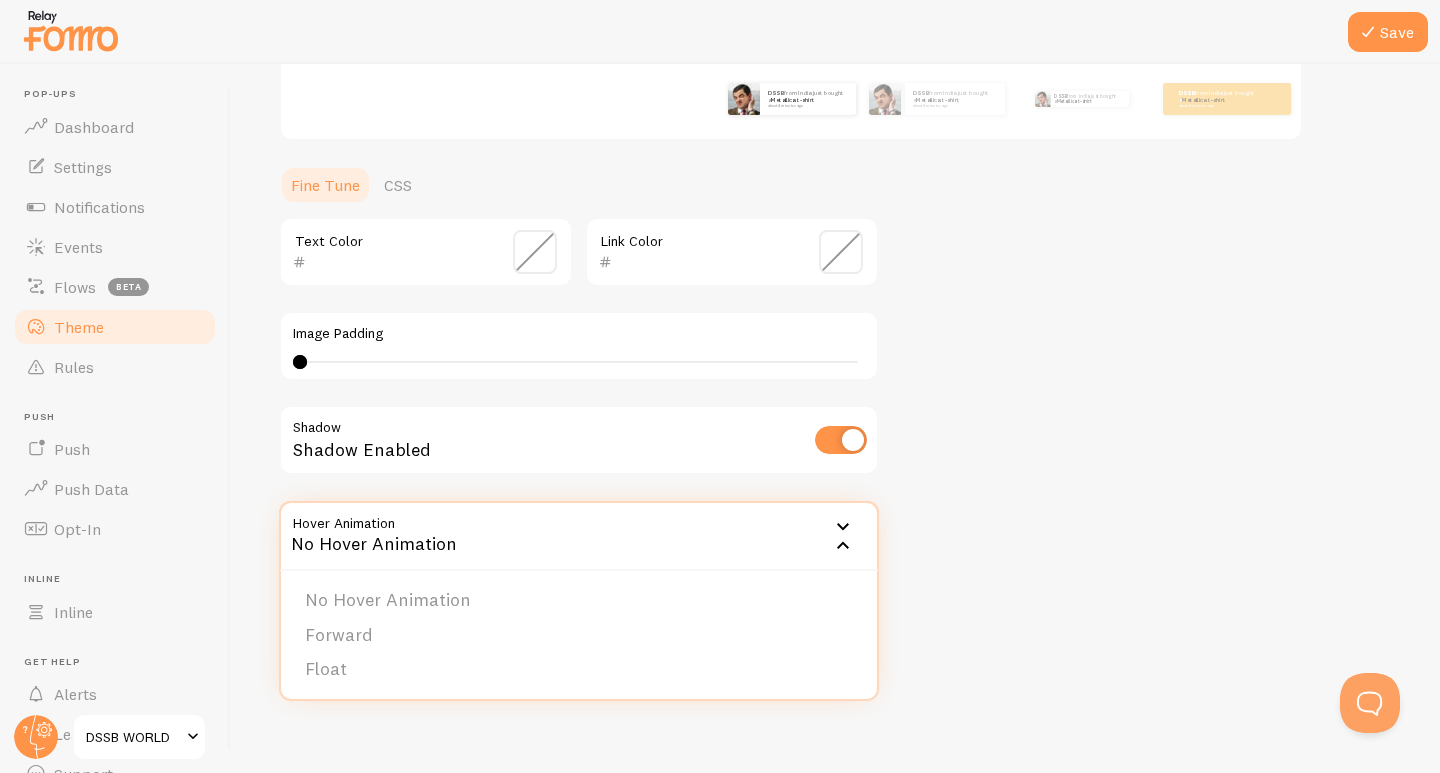 click on "Float" at bounding box center (579, 669) 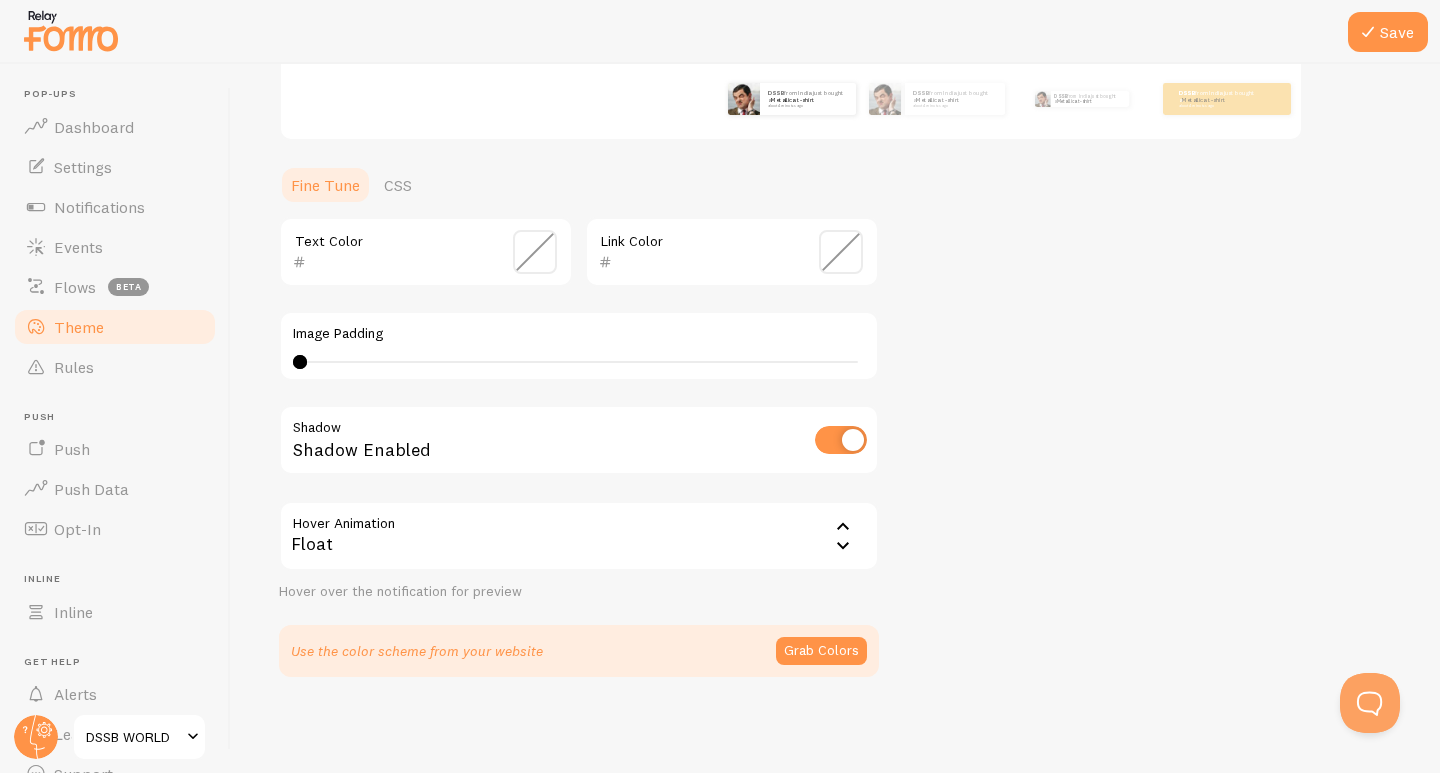 click 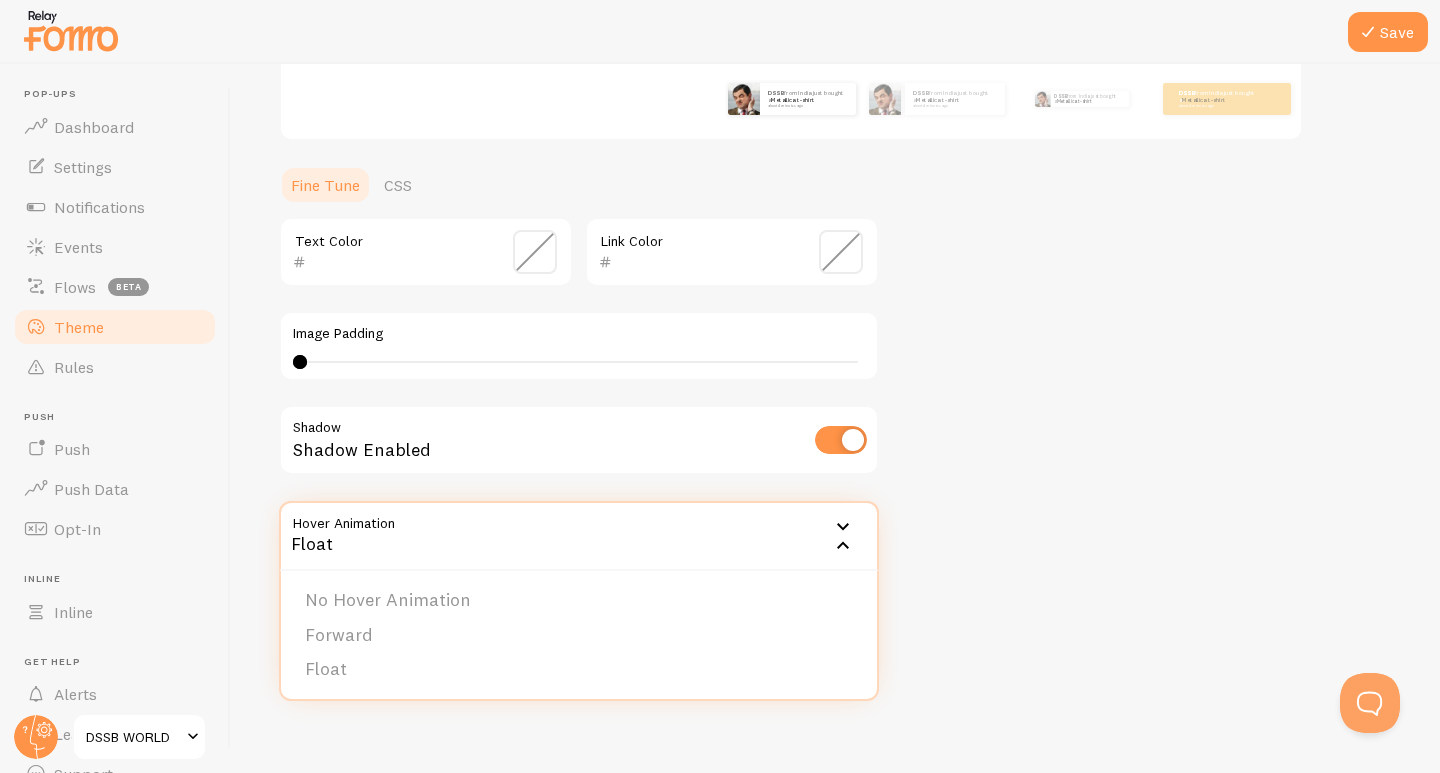 click 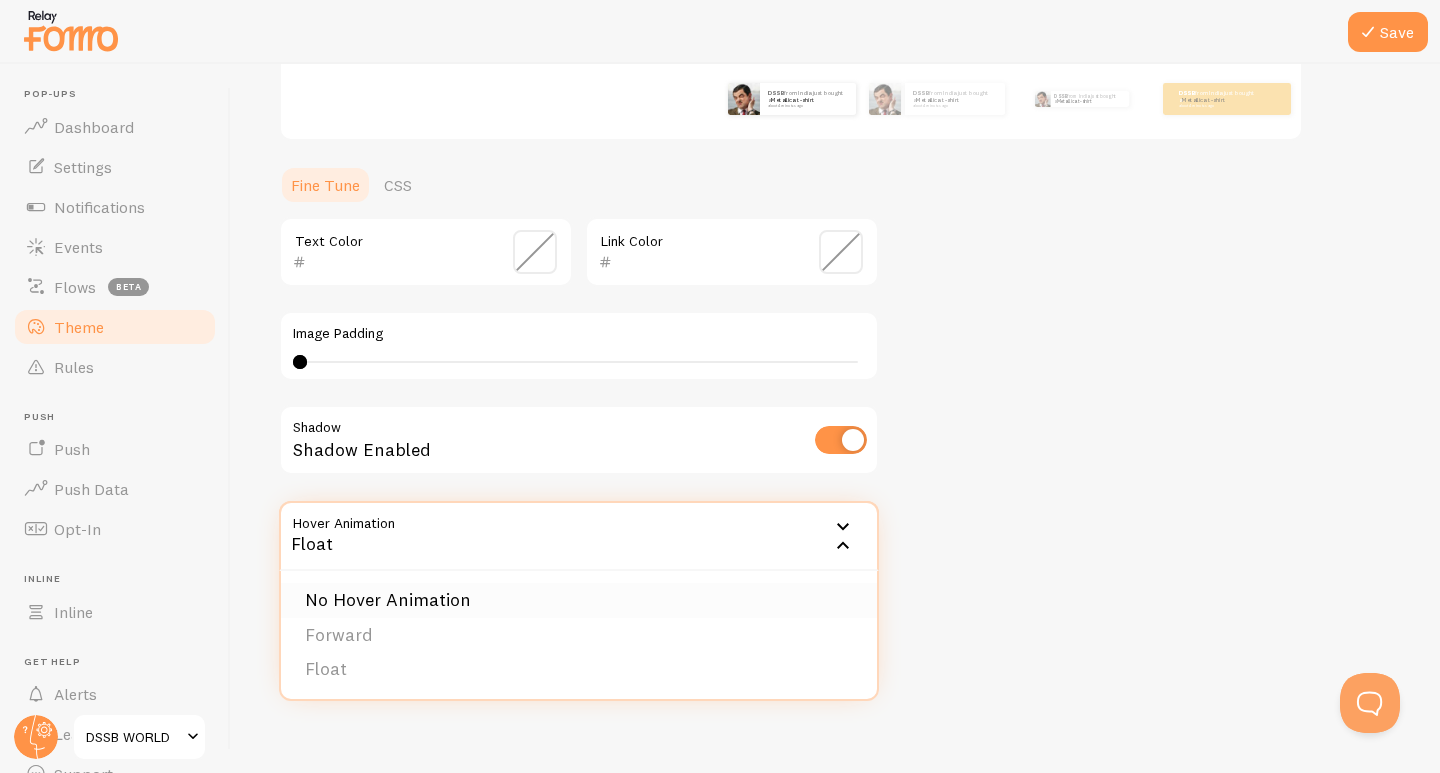click on "No Hover Animation" at bounding box center (579, 600) 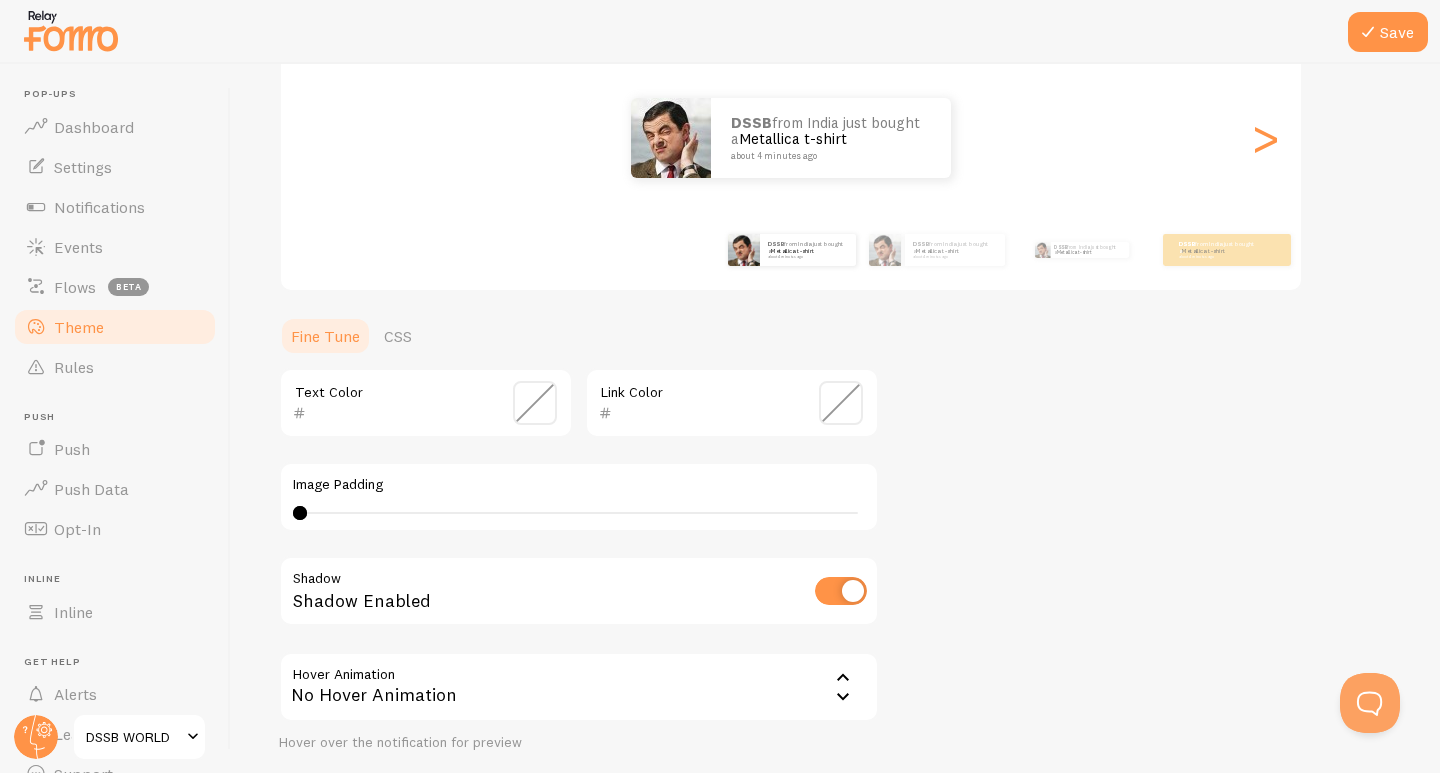 scroll, scrollTop: 284, scrollLeft: 0, axis: vertical 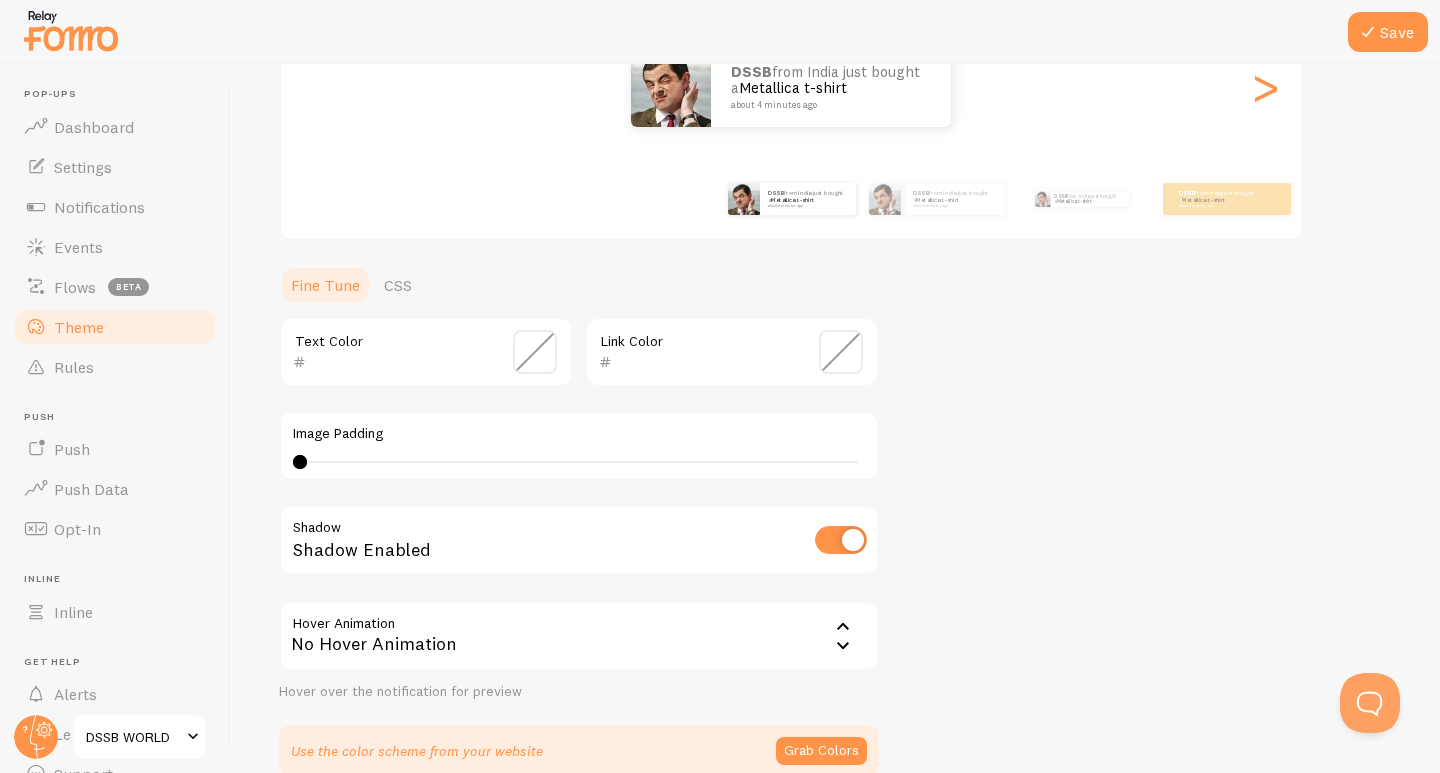 click on "No Hover Animation" at bounding box center (579, 636) 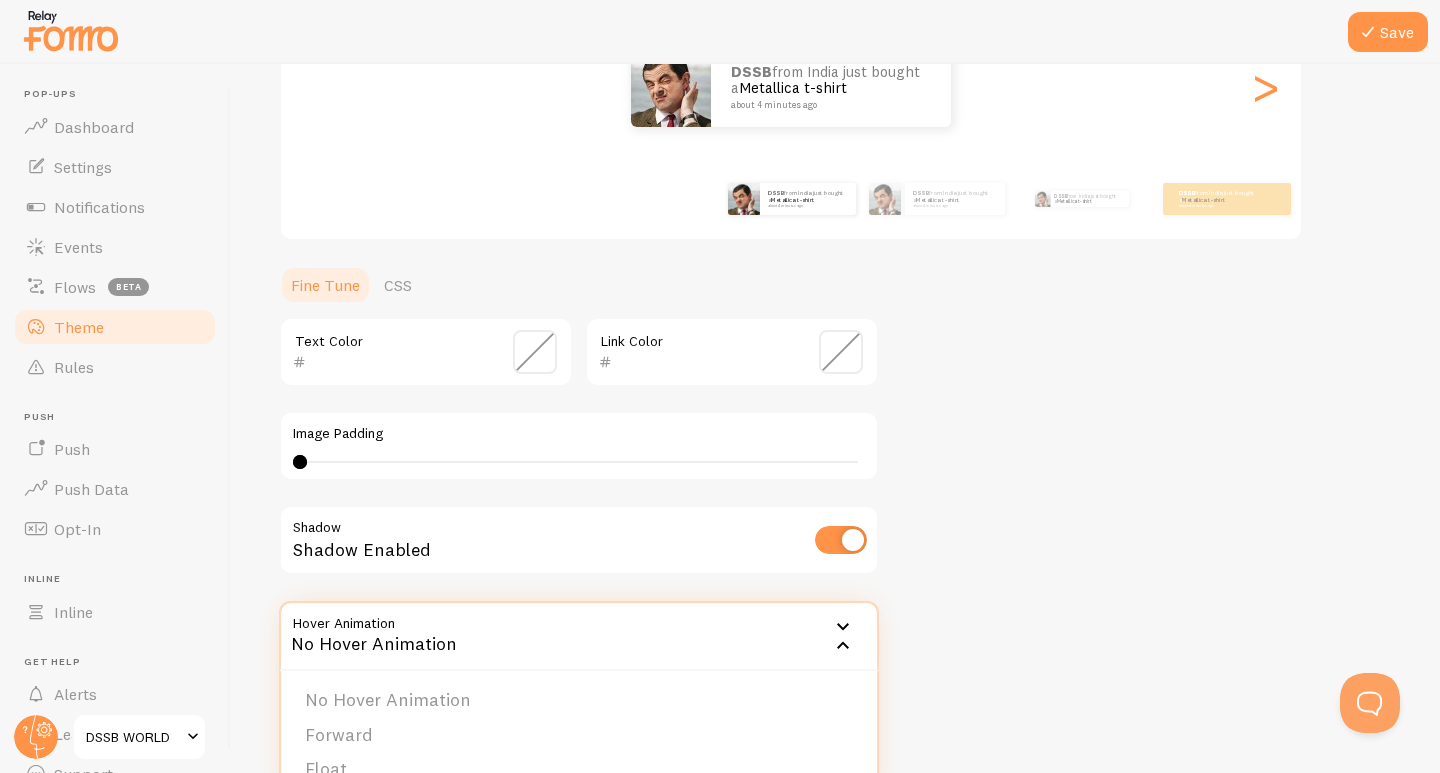 click 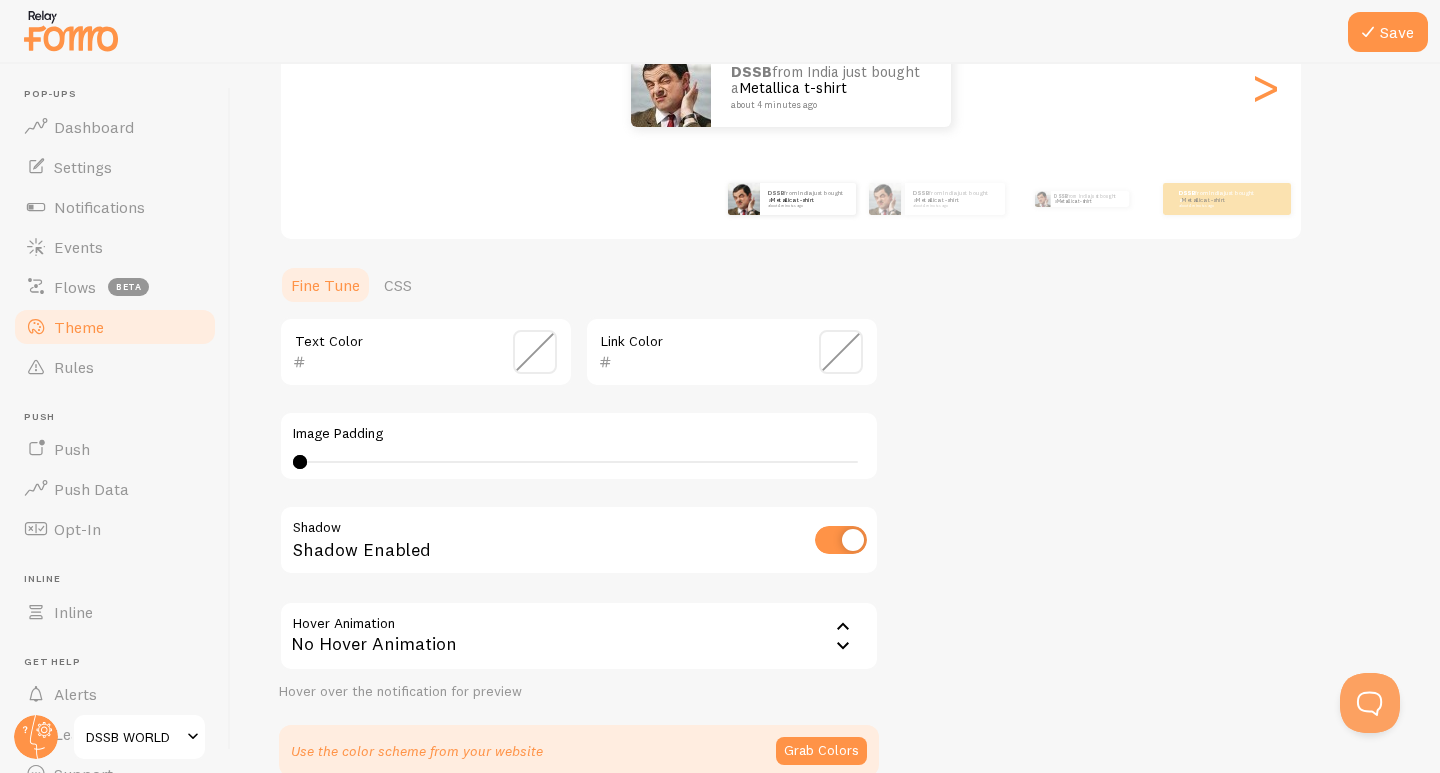 click 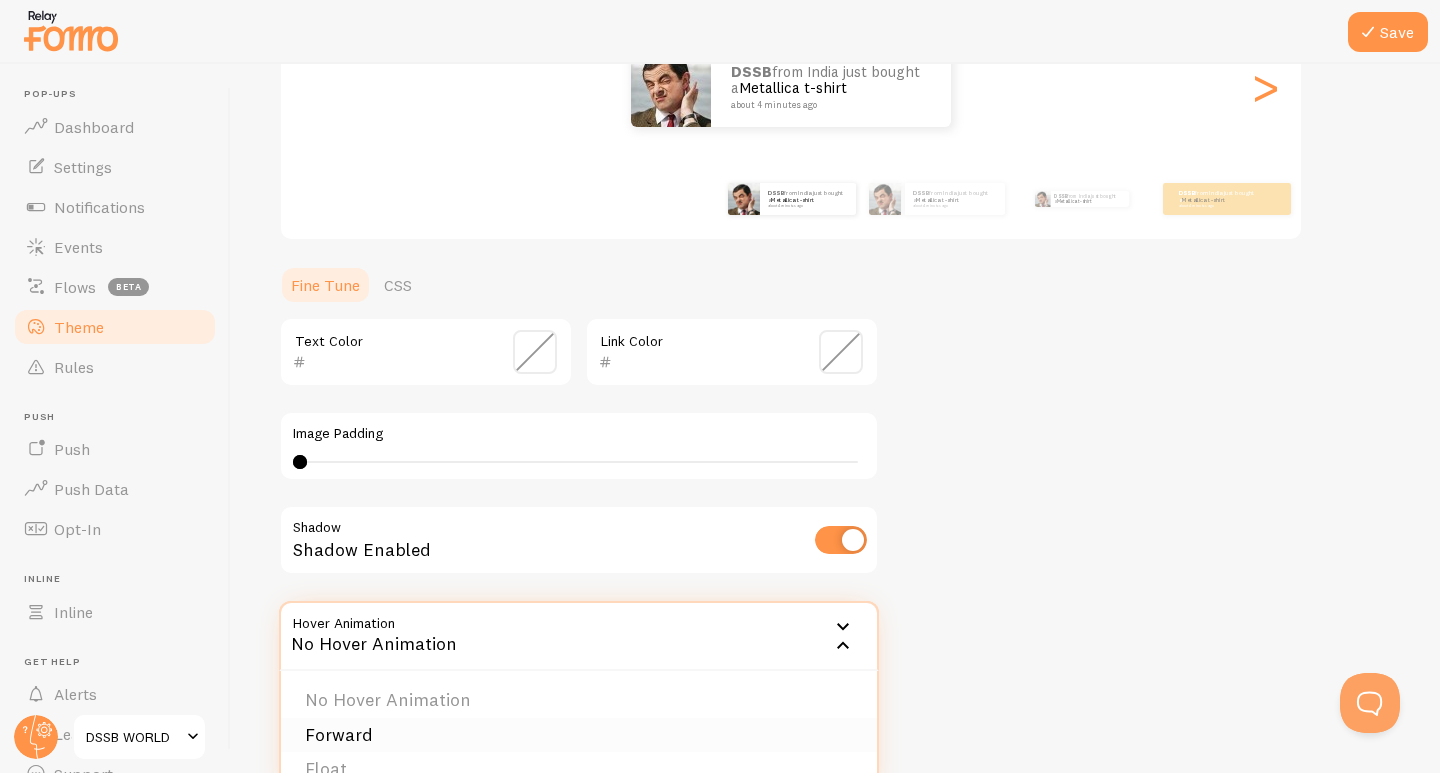 click on "Forward" at bounding box center [579, 735] 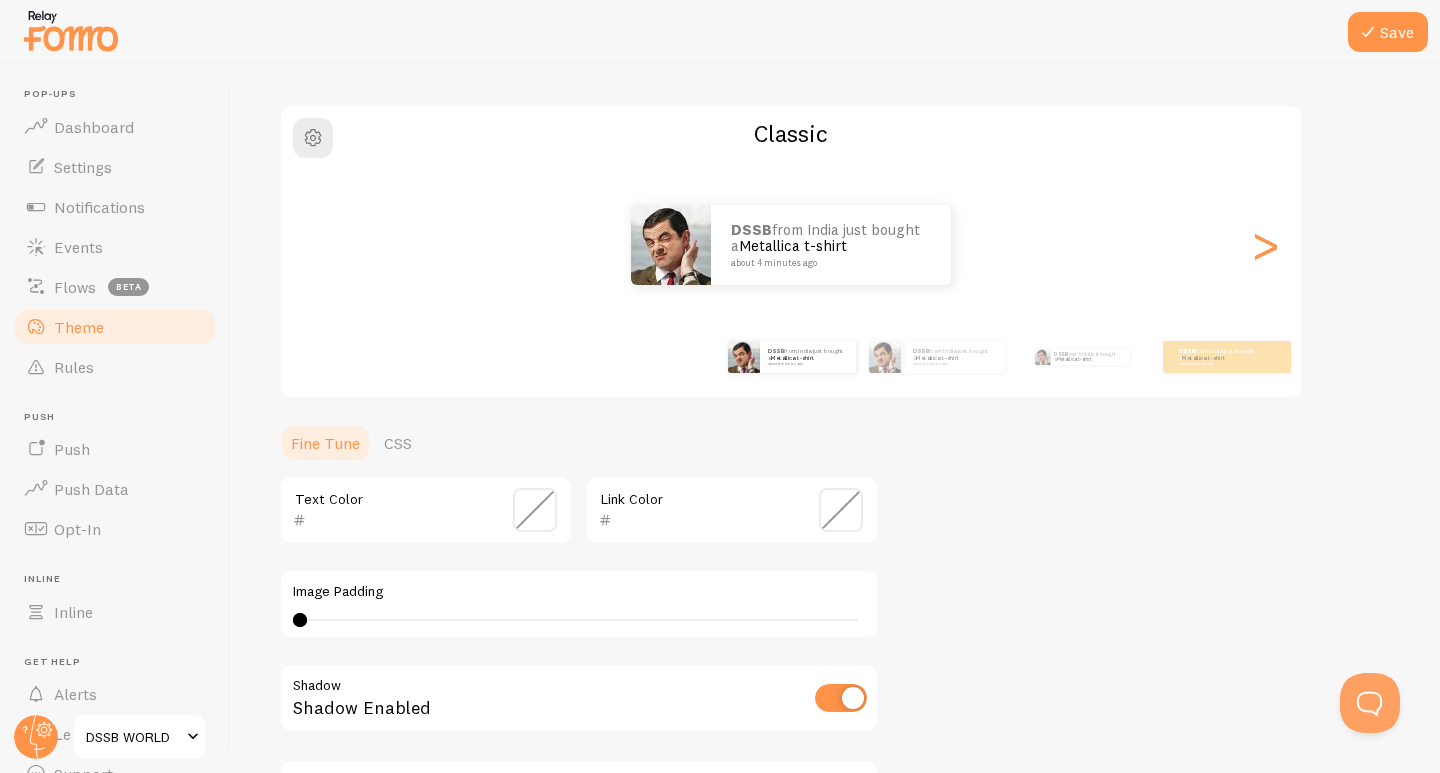 scroll, scrollTop: 117, scrollLeft: 0, axis: vertical 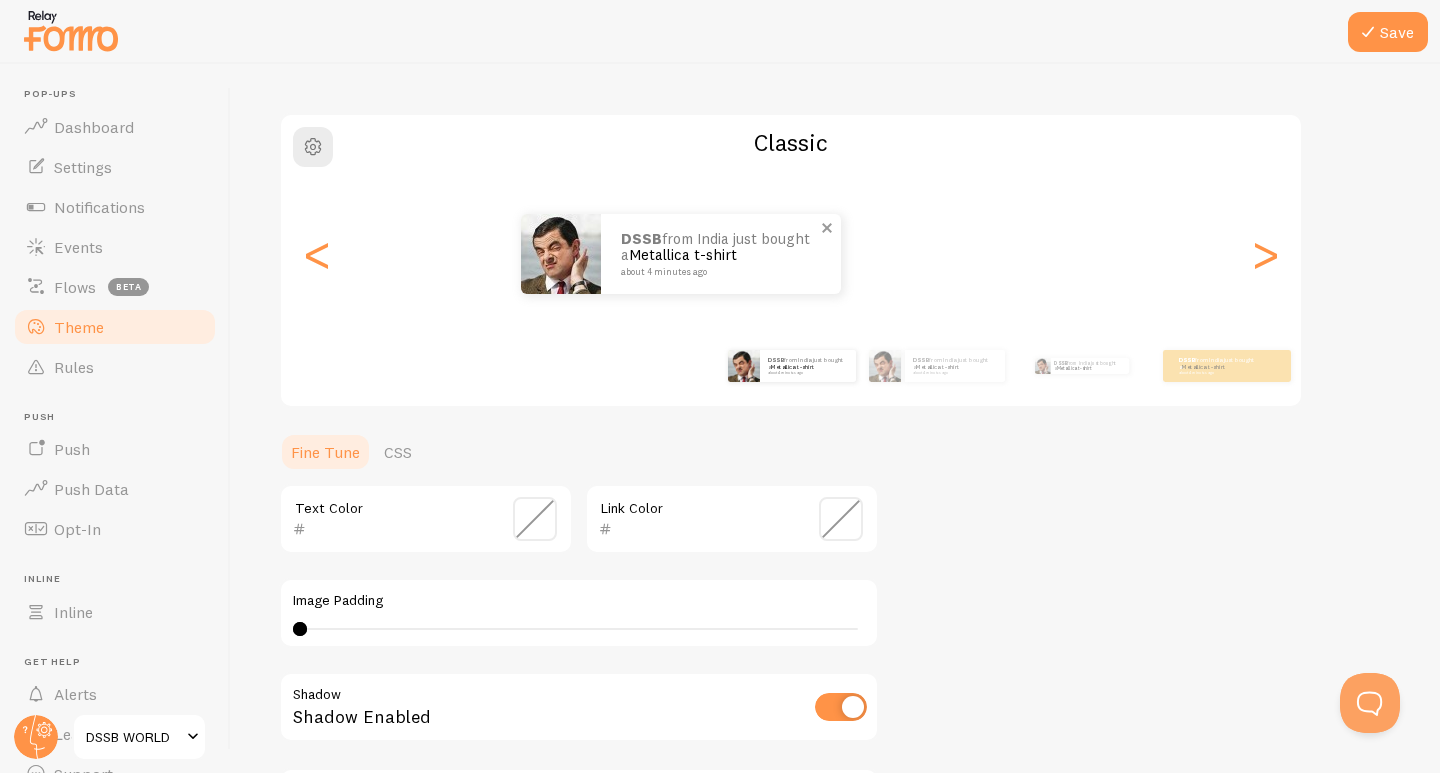 click at bounding box center (561, 254) 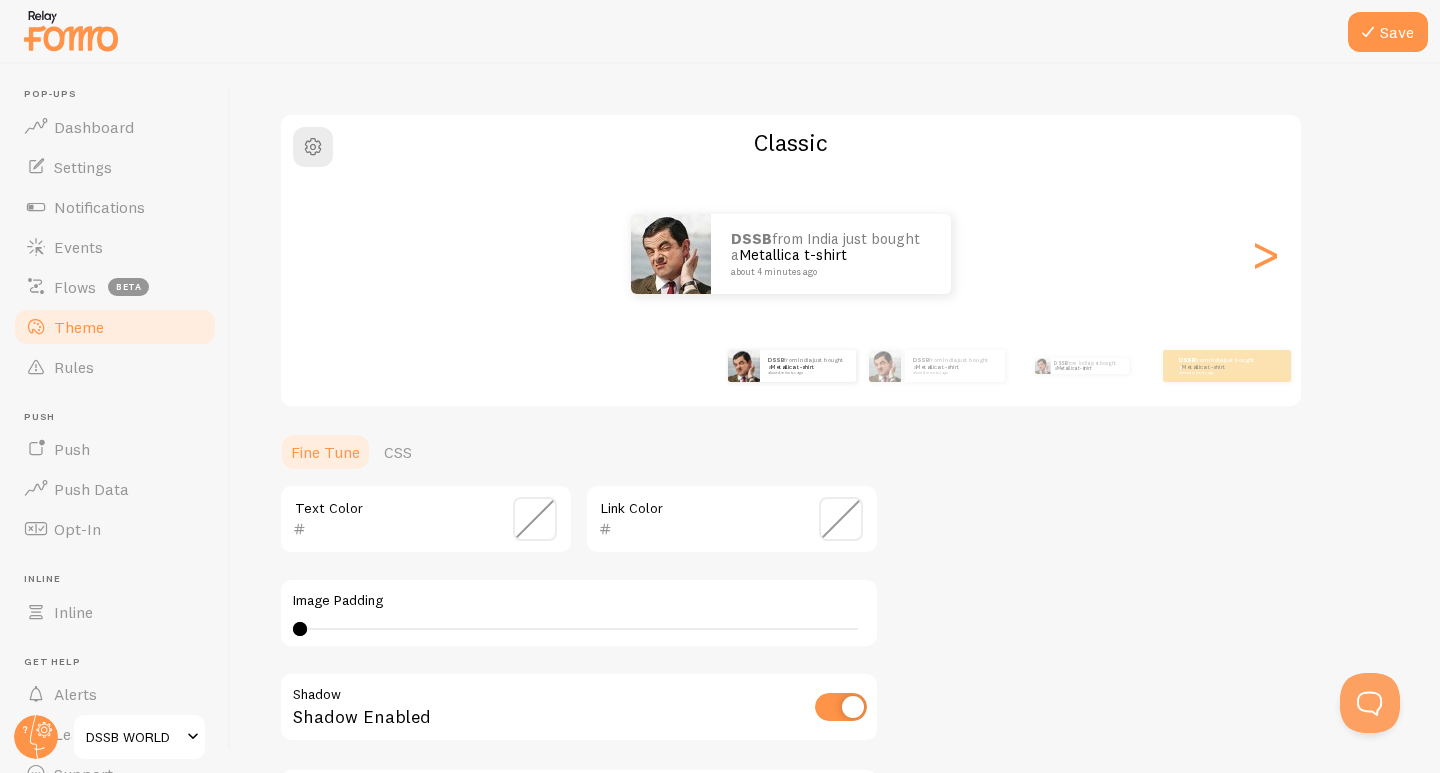 click on "[COUNTRY] from India just bought a Metallica t-shirt about 4 minutes ago" at bounding box center (791, 254) 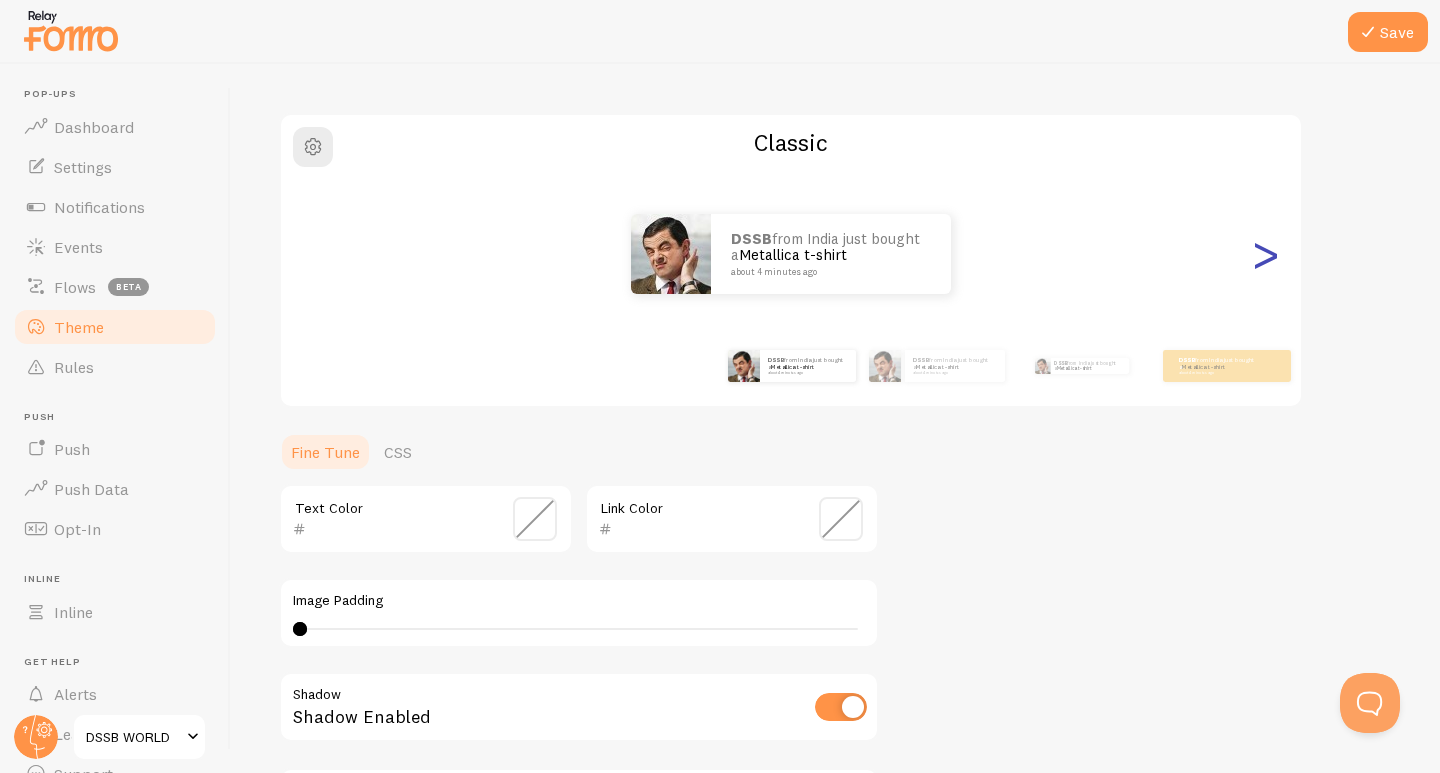 click on ">" at bounding box center (1265, 254) 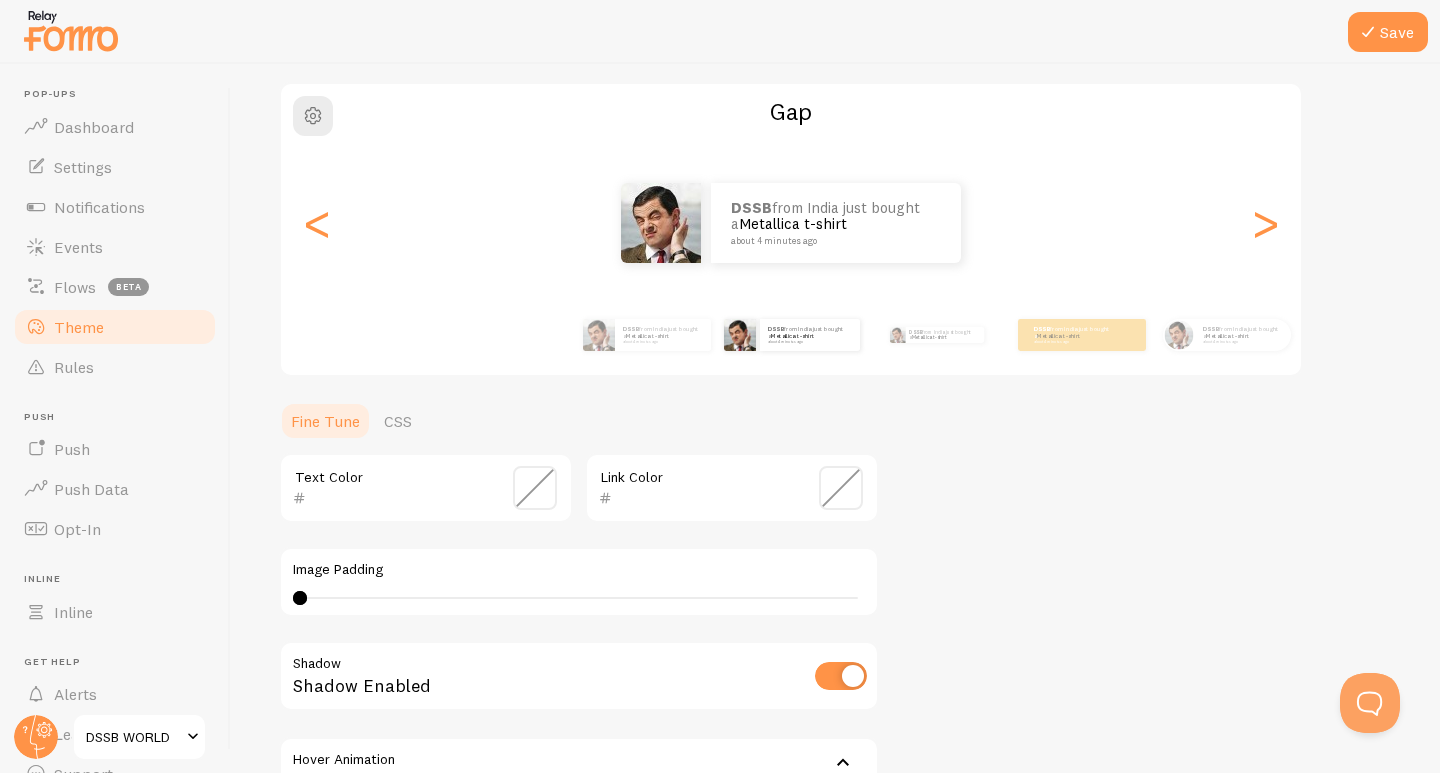 scroll, scrollTop: 117, scrollLeft: 0, axis: vertical 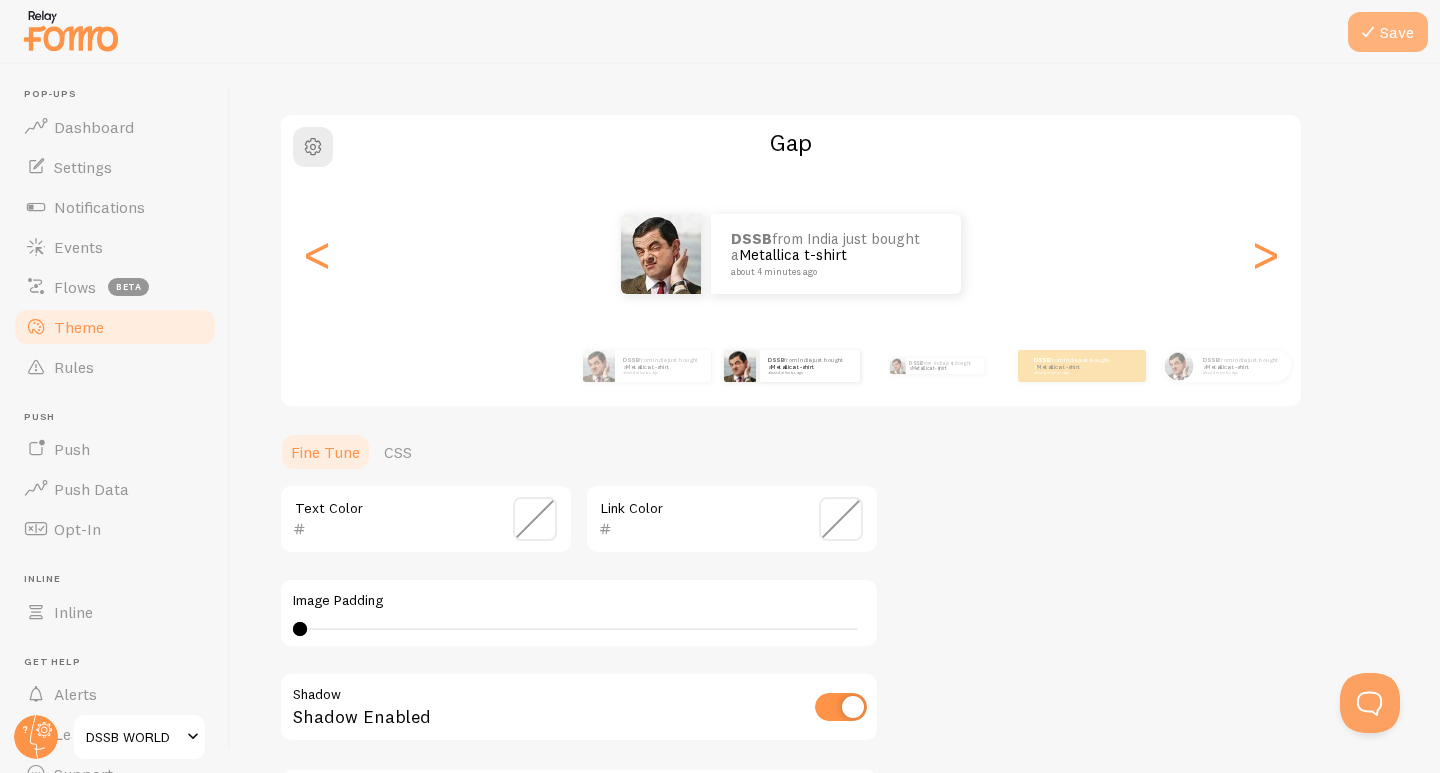 click on "Save" at bounding box center (1388, 32) 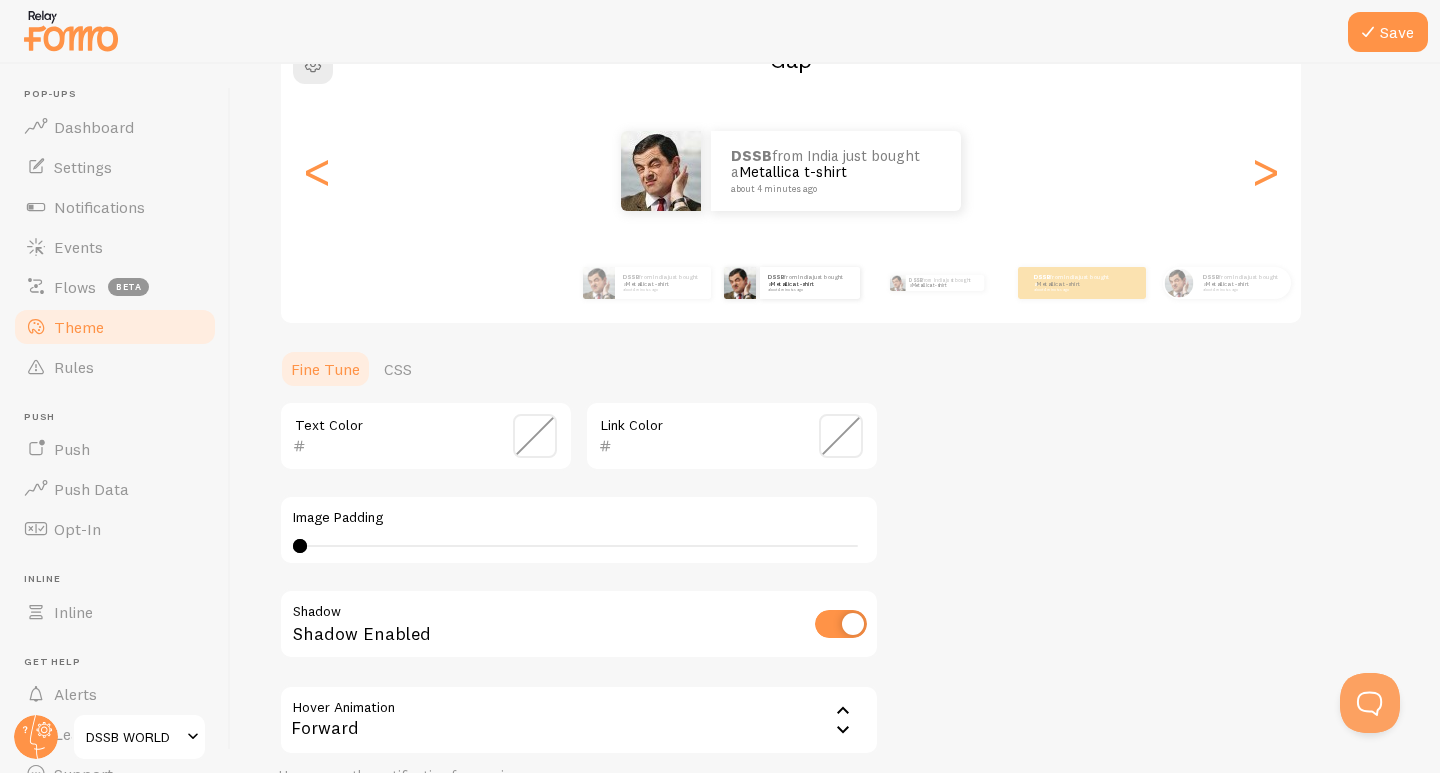 scroll, scrollTop: 233, scrollLeft: 0, axis: vertical 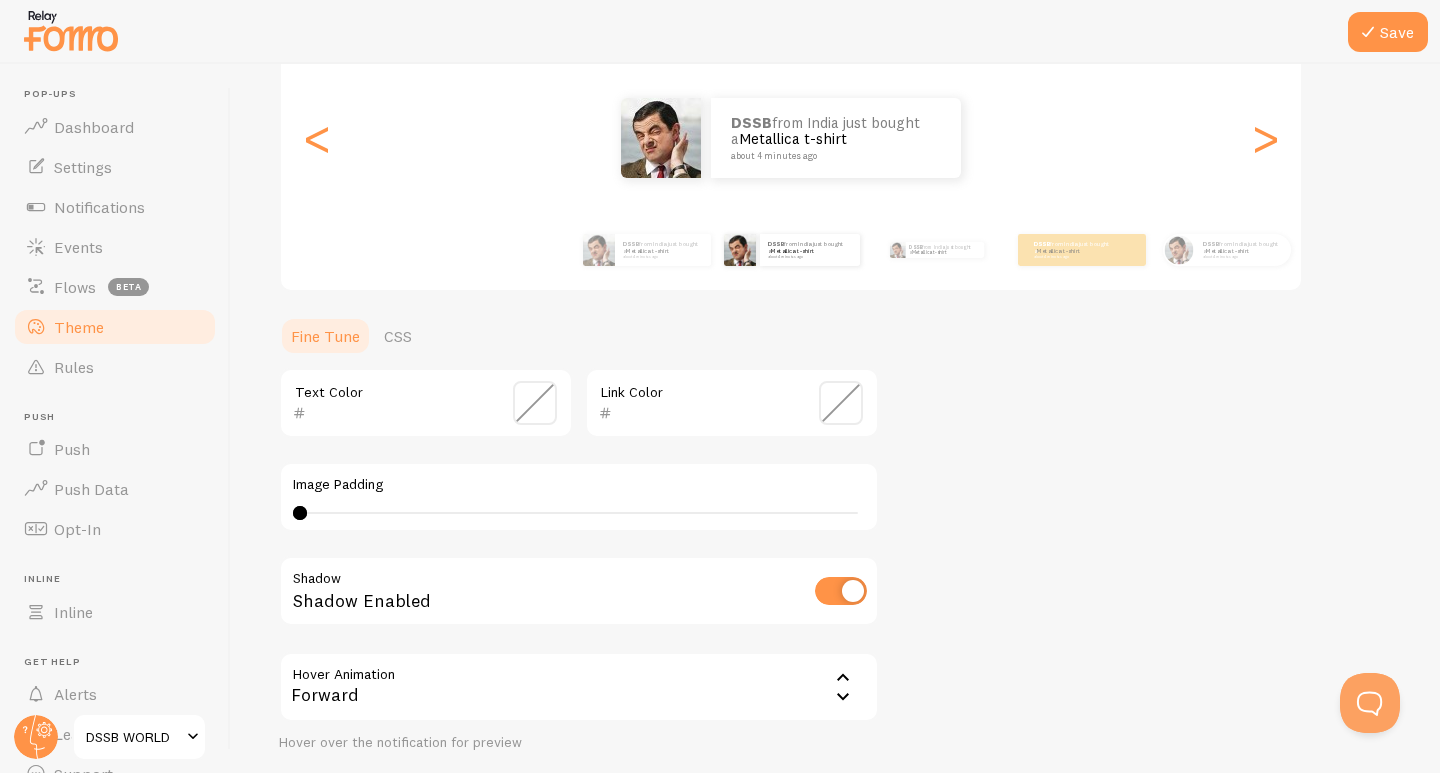 click at bounding box center (841, 403) 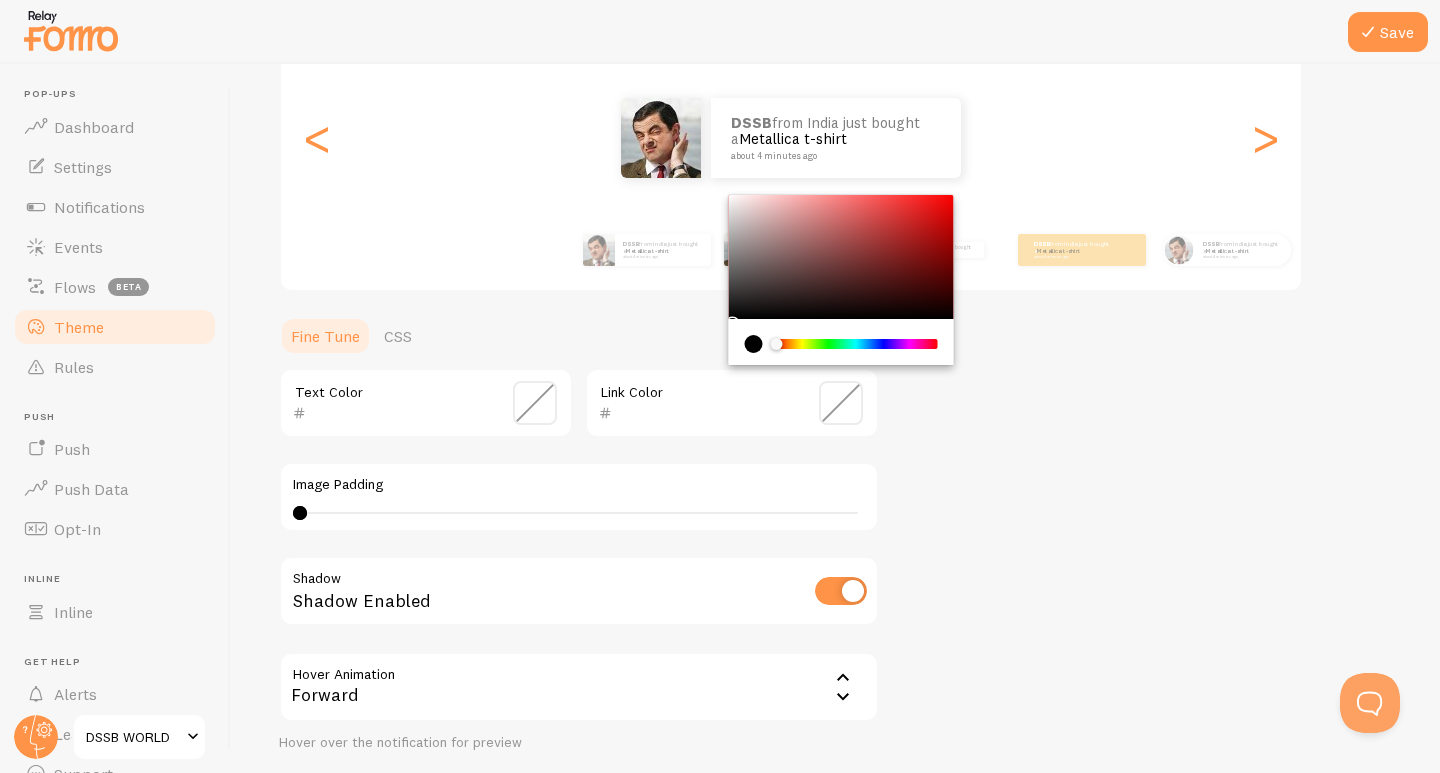 click at bounding box center [841, 403] 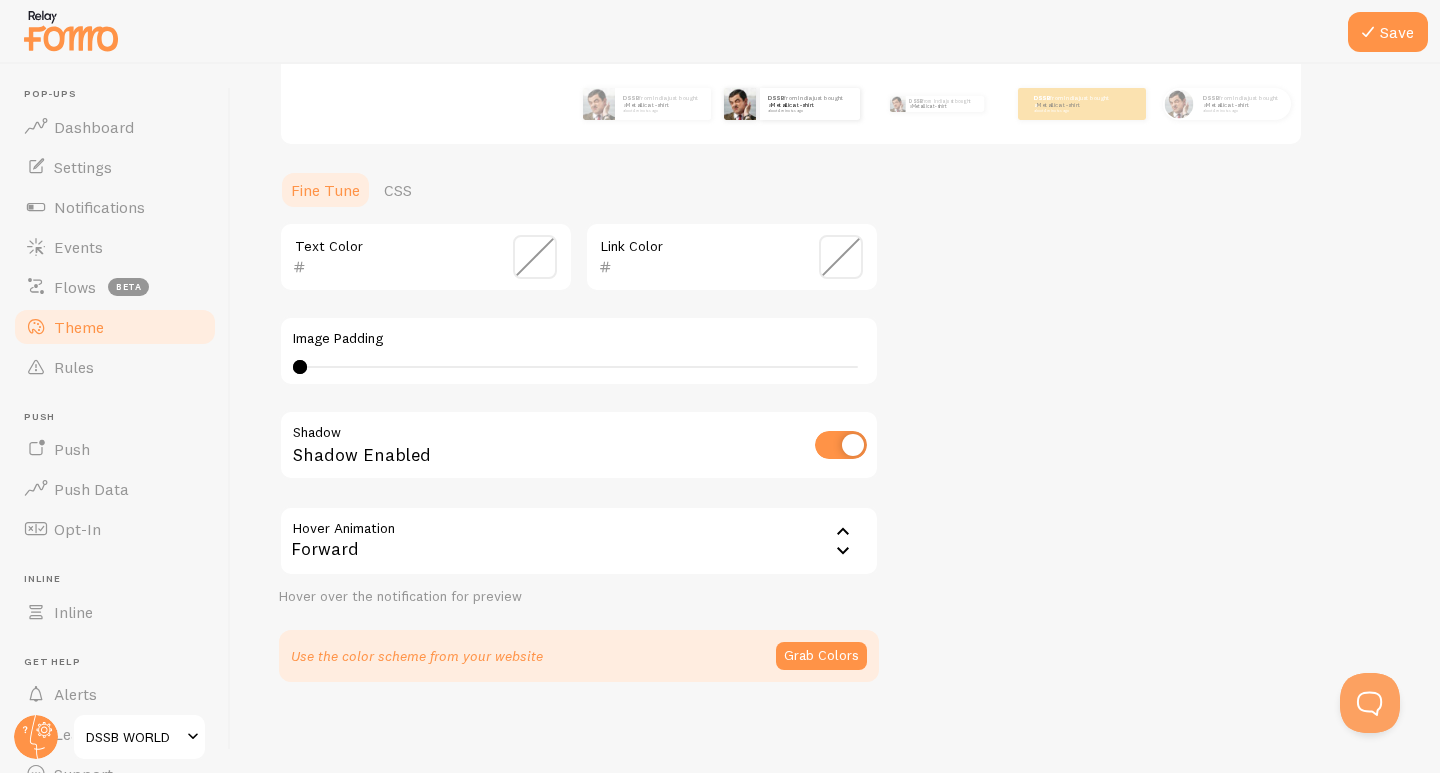 scroll, scrollTop: 384, scrollLeft: 0, axis: vertical 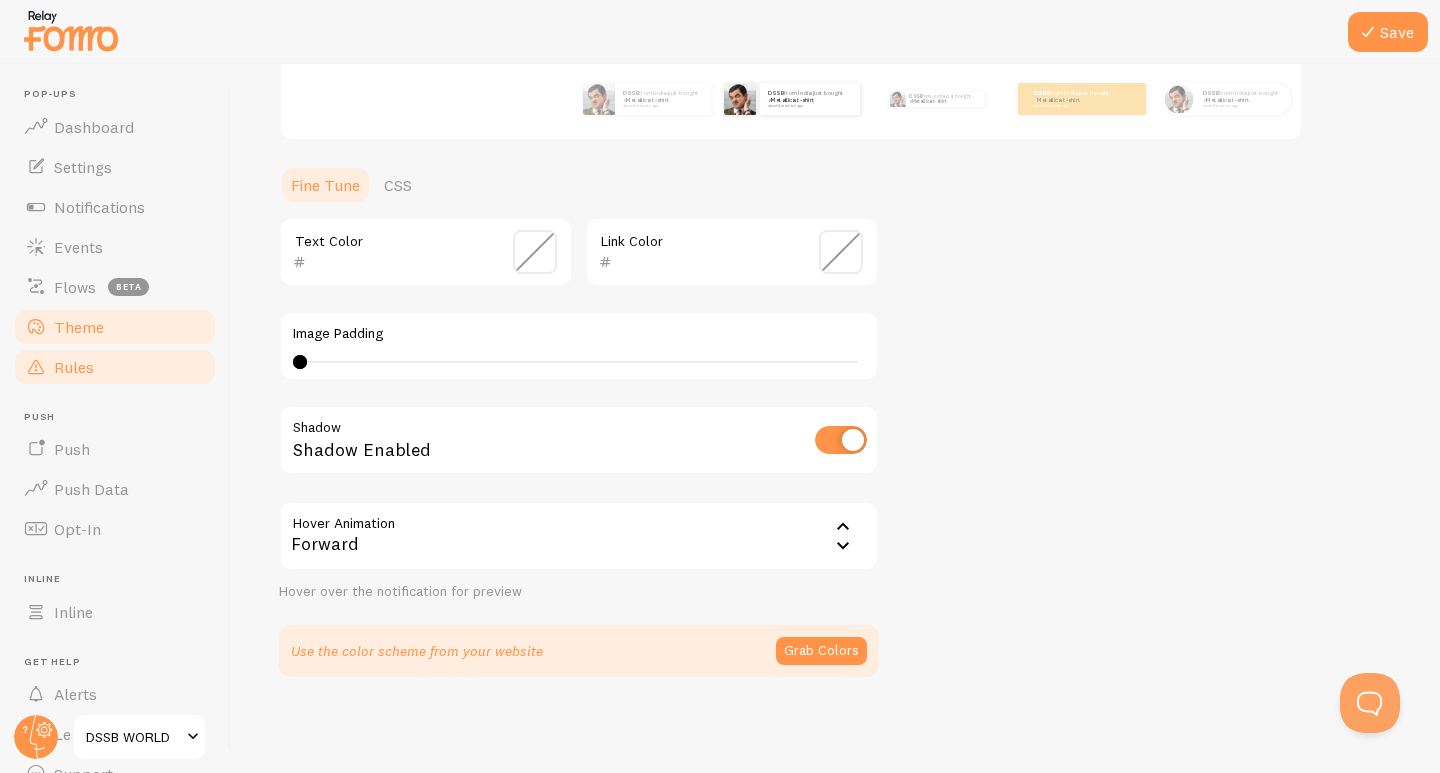 click on "Rules" at bounding box center [74, 367] 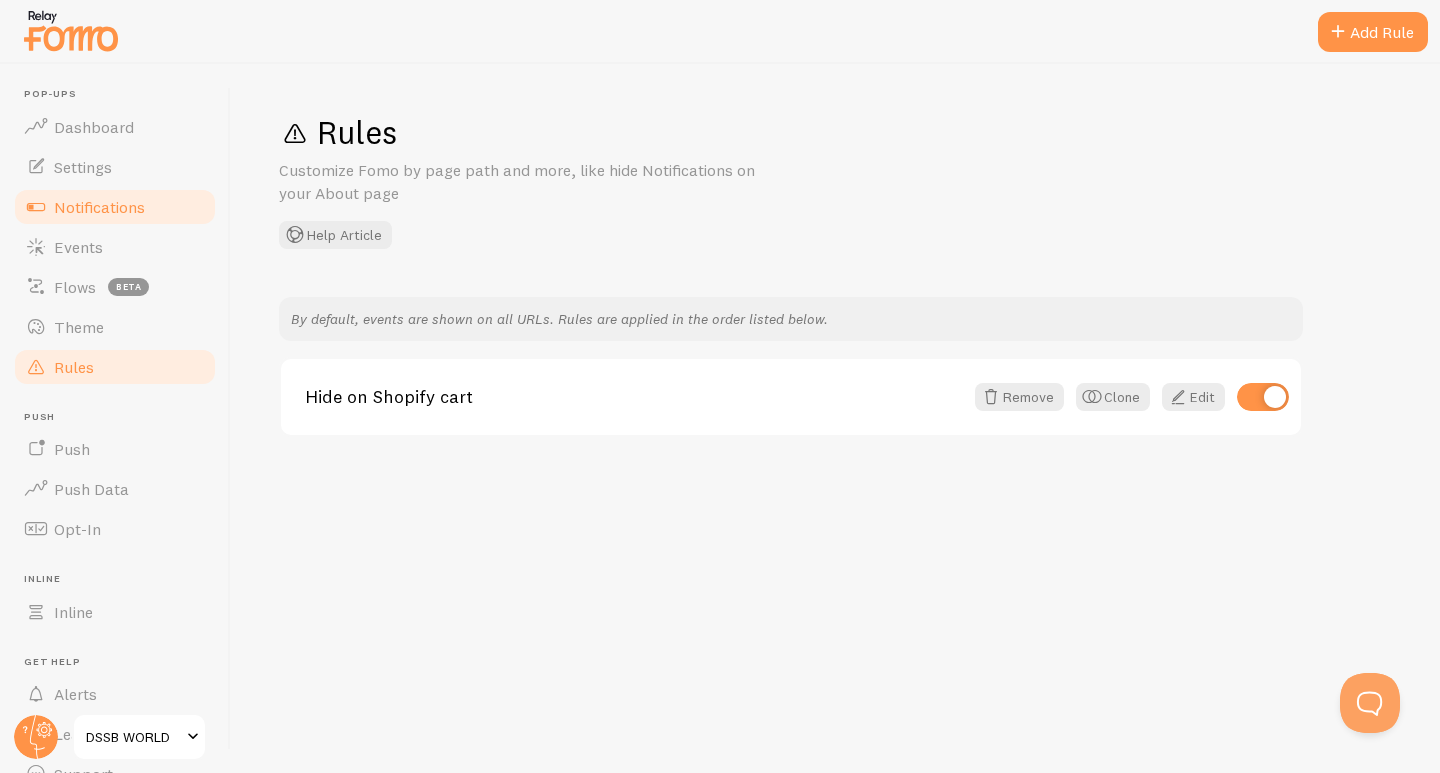 click on "Notifications" at bounding box center [115, 207] 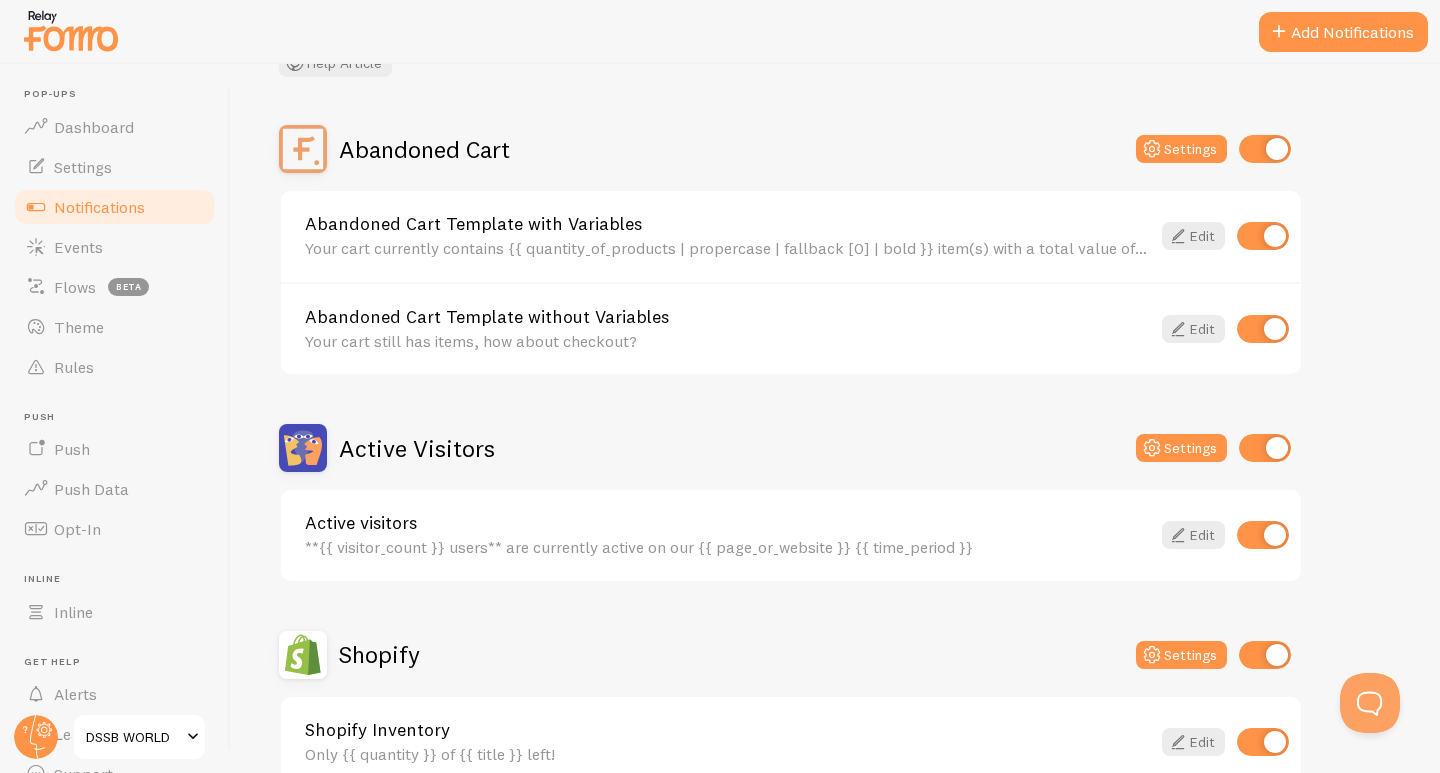 scroll, scrollTop: 133, scrollLeft: 0, axis: vertical 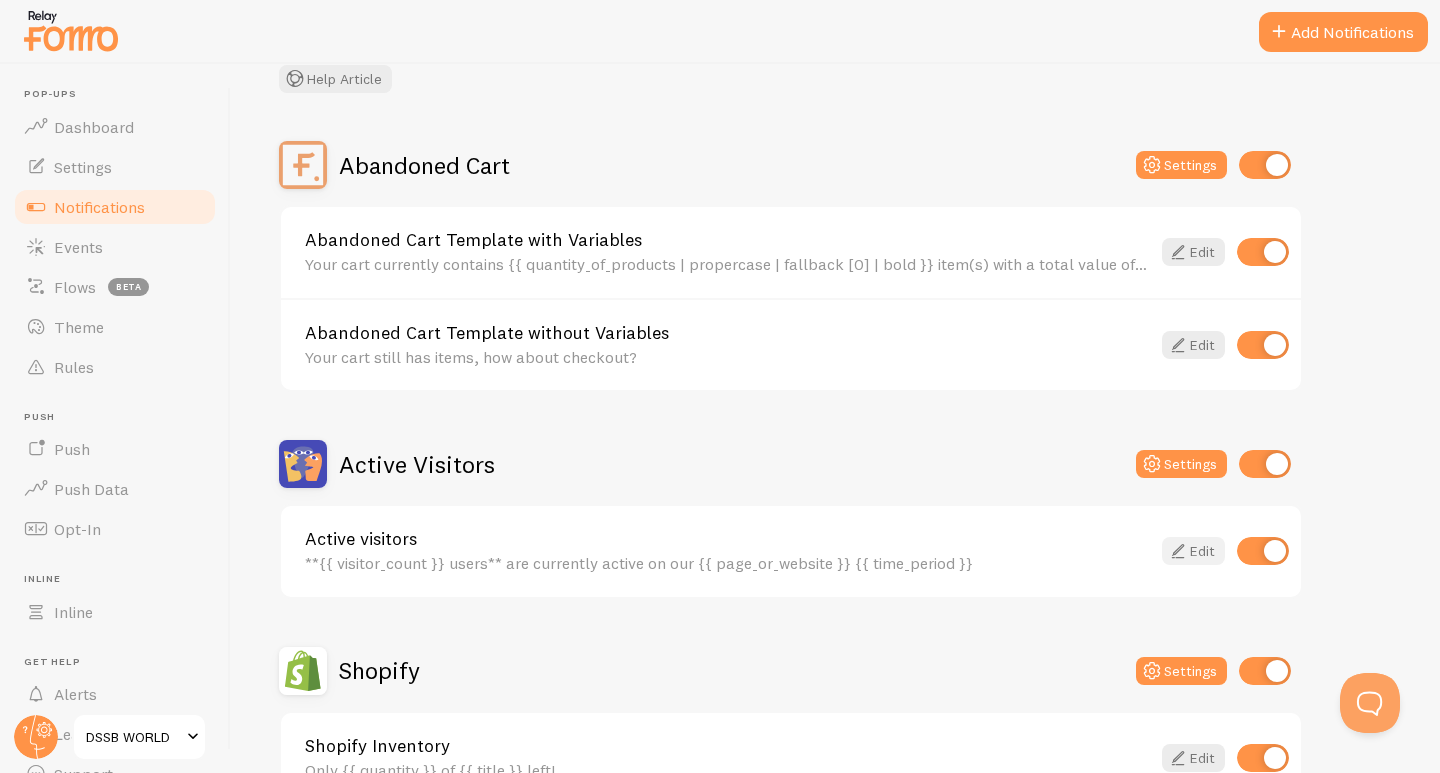 click on "Edit" at bounding box center (1193, 551) 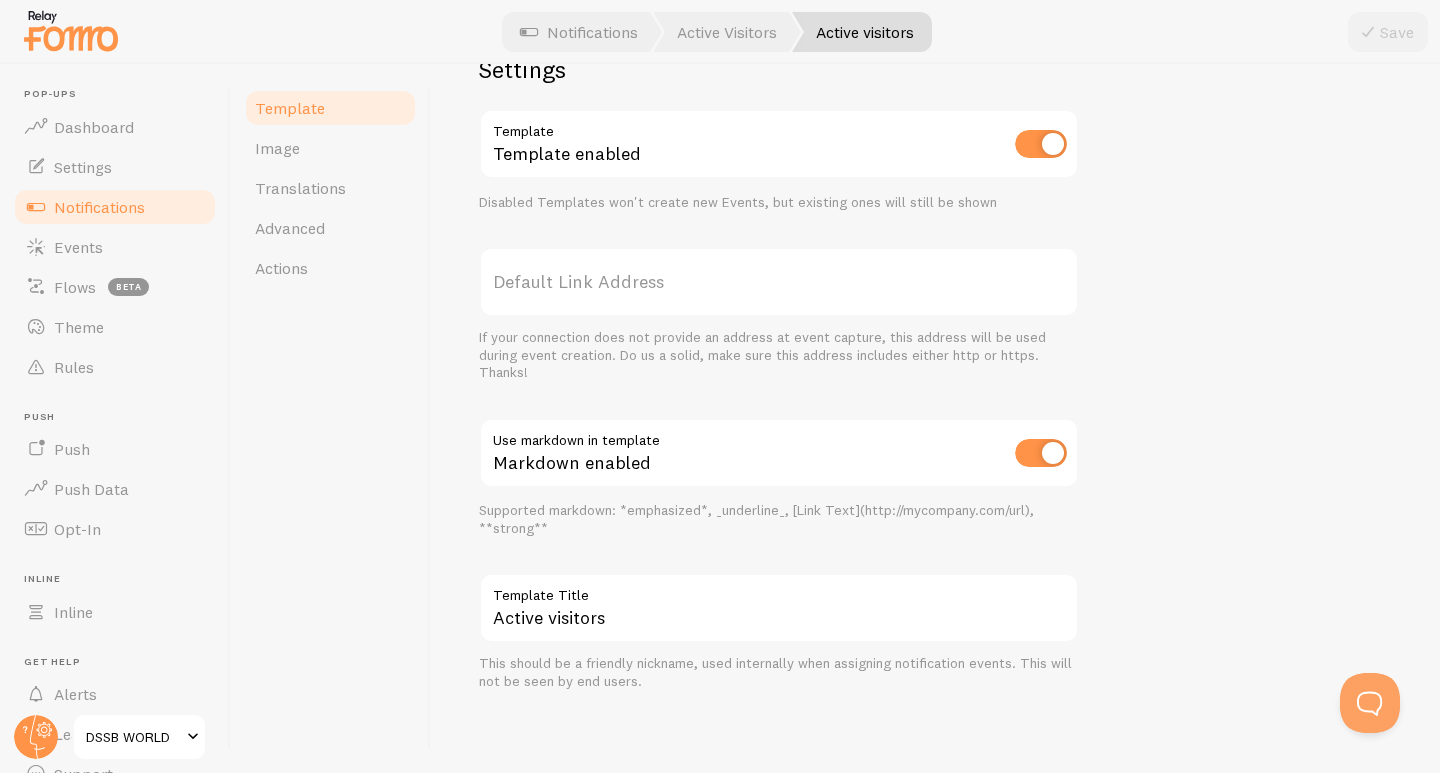 scroll, scrollTop: 672, scrollLeft: 0, axis: vertical 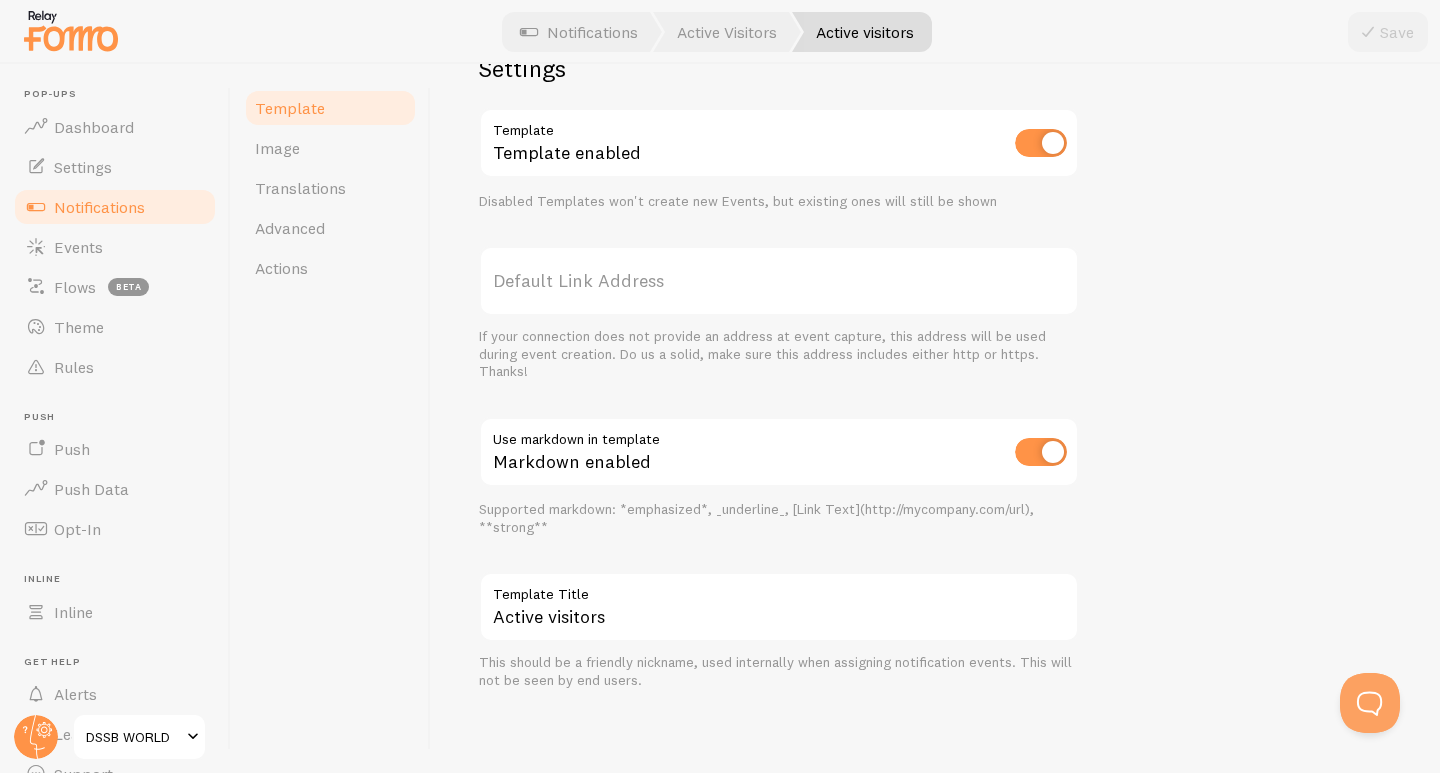 click on "Template Title" at bounding box center [779, 589] 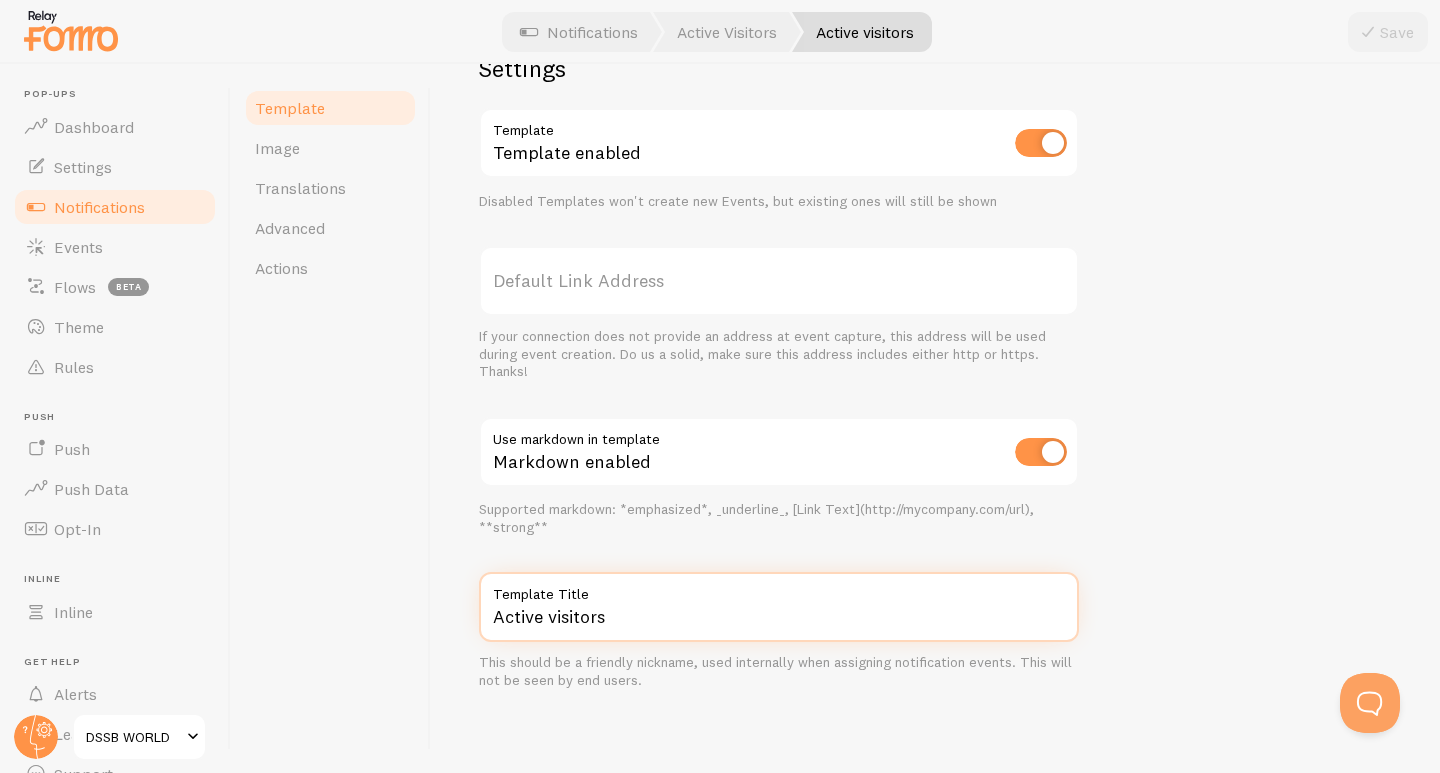 click on "Active visitors" at bounding box center [779, 607] 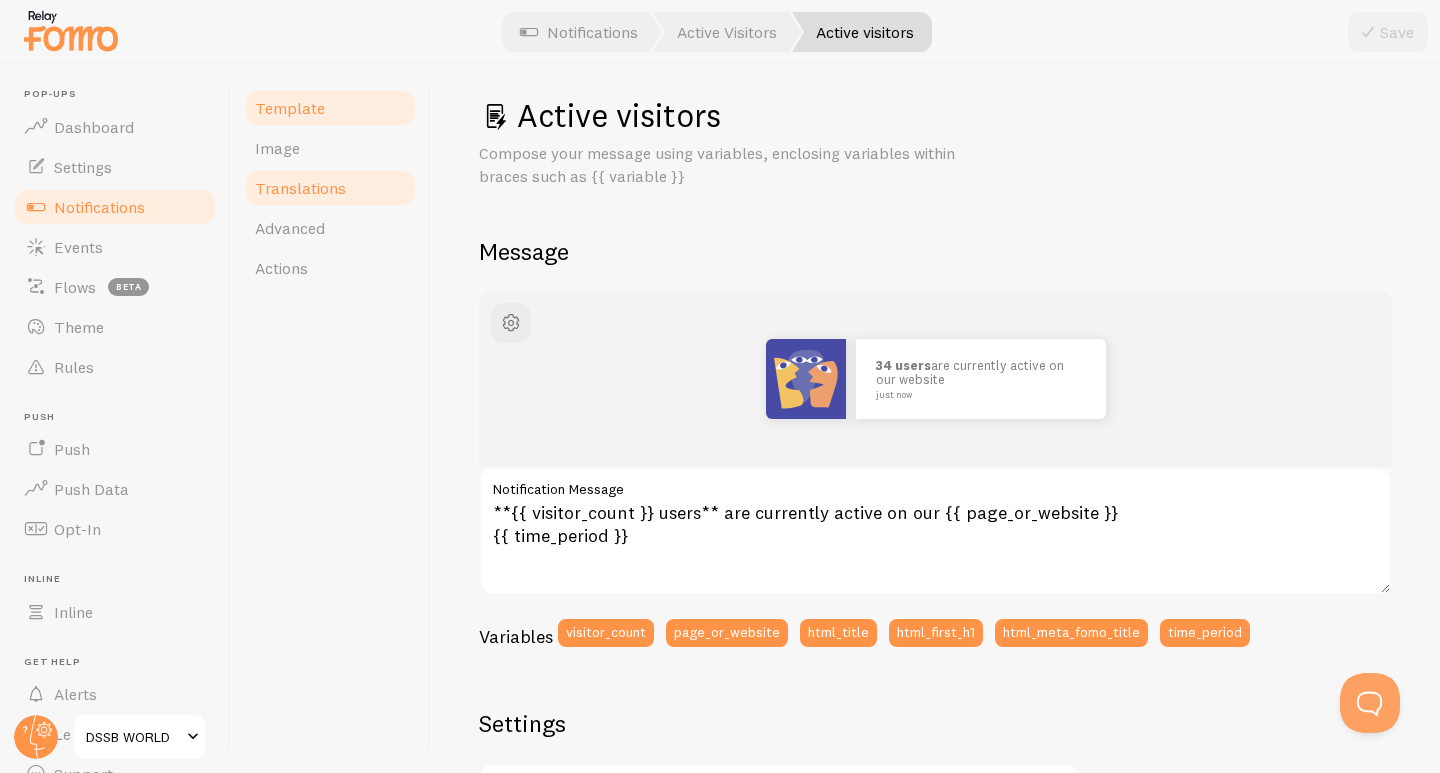 scroll, scrollTop: 0, scrollLeft: 0, axis: both 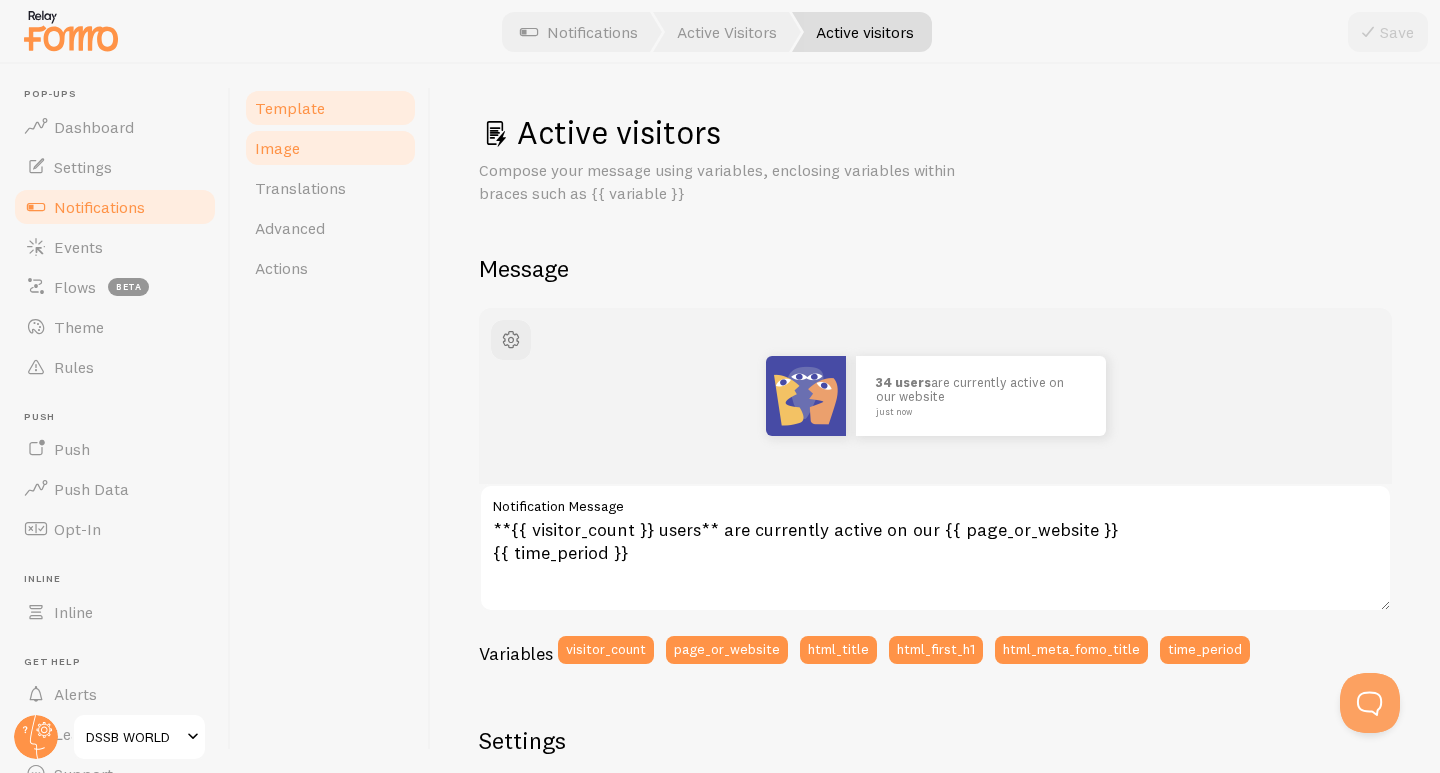 click on "Image" at bounding box center (330, 148) 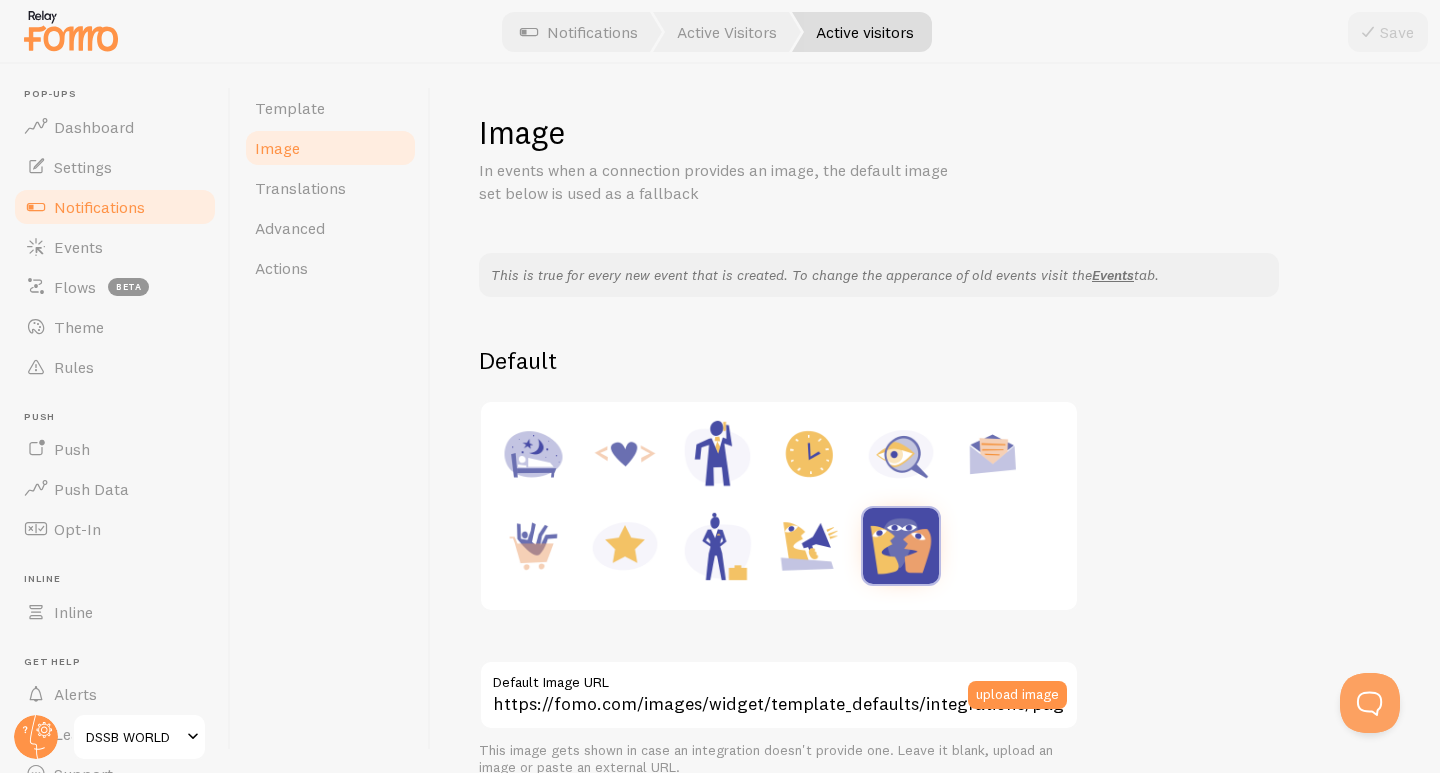 click at bounding box center [717, 454] 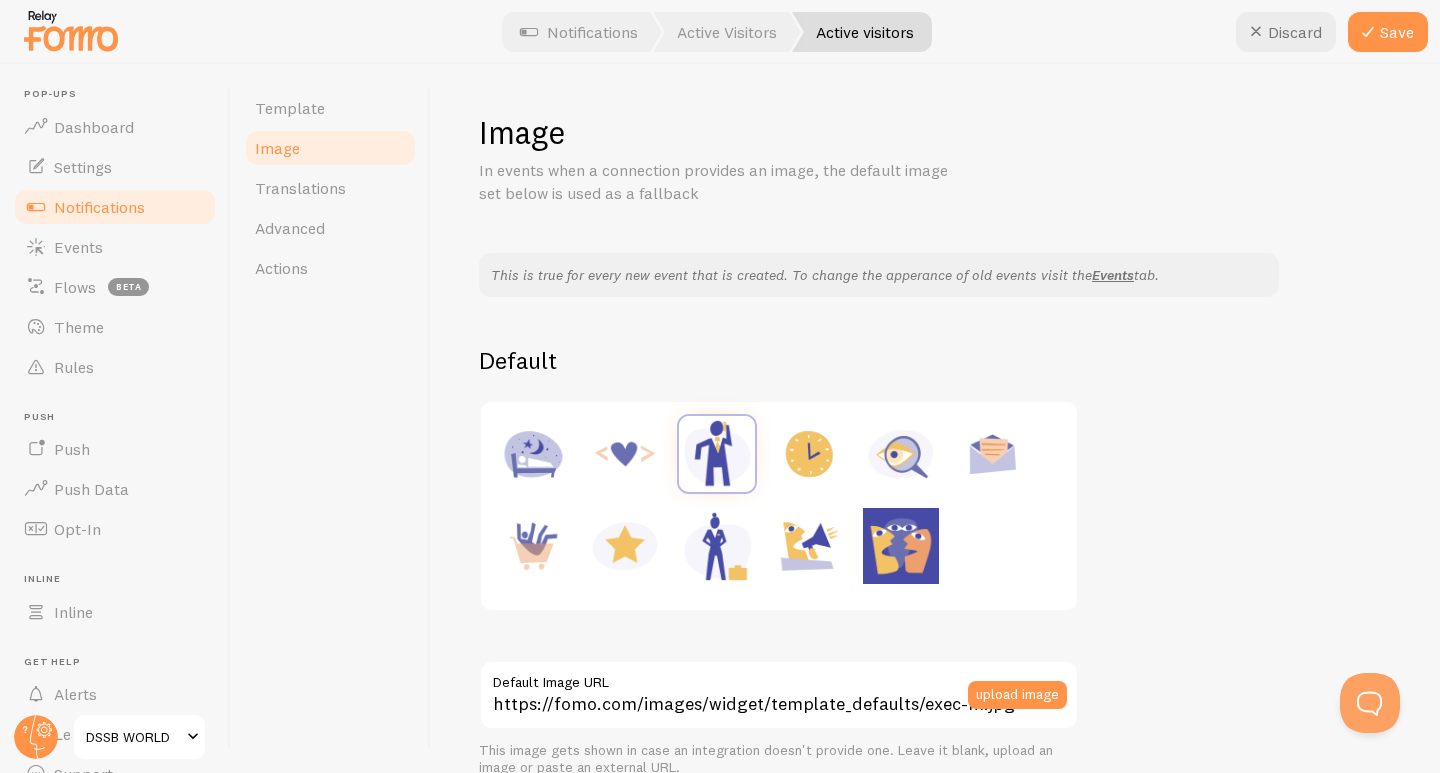 click at bounding box center (717, 546) 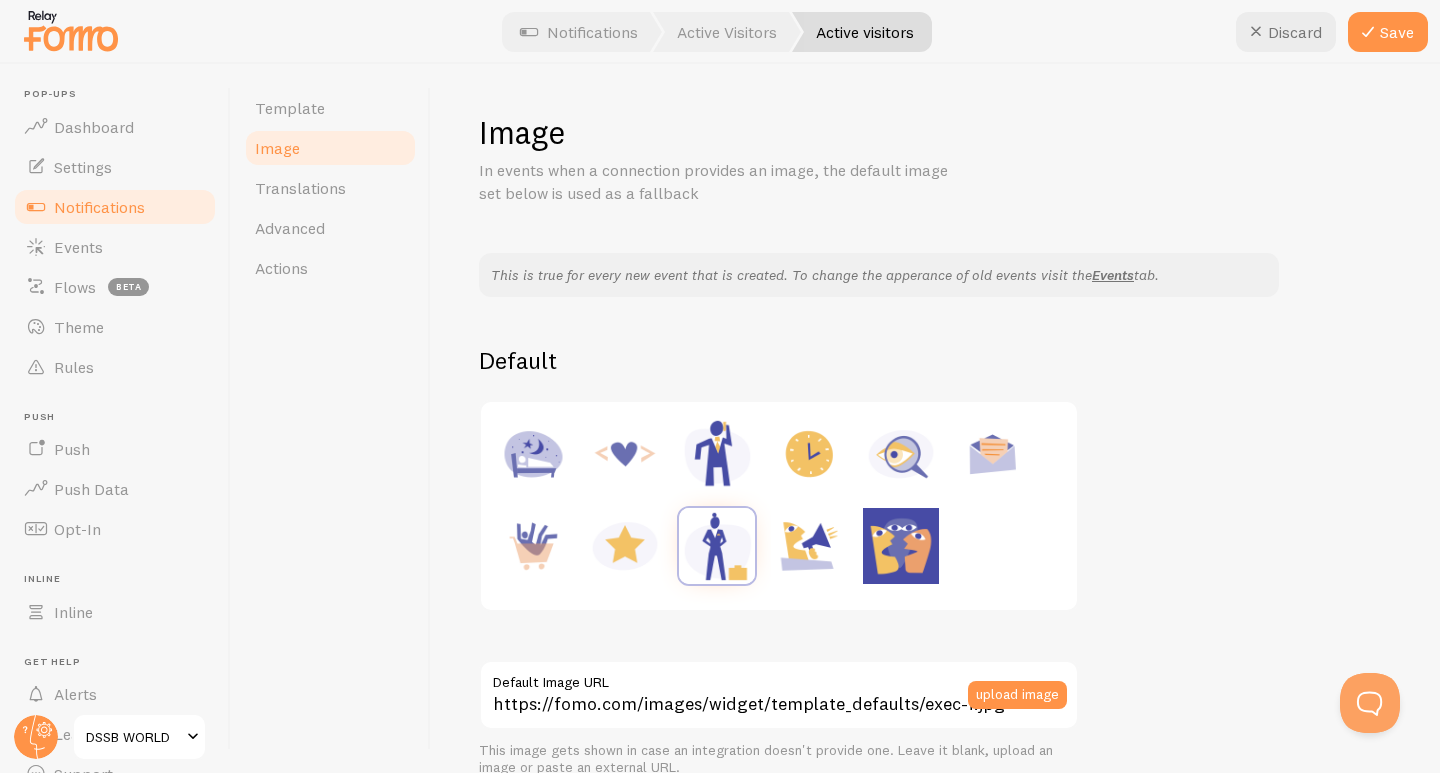 click at bounding box center (809, 546) 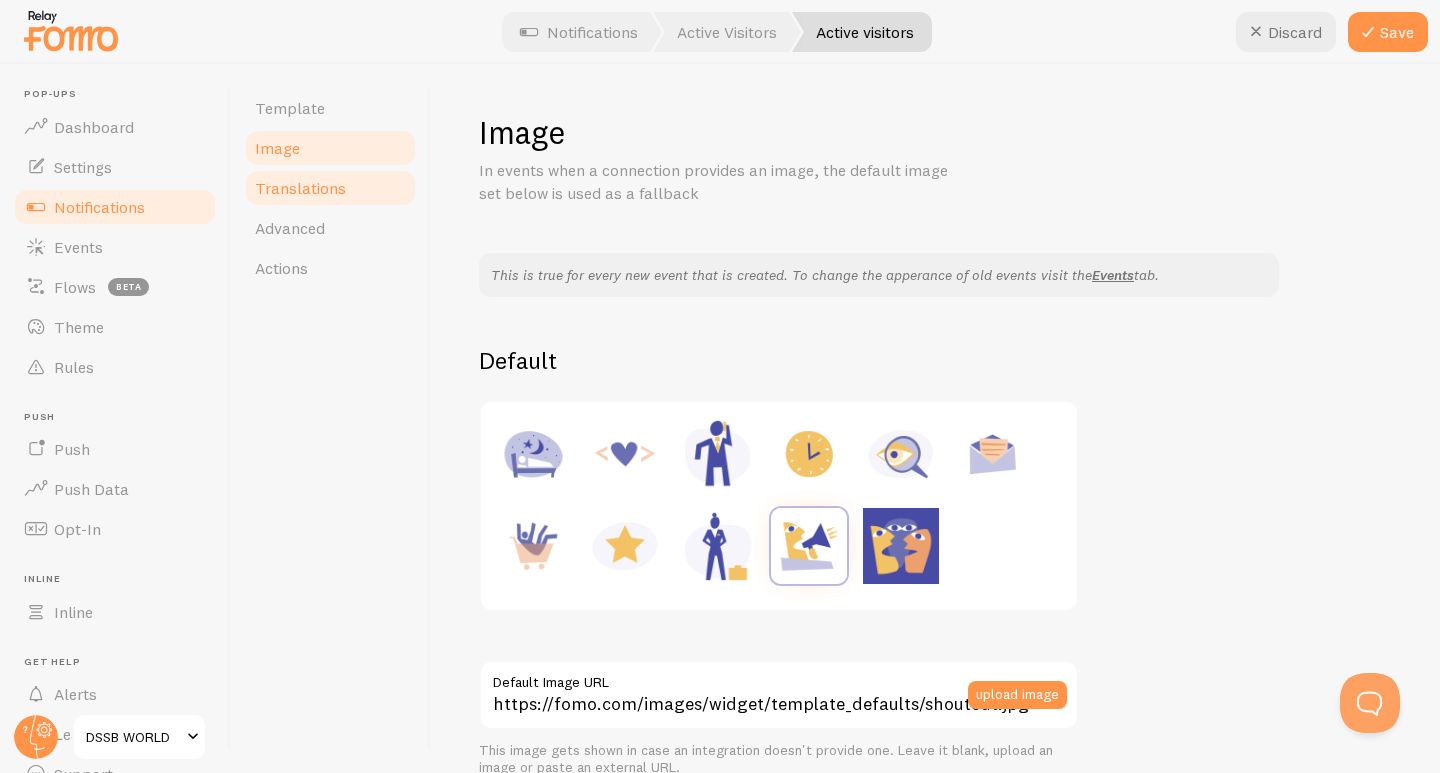 click on "Translations" at bounding box center [330, 188] 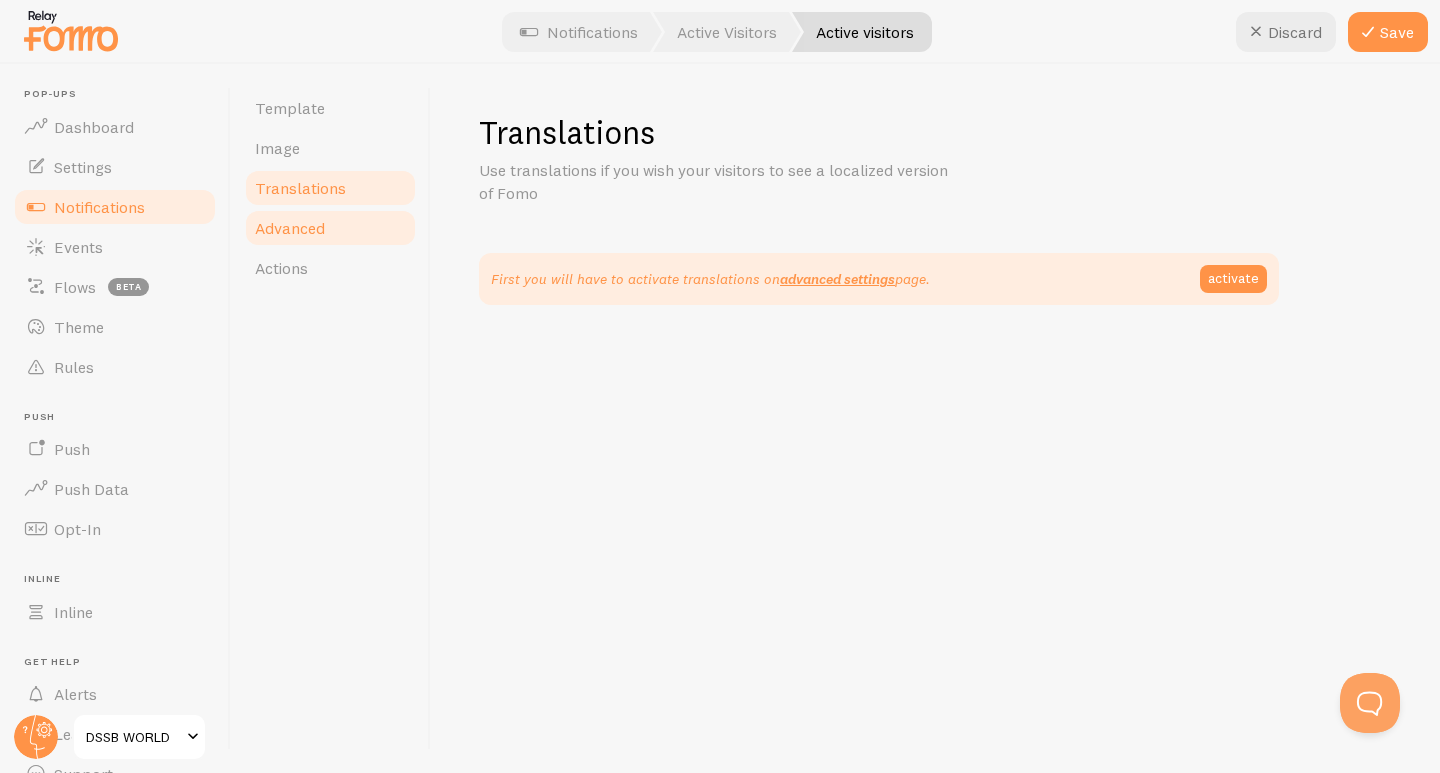 click on "Advanced" at bounding box center (330, 228) 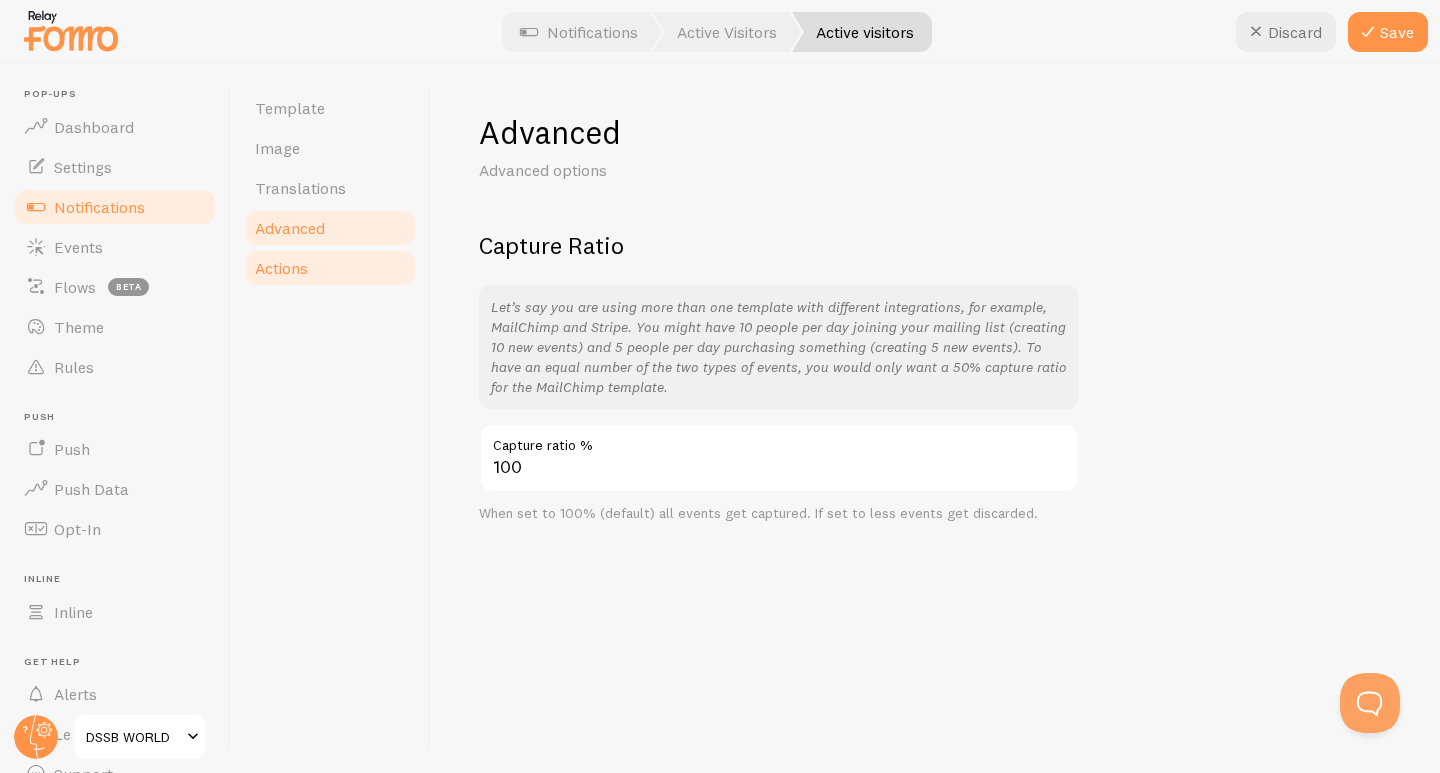 click on "Actions" at bounding box center [330, 268] 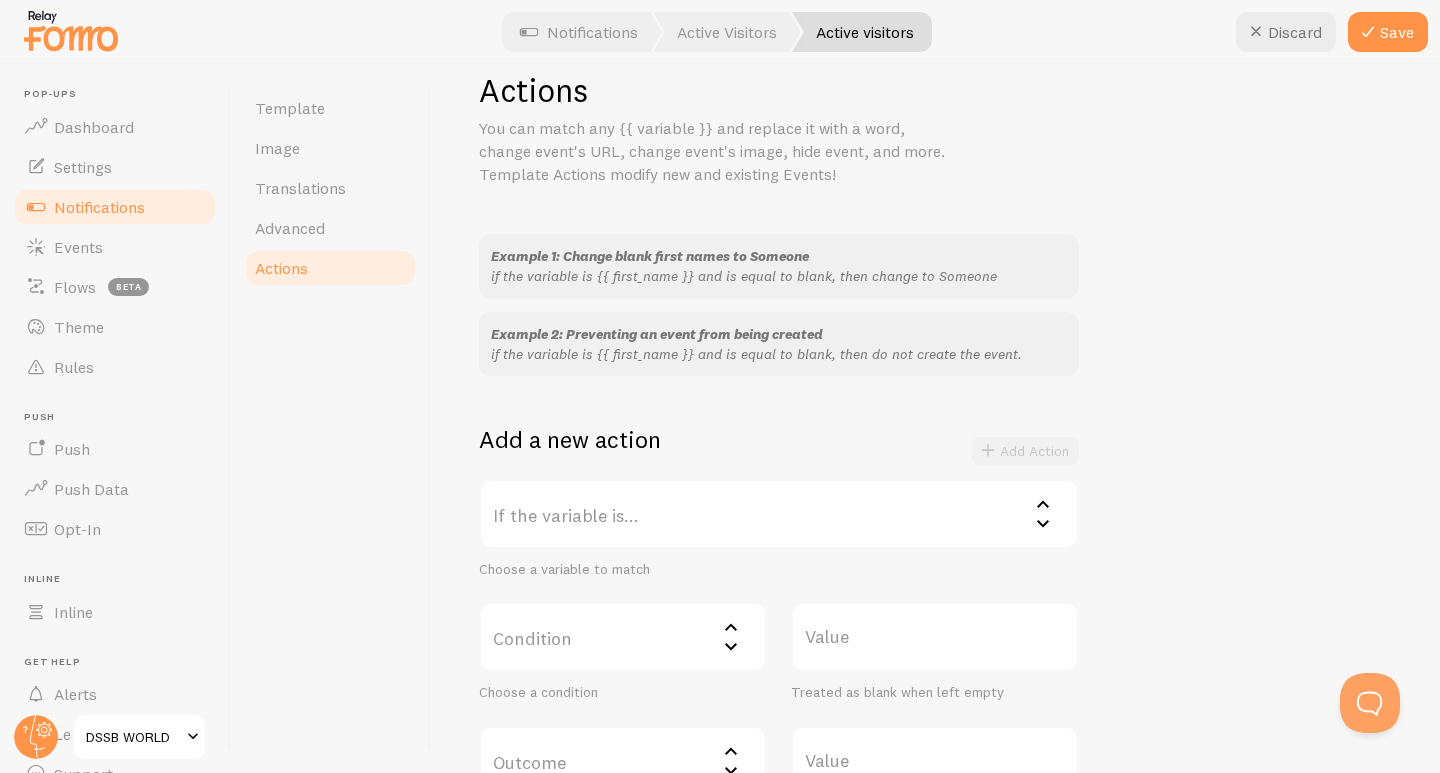 scroll, scrollTop: 0, scrollLeft: 0, axis: both 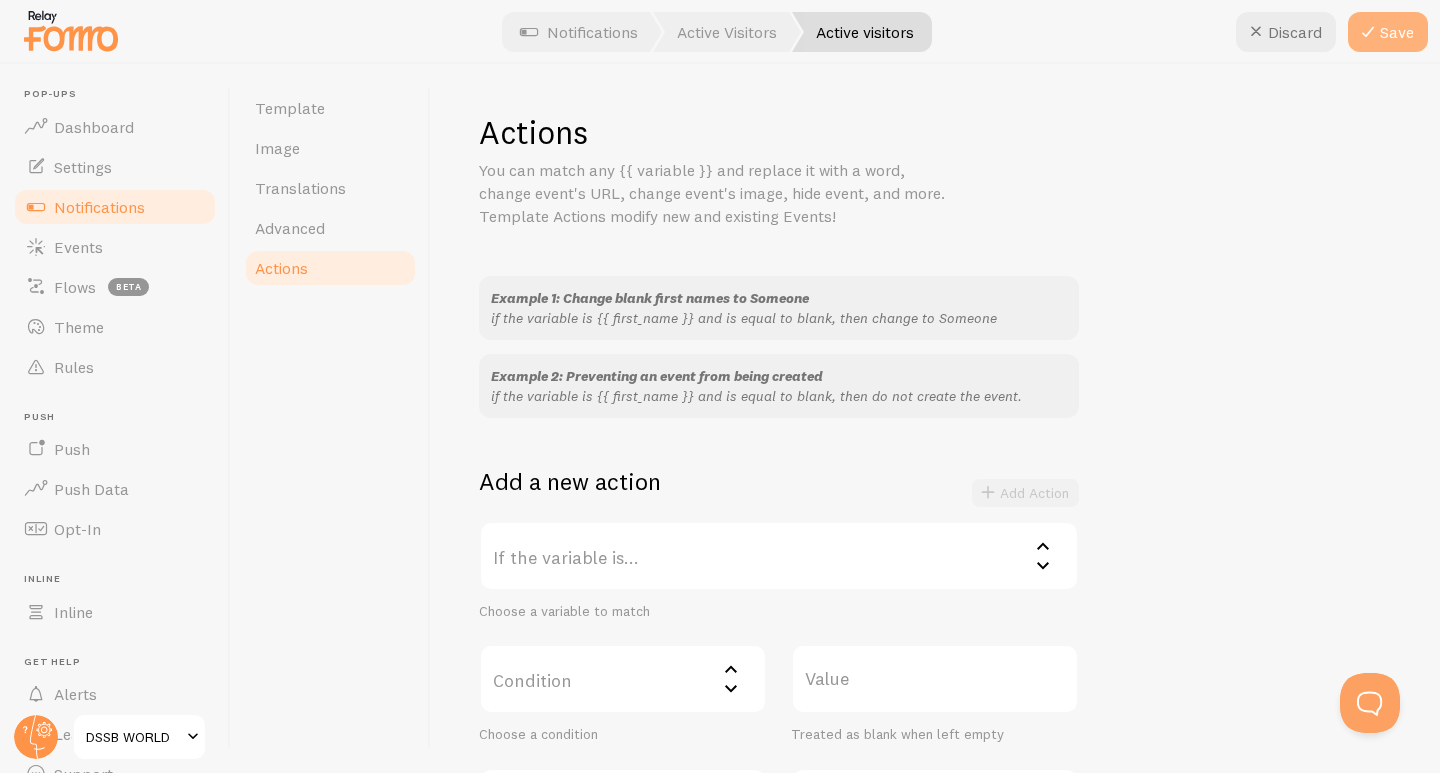 click on "Save" at bounding box center [1388, 32] 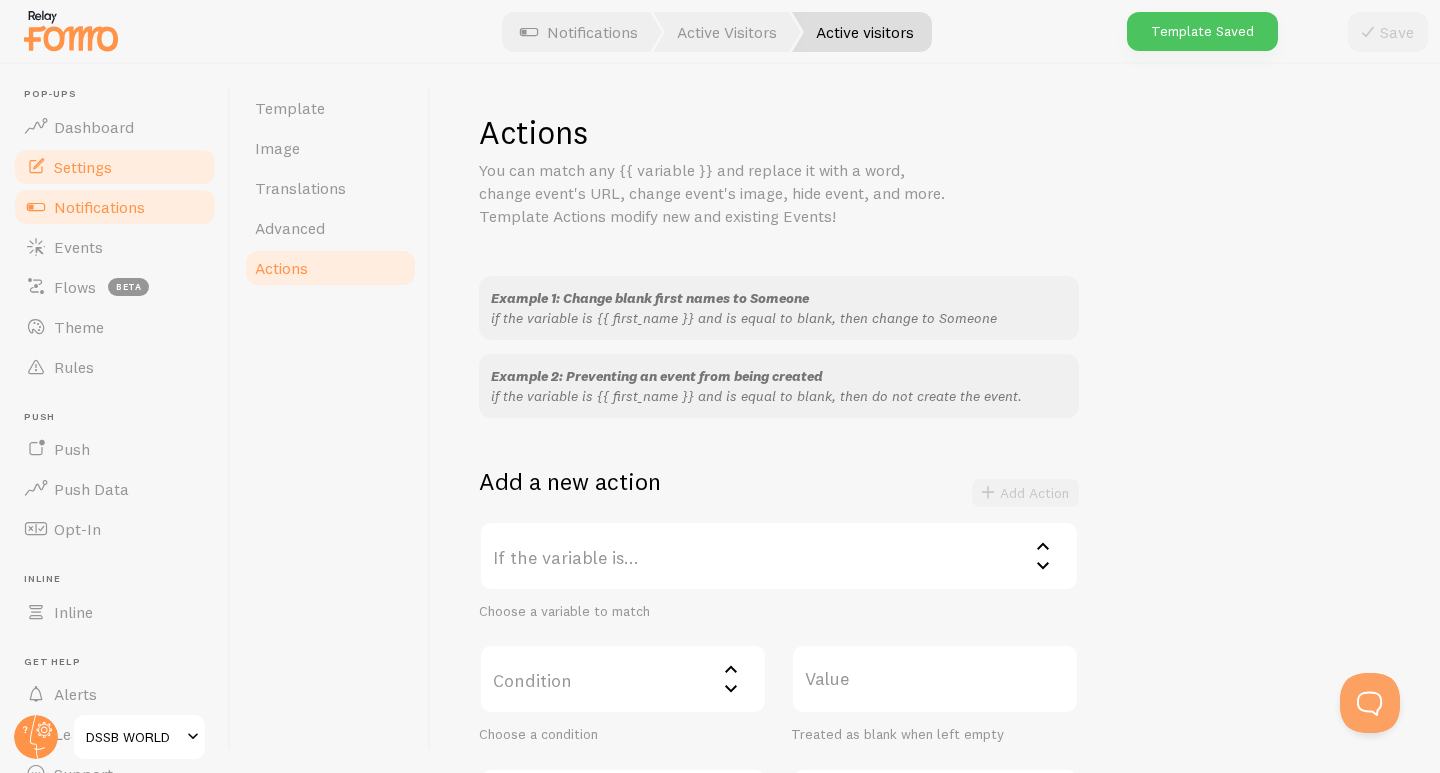 click on "Settings" at bounding box center (115, 167) 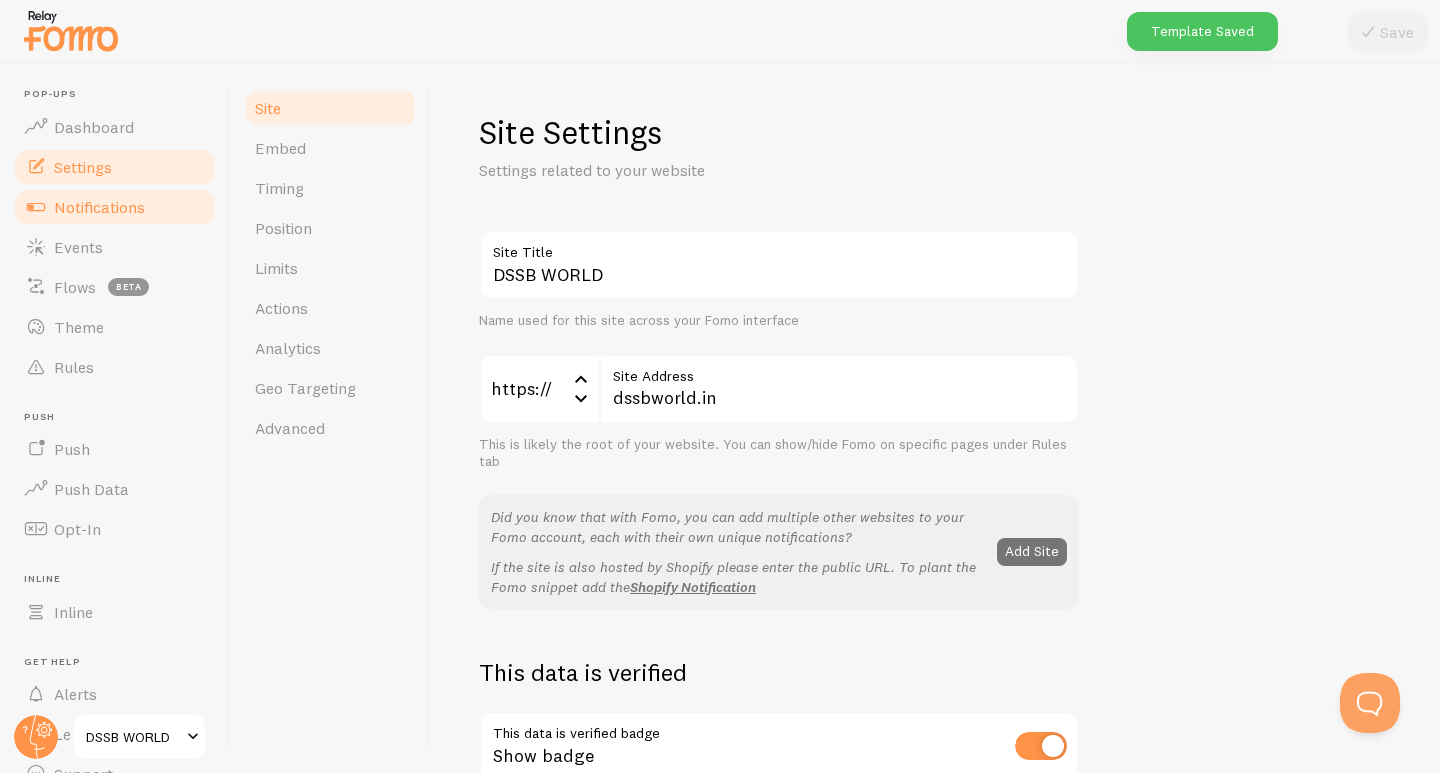 click on "Notifications" at bounding box center [115, 207] 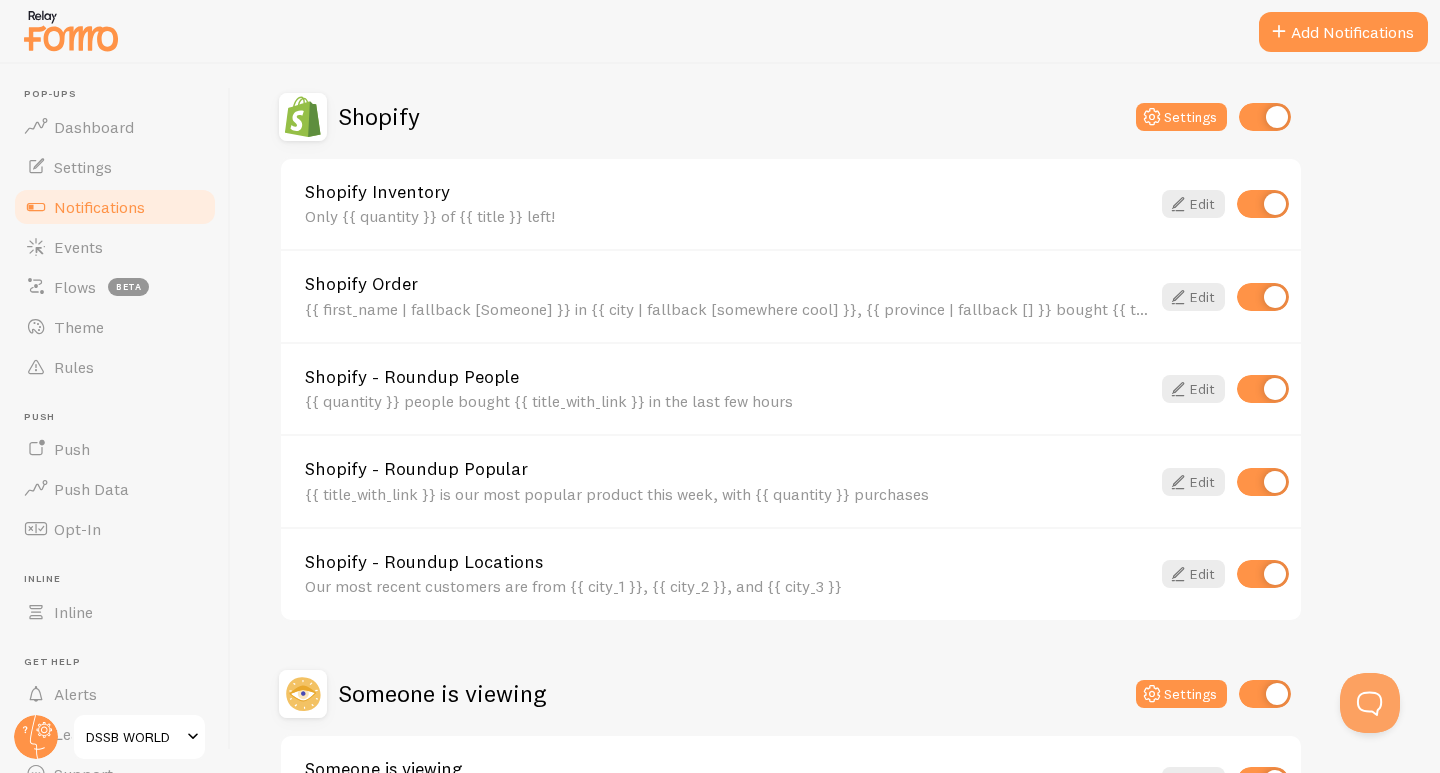 scroll, scrollTop: 700, scrollLeft: 0, axis: vertical 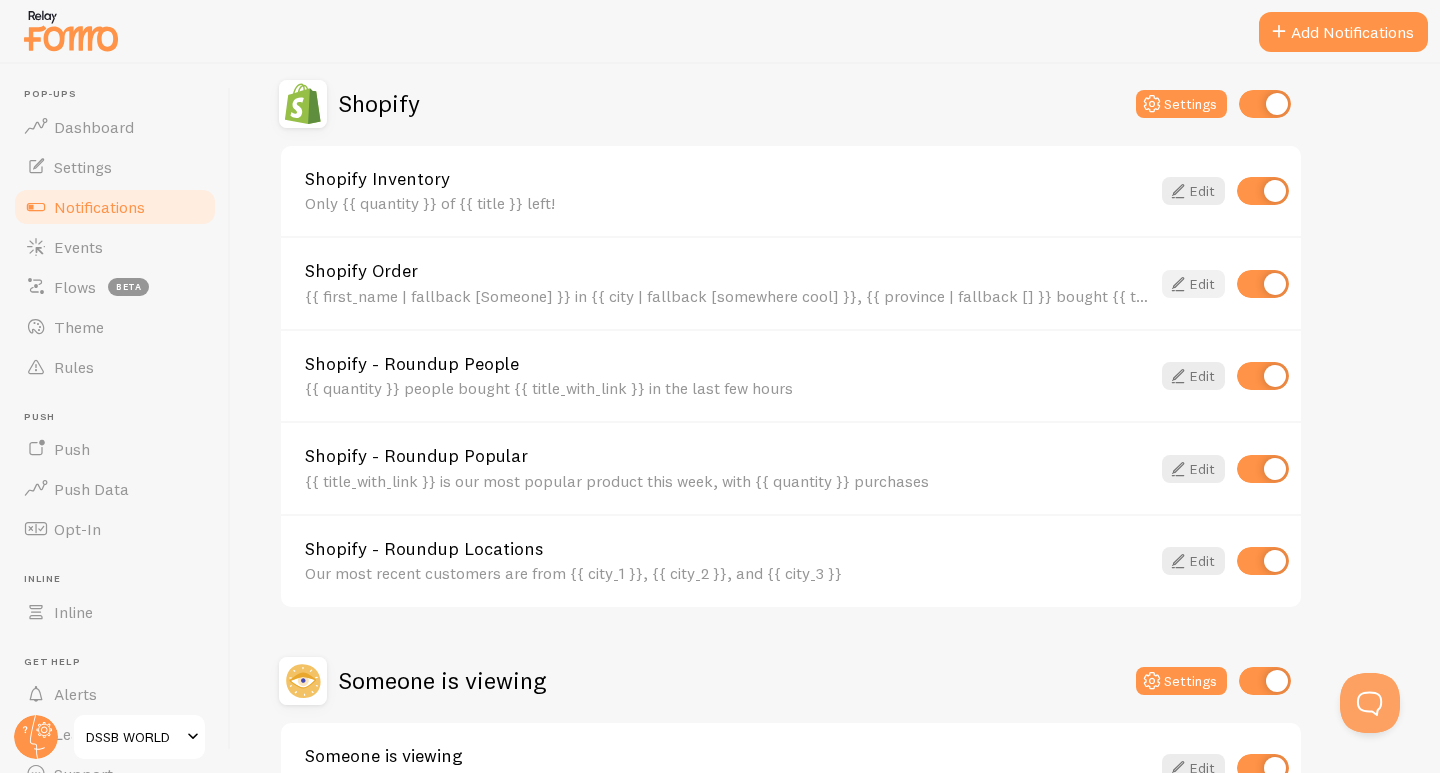 click on "Edit" at bounding box center [1193, 284] 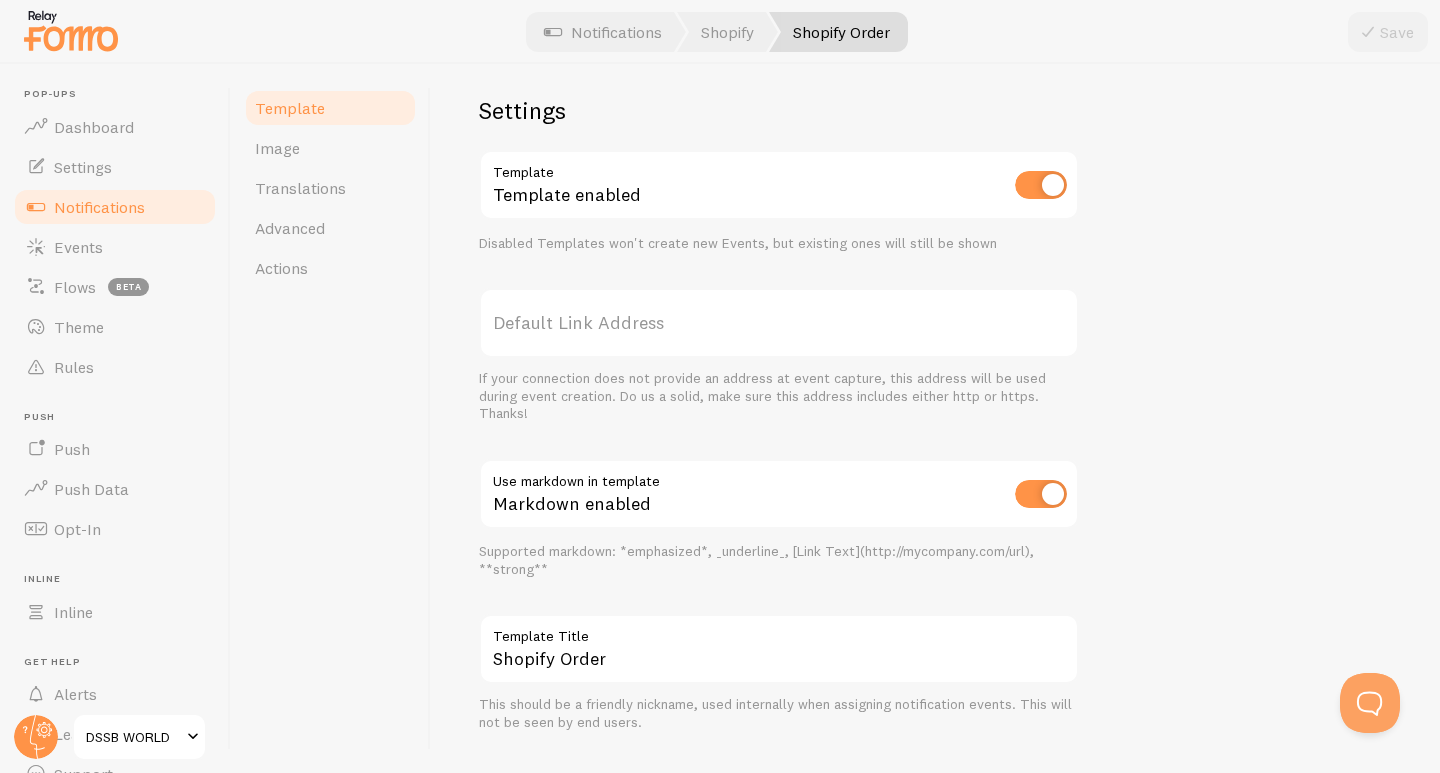 scroll, scrollTop: 761, scrollLeft: 0, axis: vertical 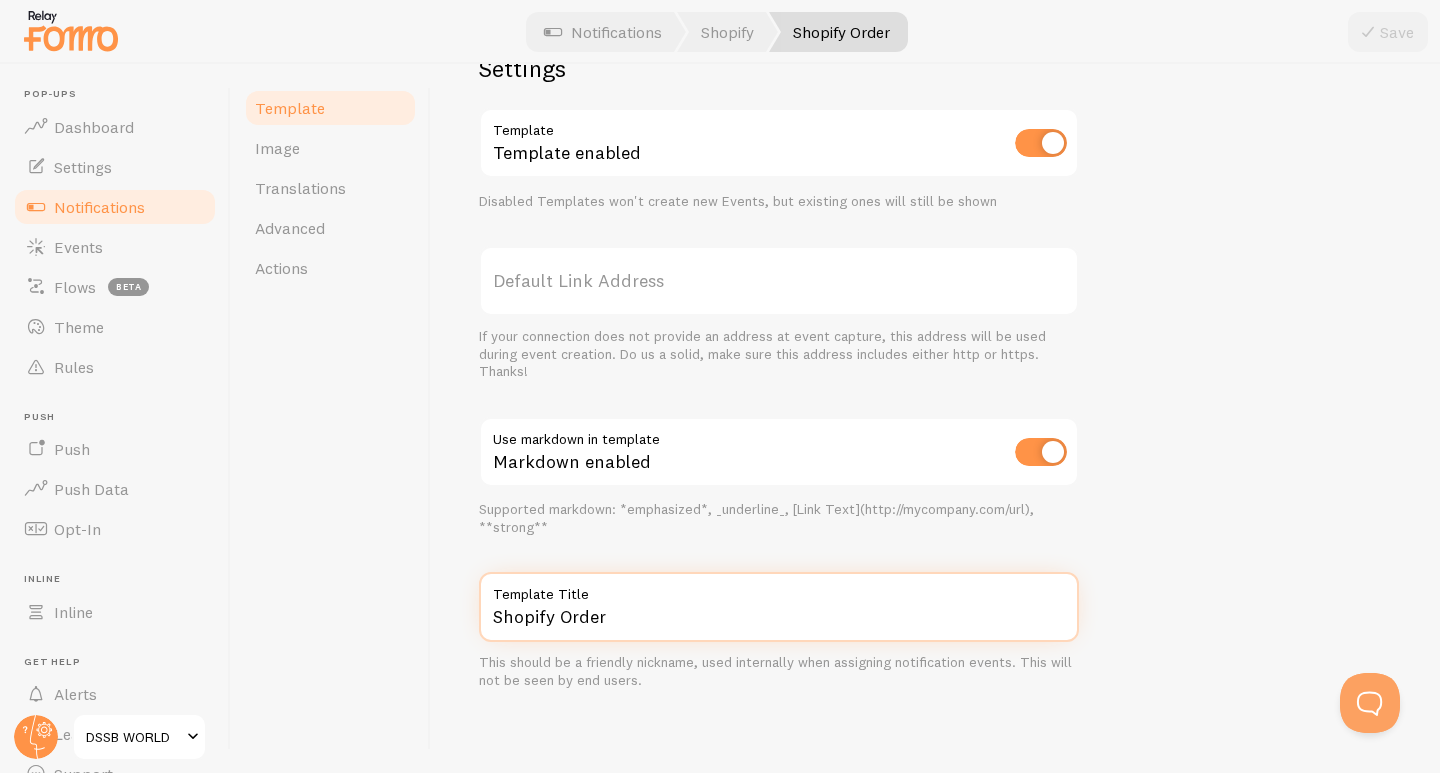 click on "Shopify Order" at bounding box center [779, 607] 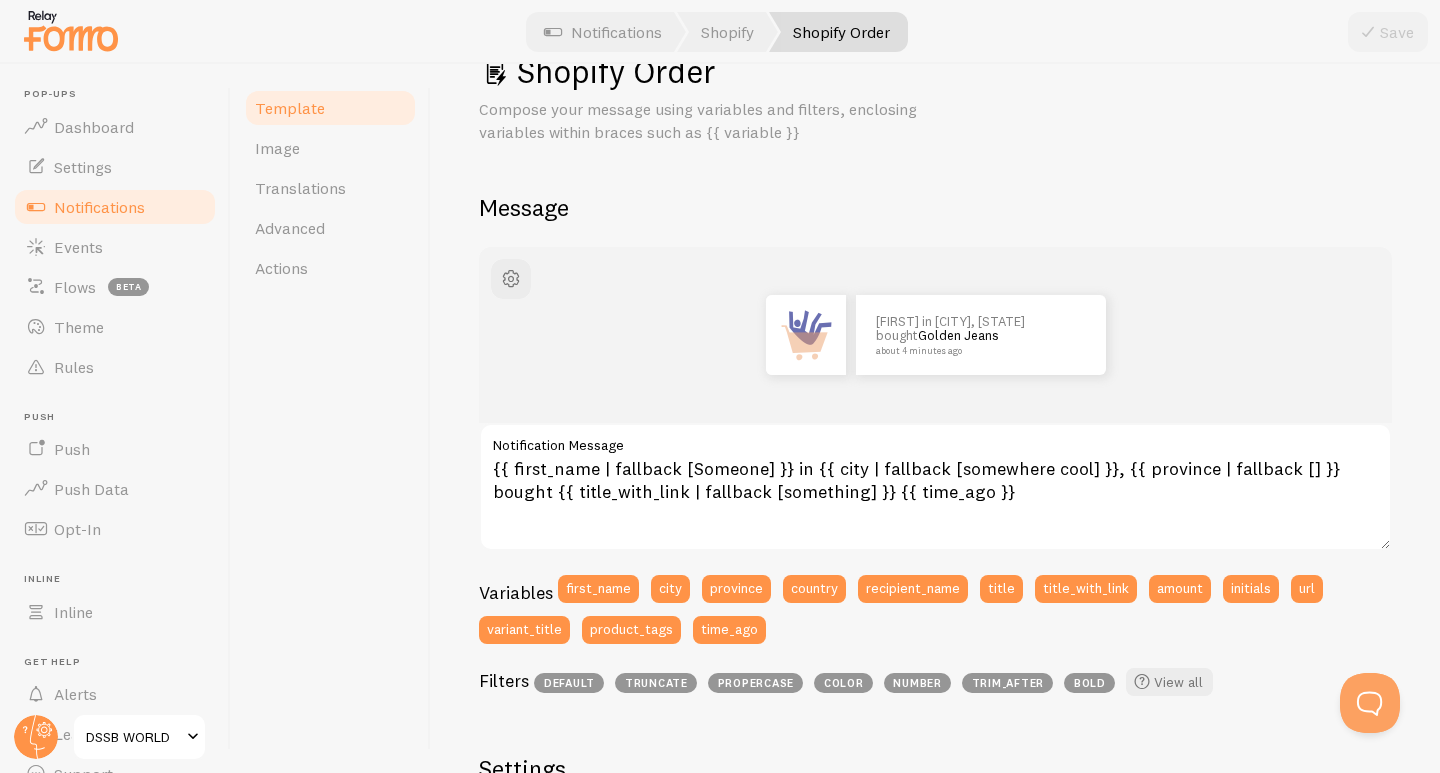 scroll, scrollTop: 0, scrollLeft: 0, axis: both 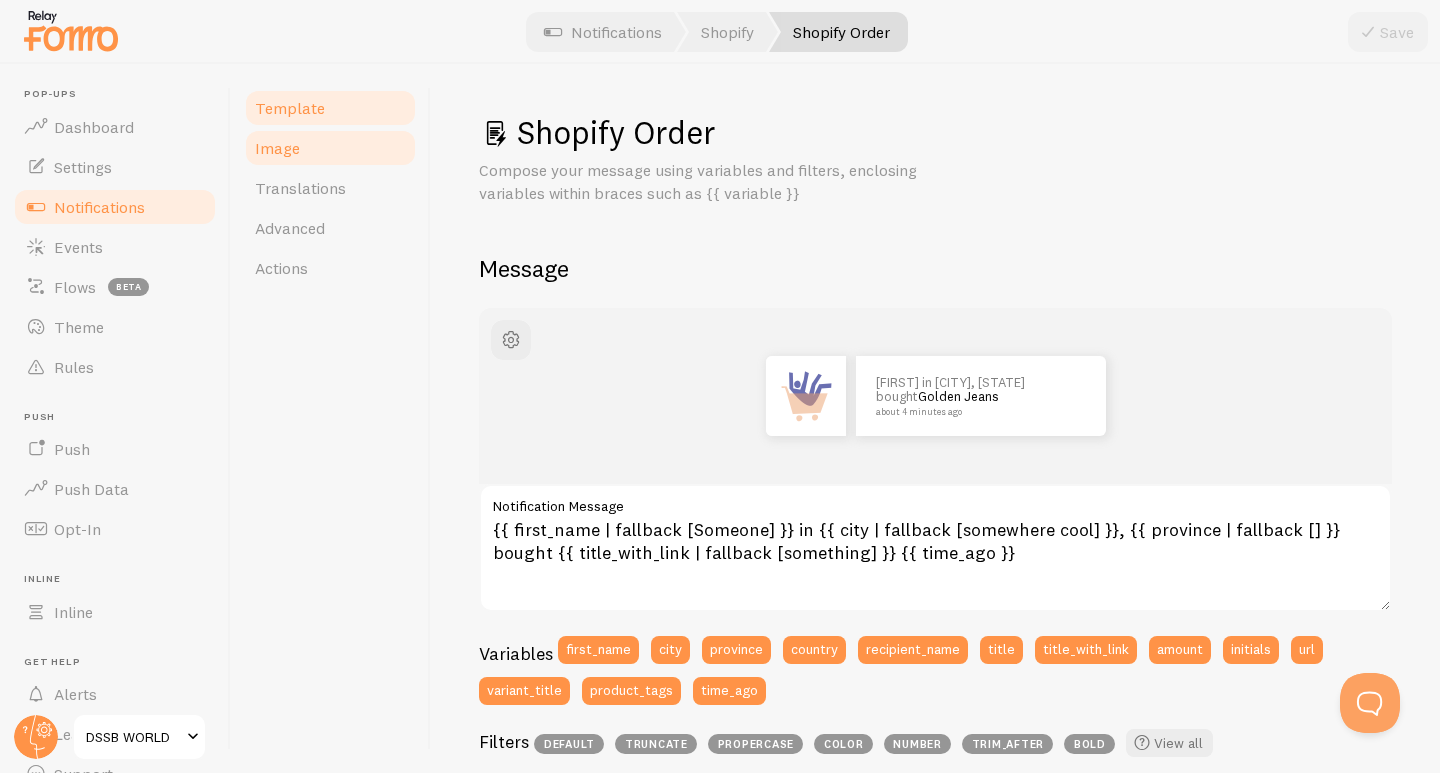 click on "Image" at bounding box center [330, 148] 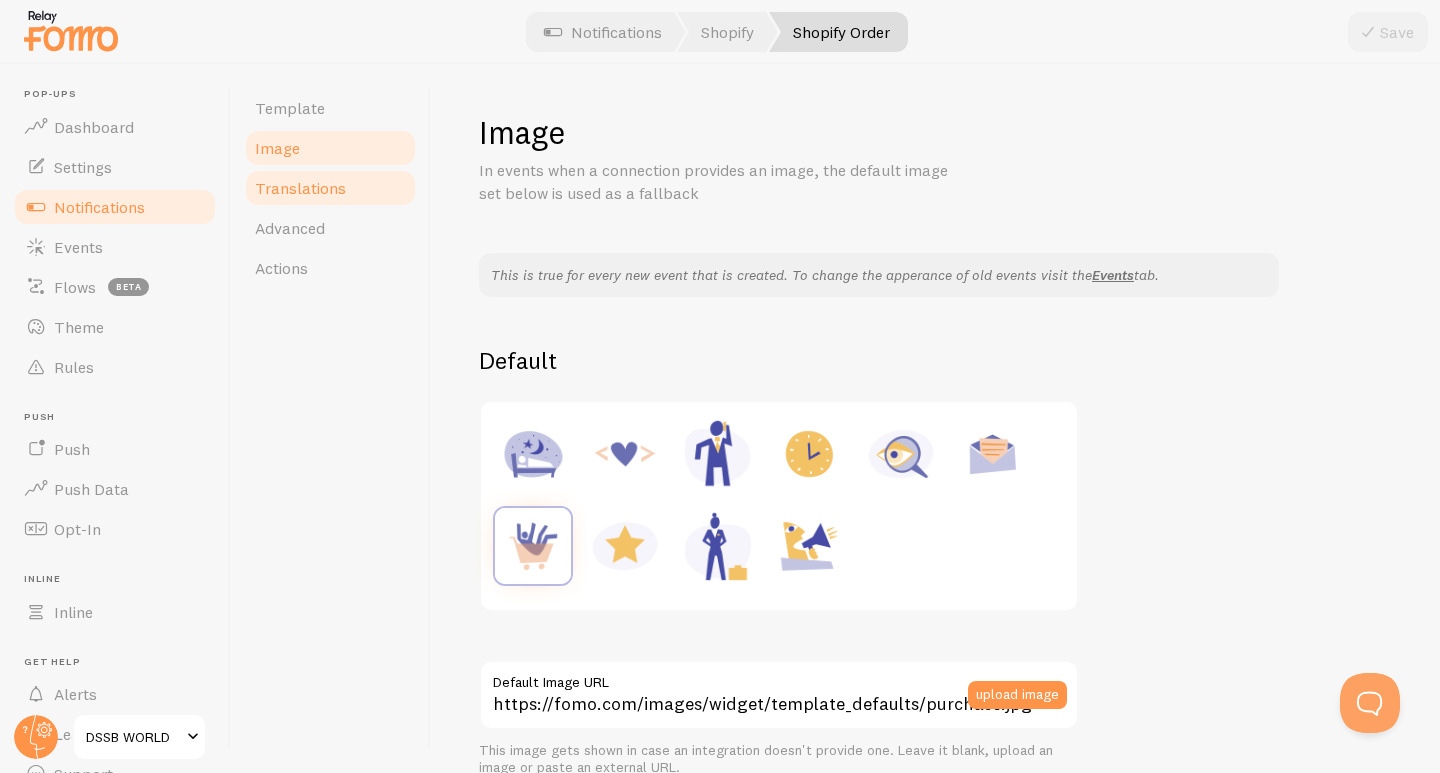 click on "Translations" at bounding box center (300, 188) 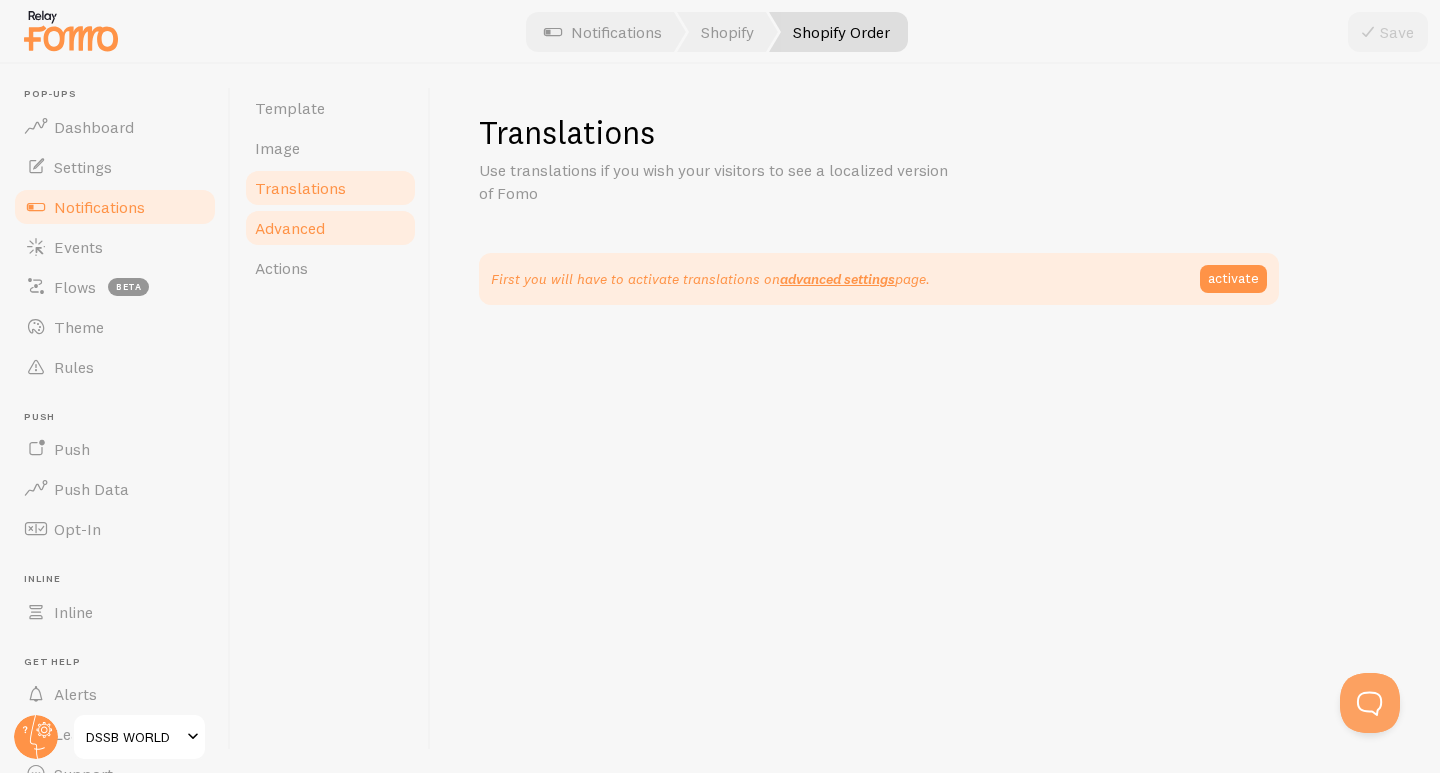 click on "Advanced" at bounding box center (290, 228) 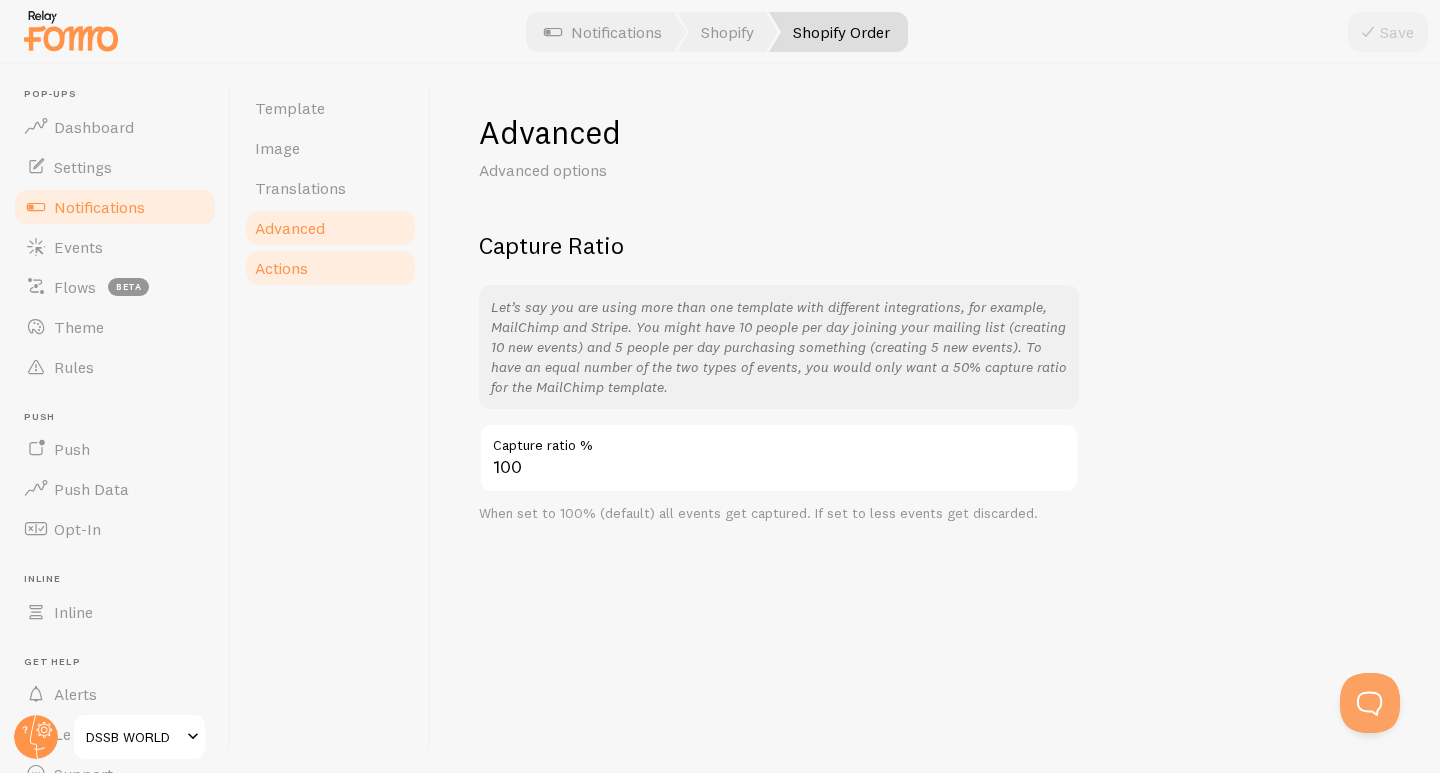 click on "Actions" at bounding box center [281, 268] 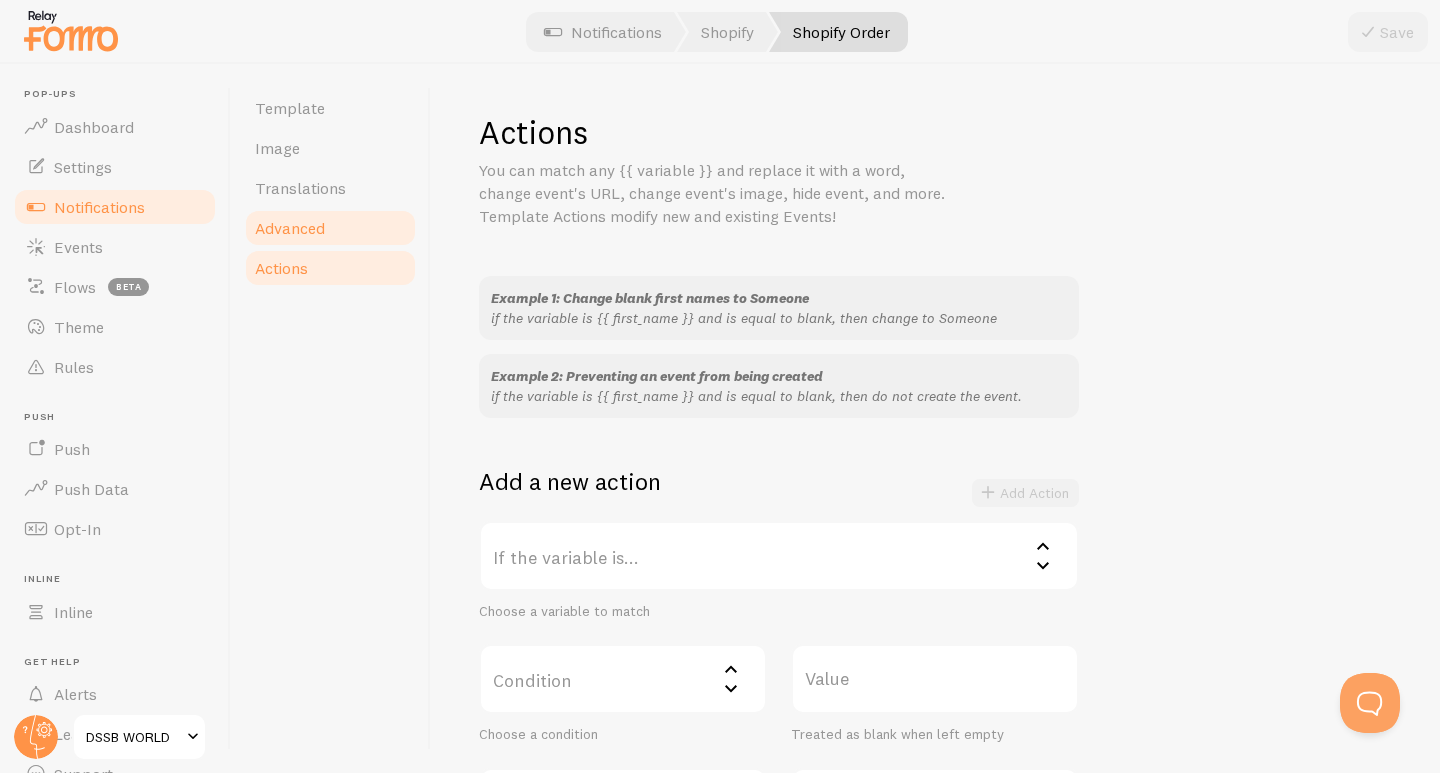 click on "Advanced" at bounding box center [290, 228] 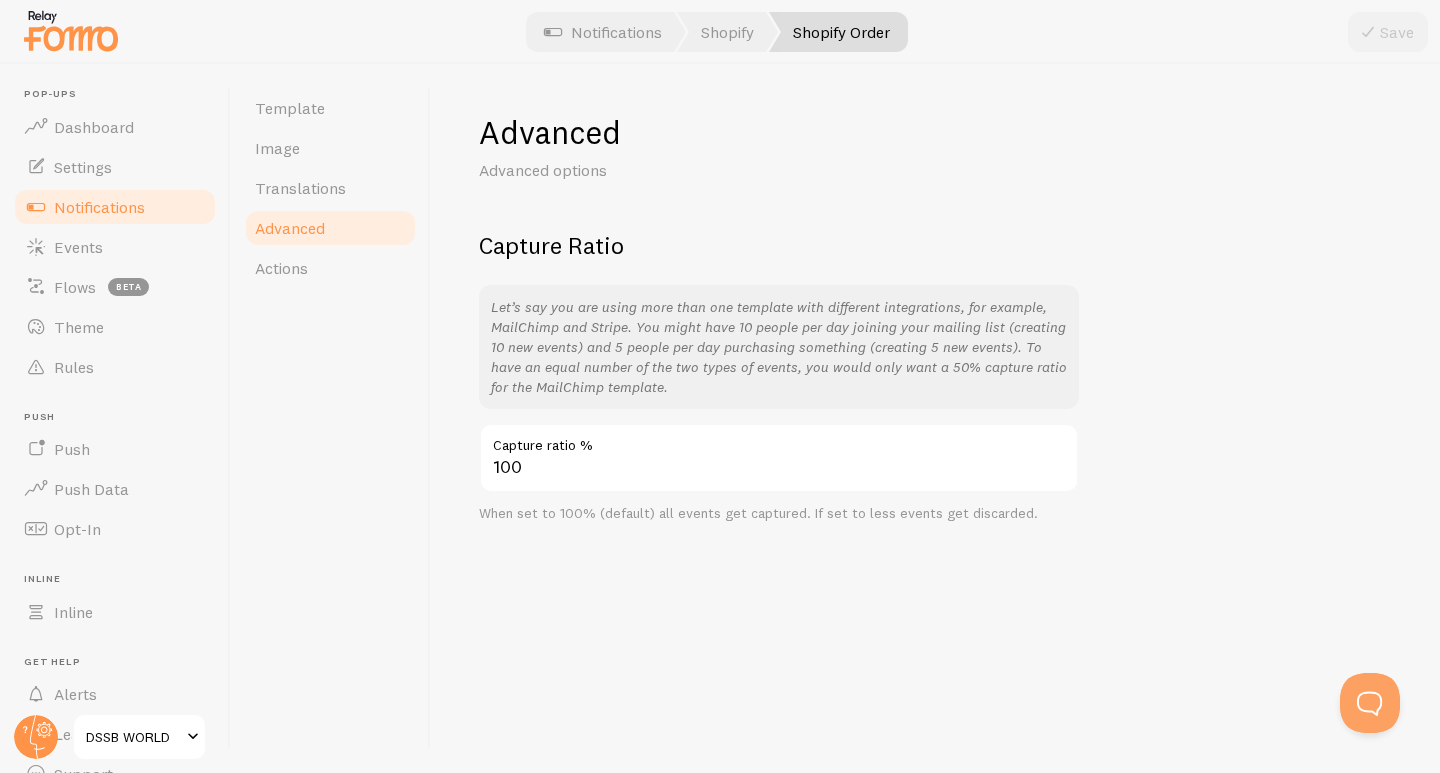 drag, startPoint x: 731, startPoint y: 304, endPoint x: 532, endPoint y: 312, distance: 199.16074 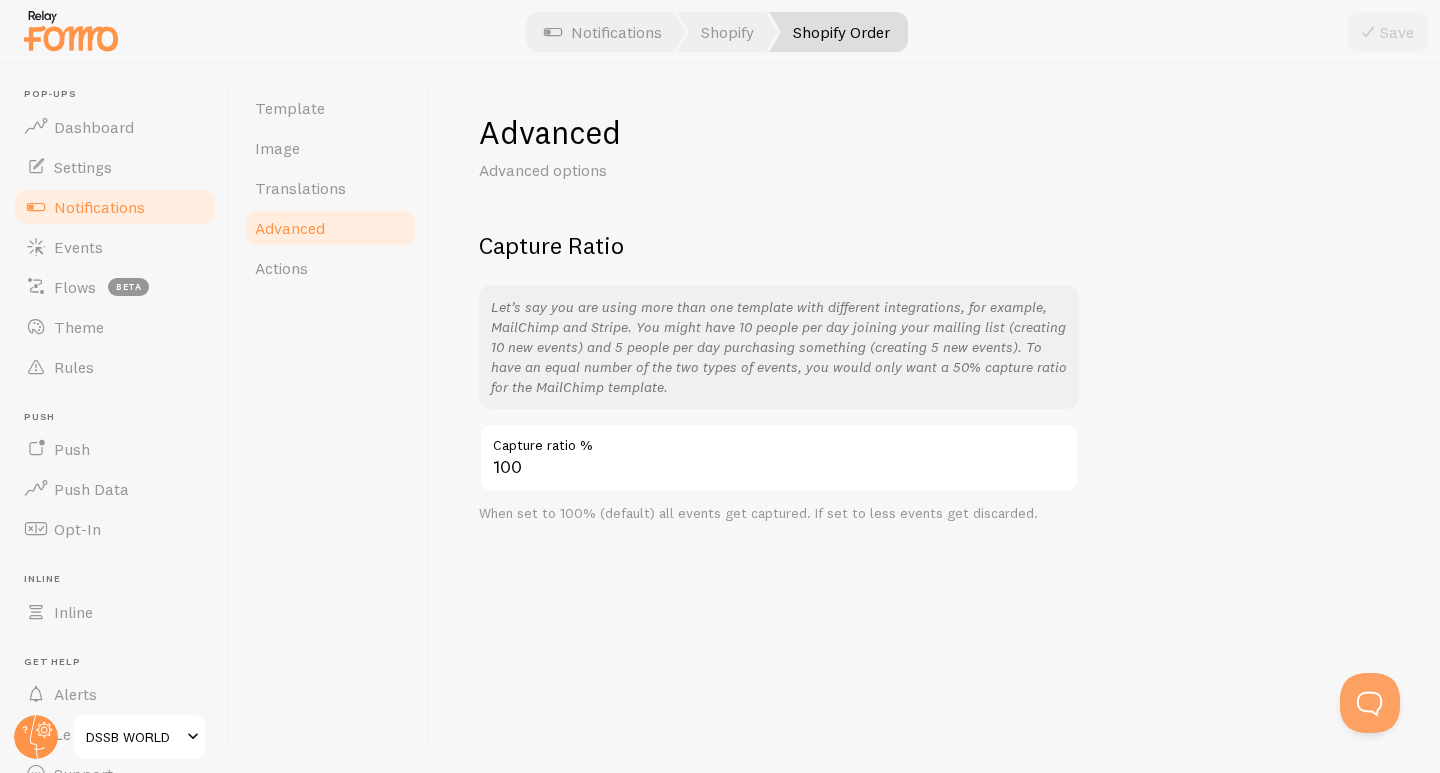 click on "Advanced" at bounding box center [330, 228] 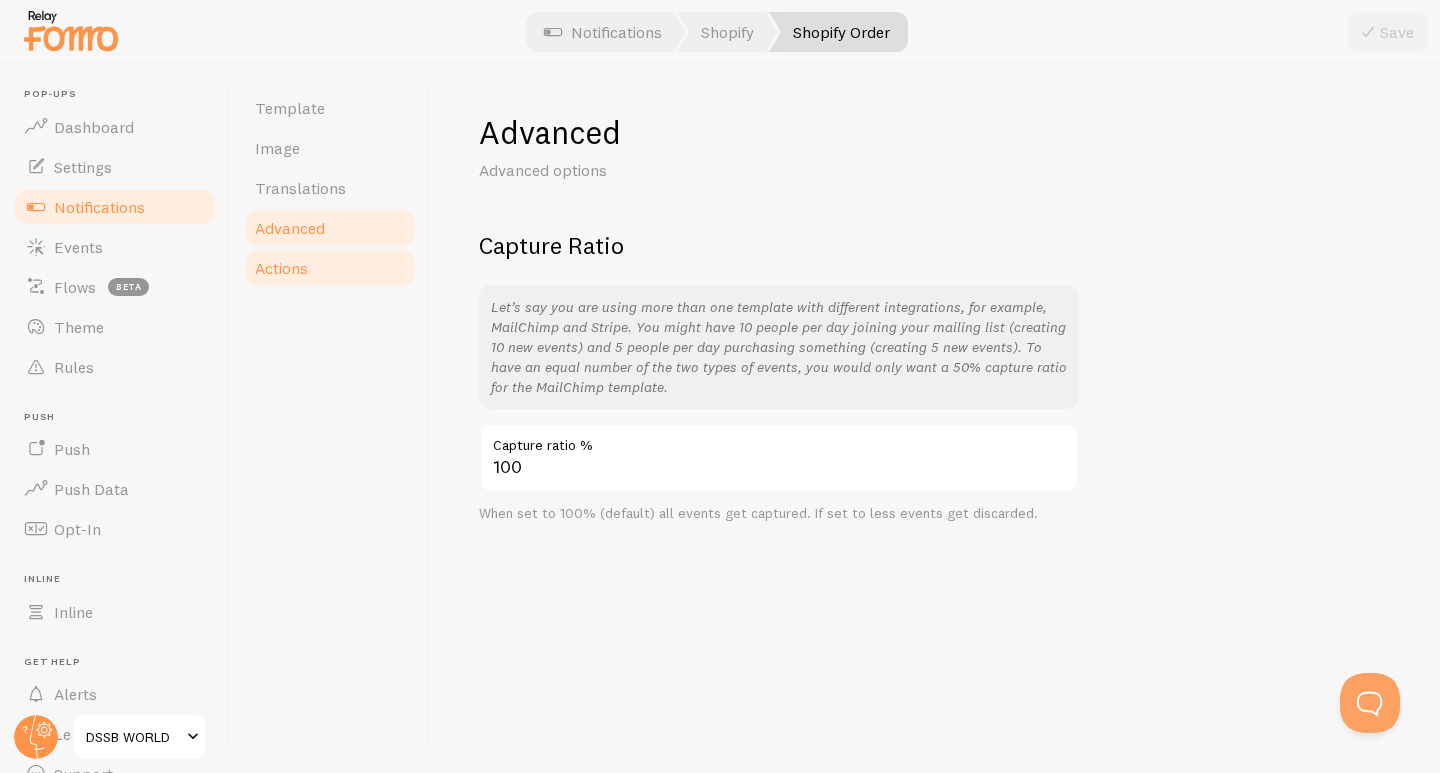 click on "Actions" at bounding box center (281, 268) 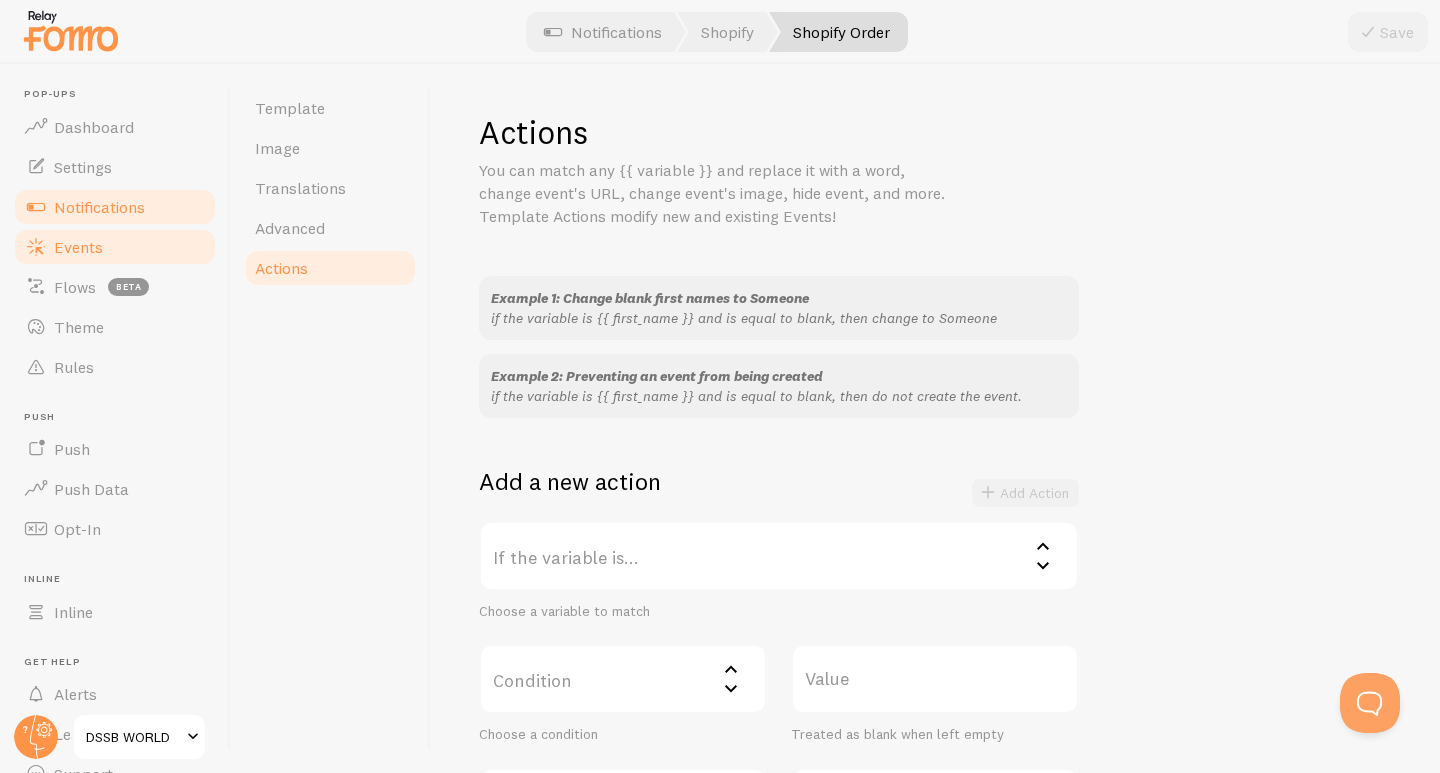 click on "Events" at bounding box center (115, 247) 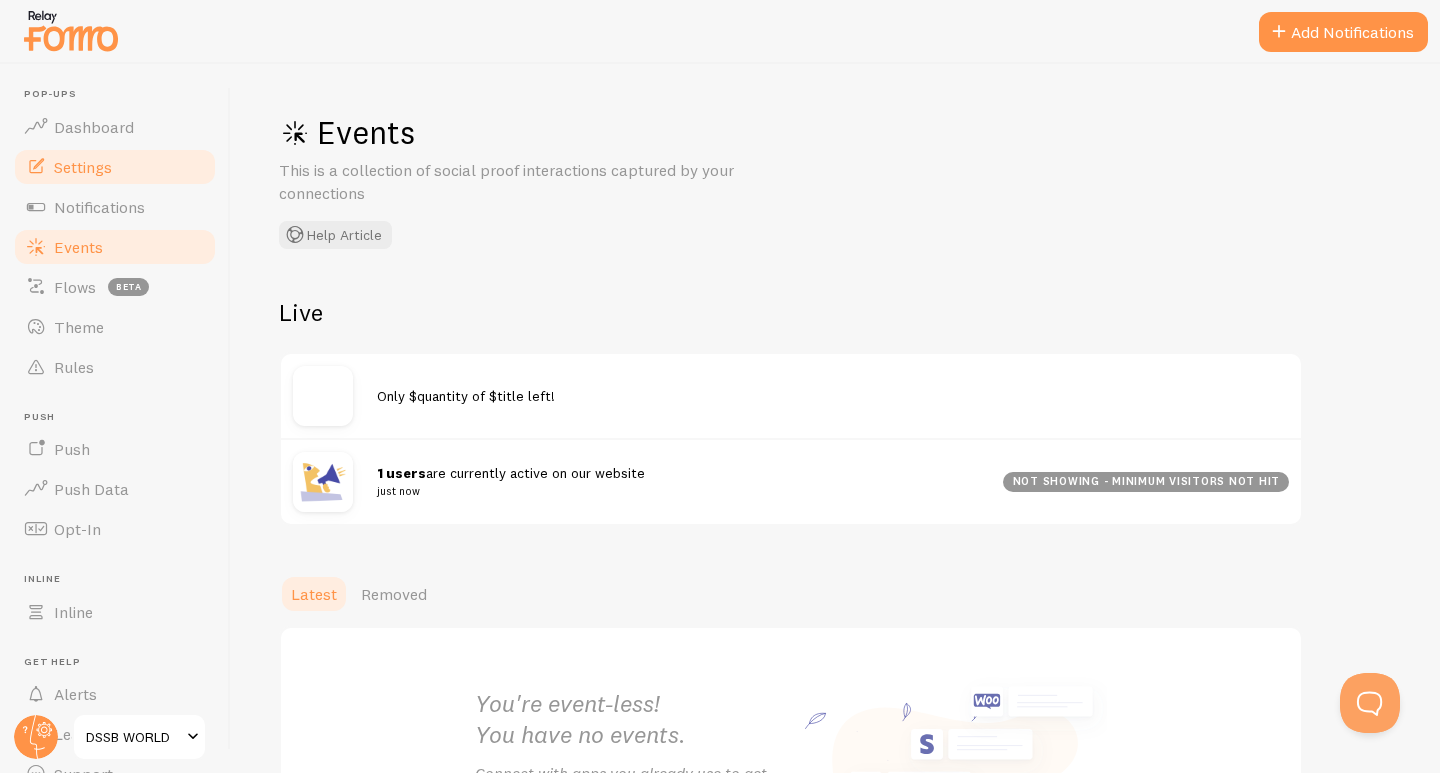 click on "Settings" at bounding box center [115, 167] 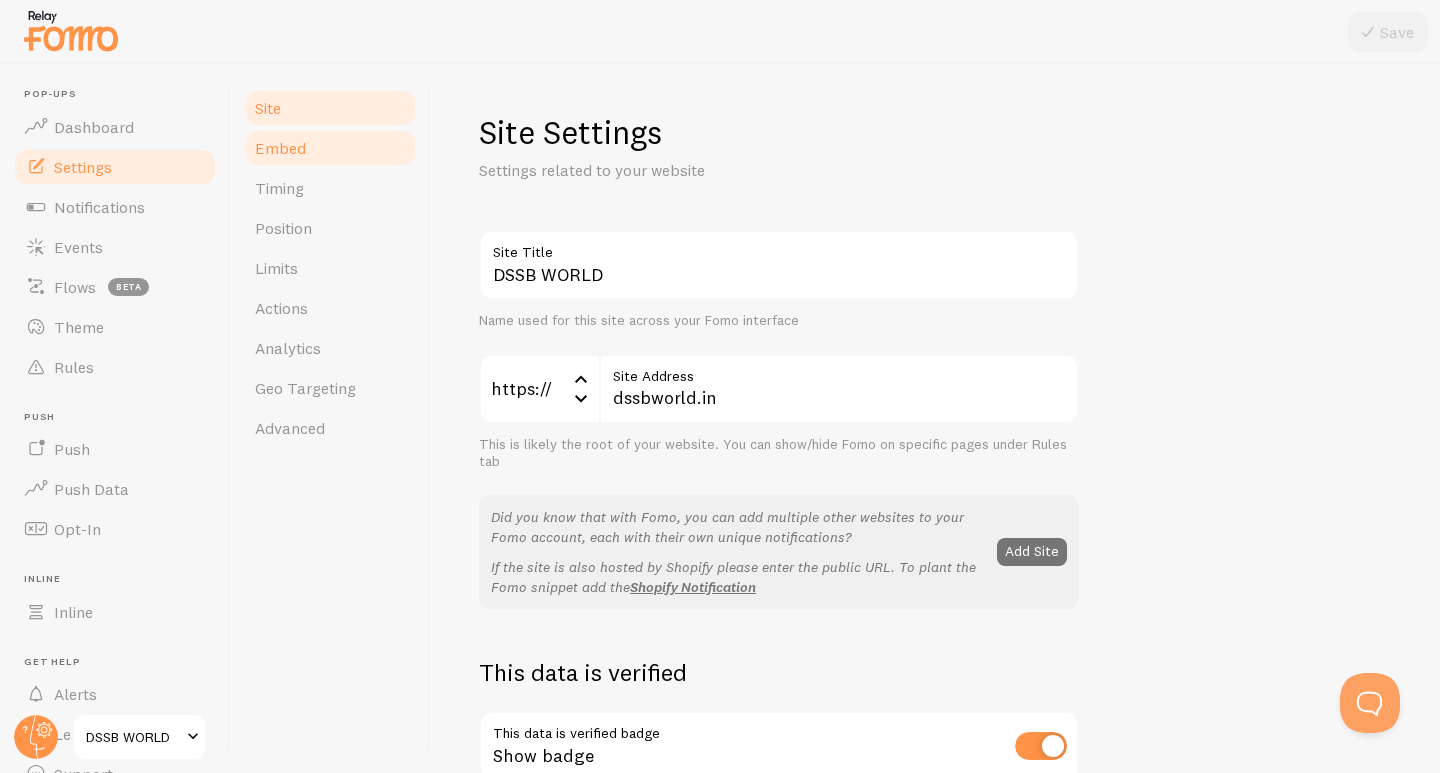 click on "Embed" at bounding box center [280, 148] 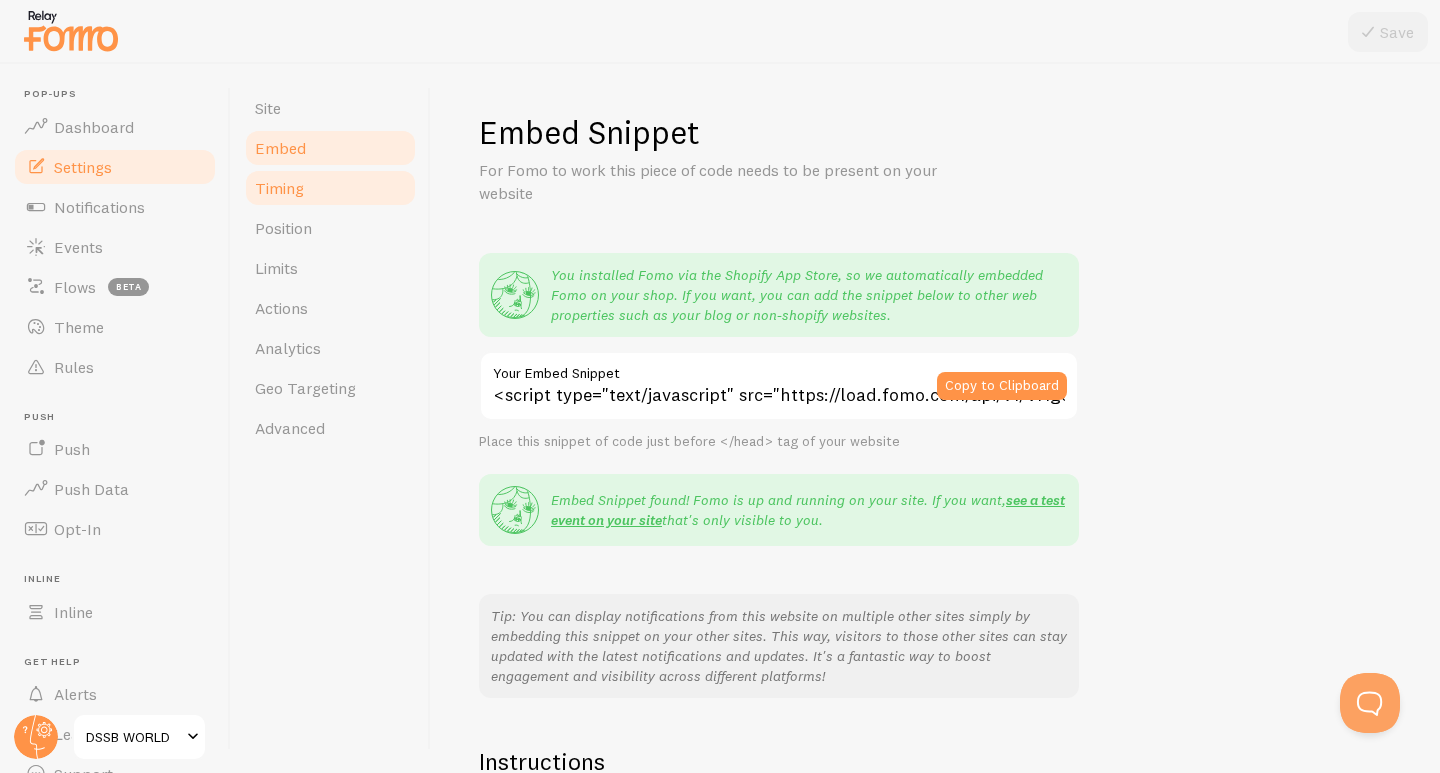 click on "Timing" at bounding box center [279, 188] 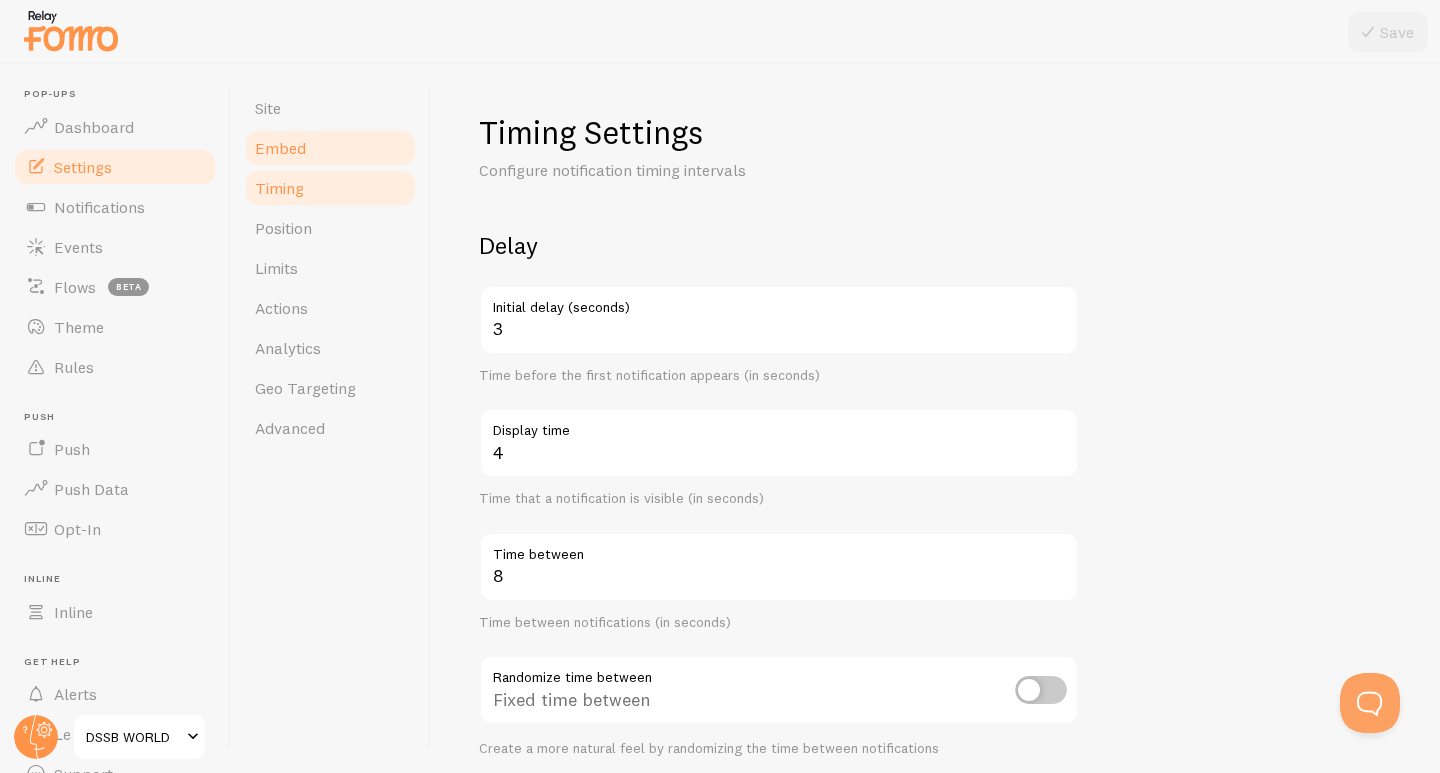 click on "Embed" at bounding box center (280, 148) 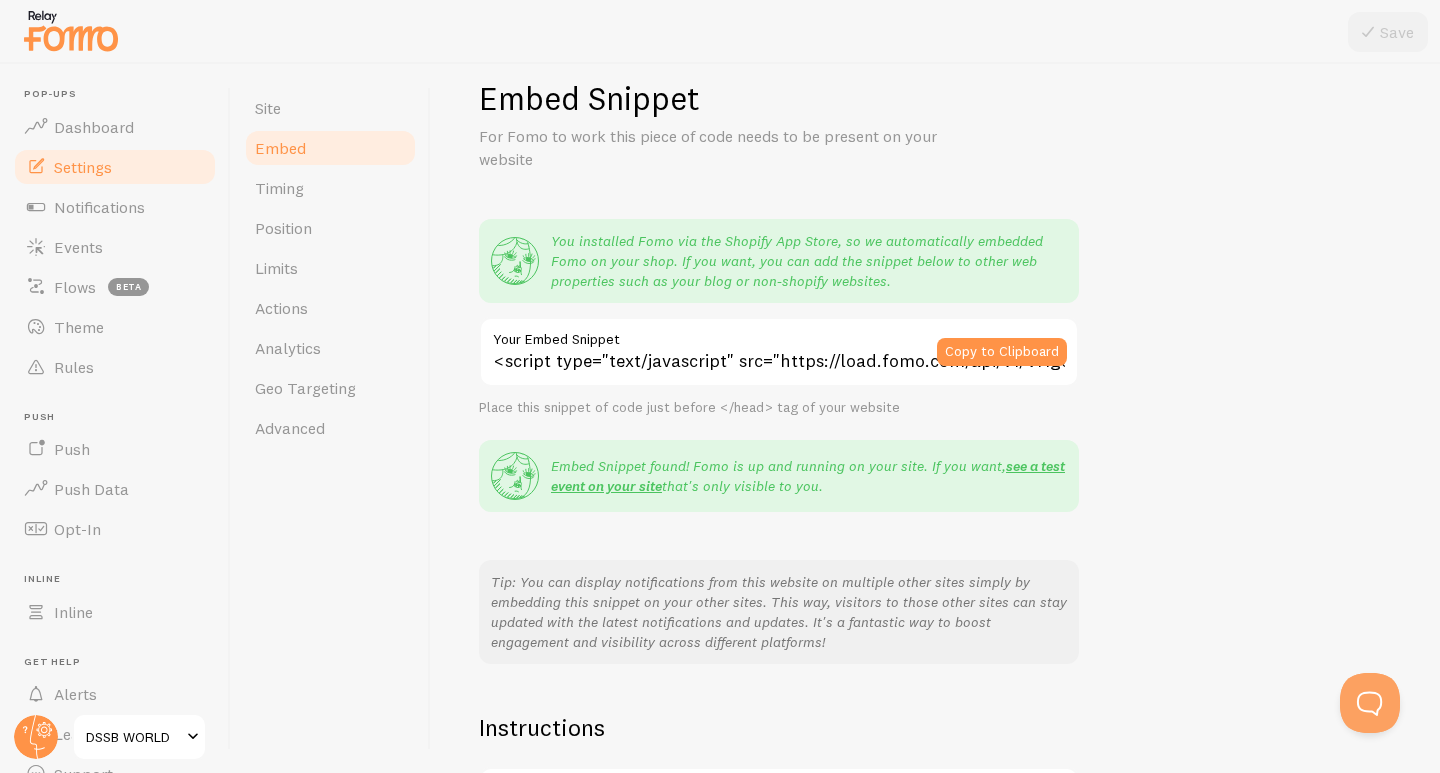 scroll, scrollTop: 0, scrollLeft: 0, axis: both 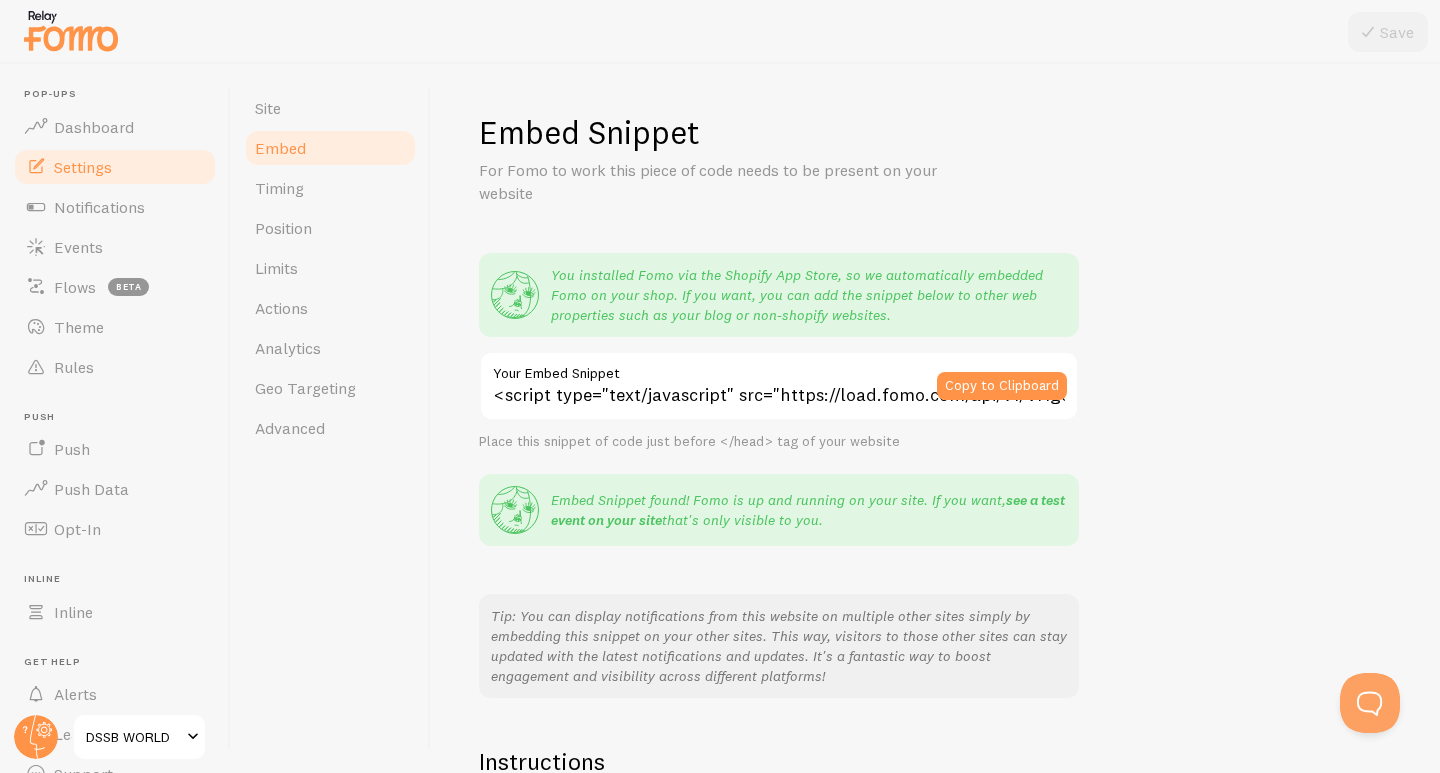 click on "see a test event on your site" at bounding box center [808, 510] 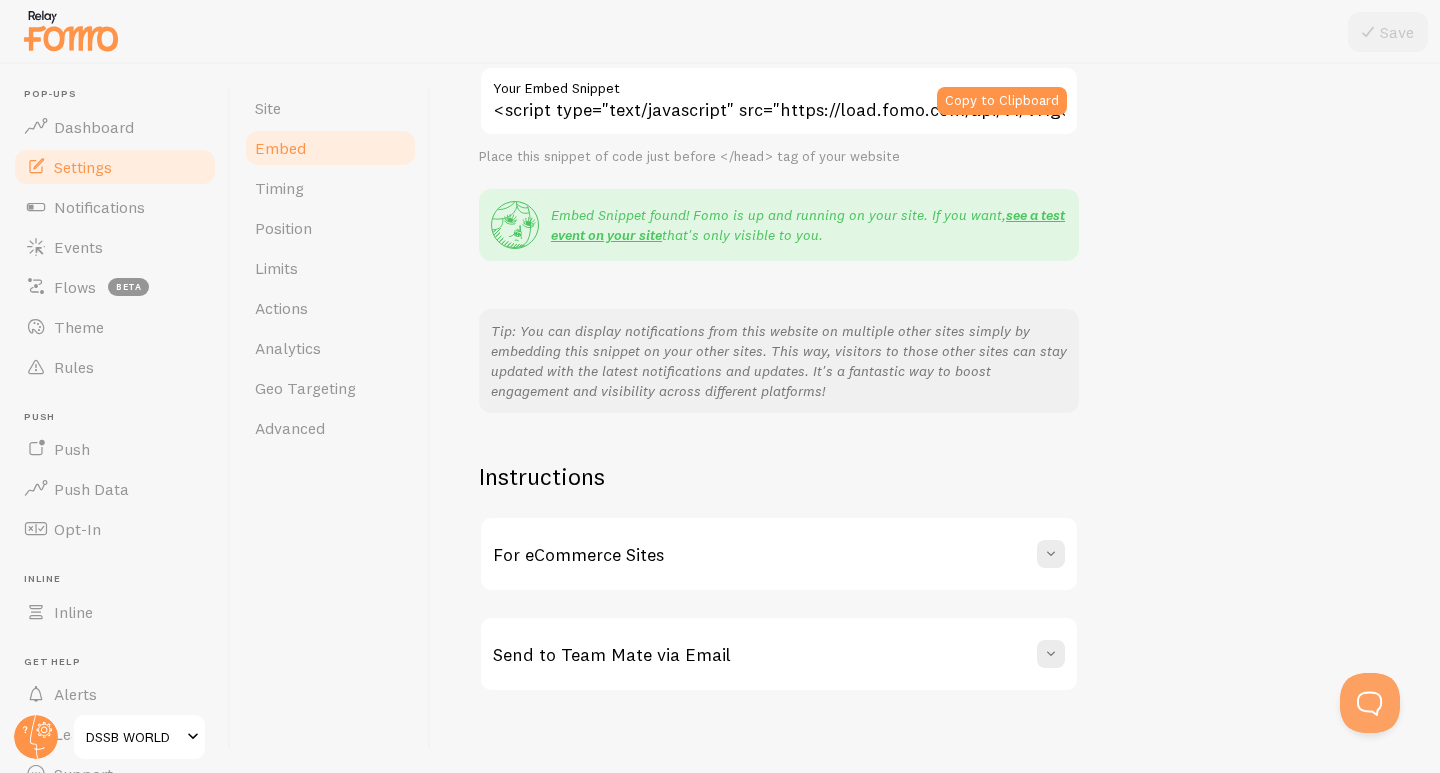 scroll, scrollTop: 300, scrollLeft: 0, axis: vertical 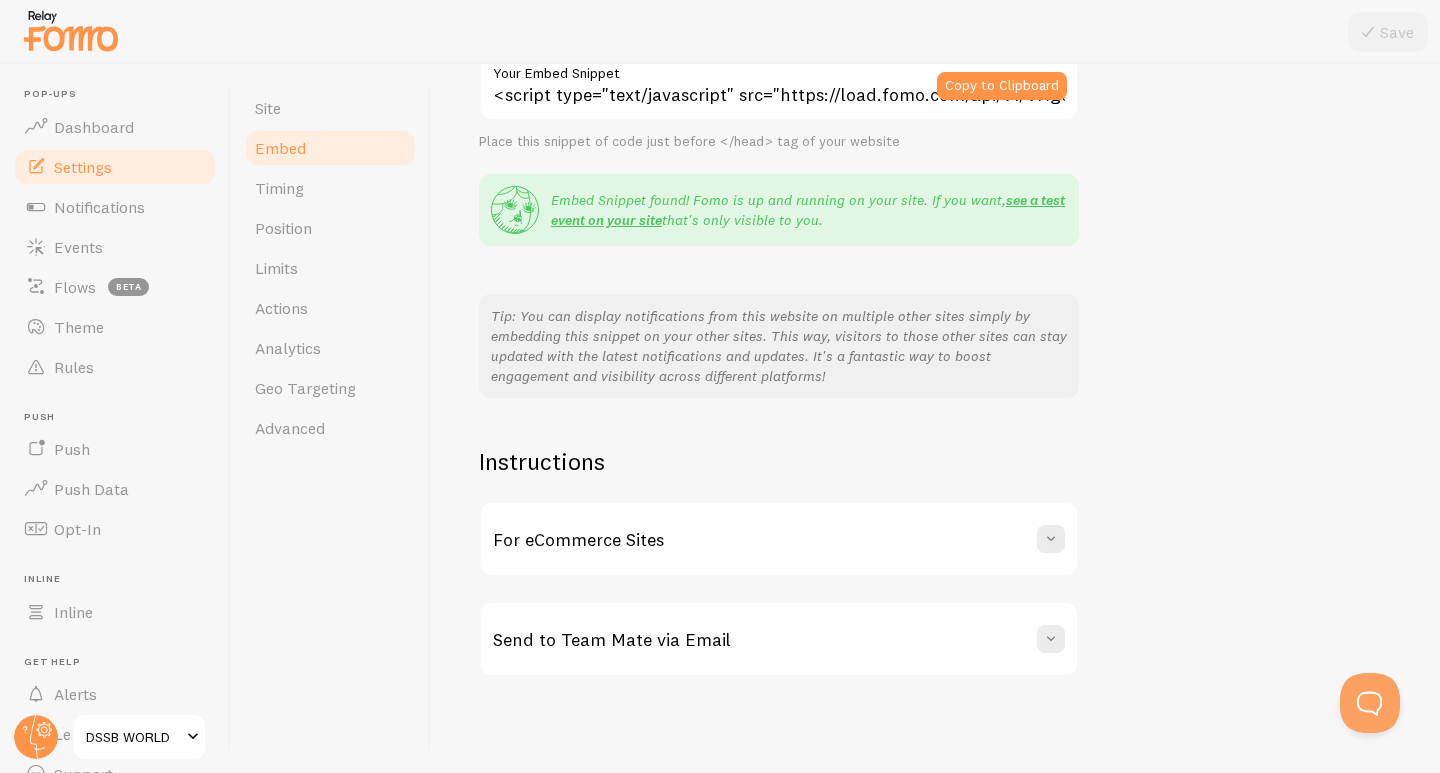 click on "For eCommerce Sites" at bounding box center (779, 539) 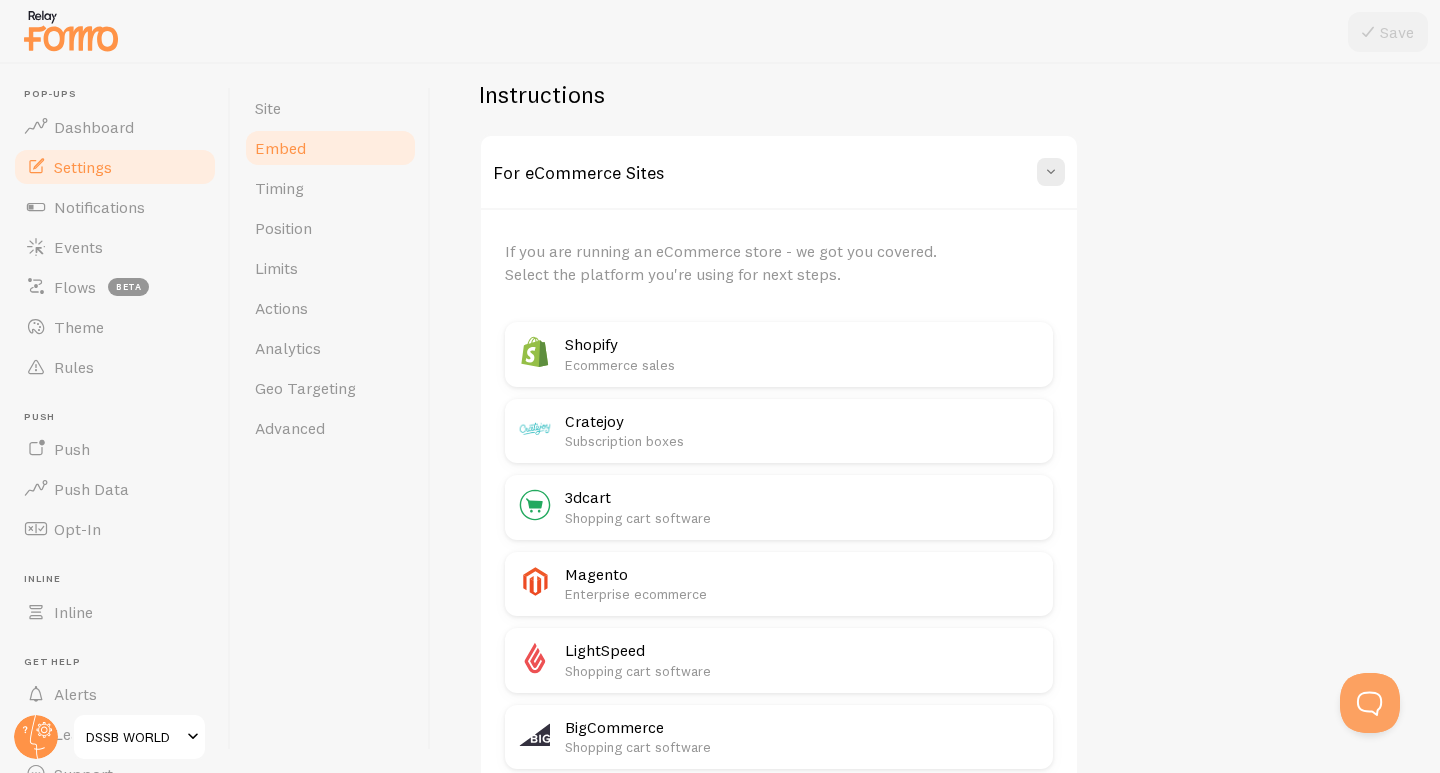 click on "For eCommerce Sites" at bounding box center [779, 172] 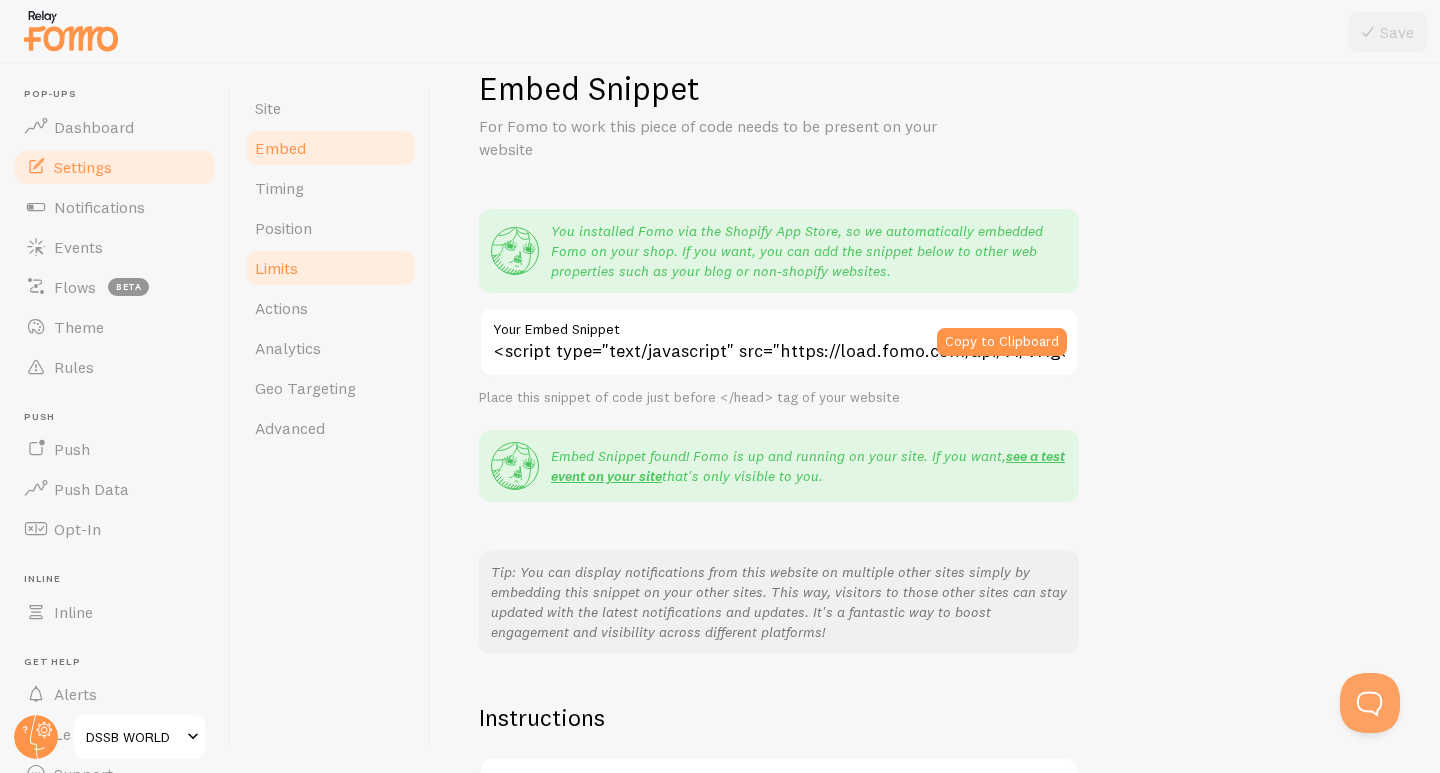 scroll, scrollTop: 0, scrollLeft: 0, axis: both 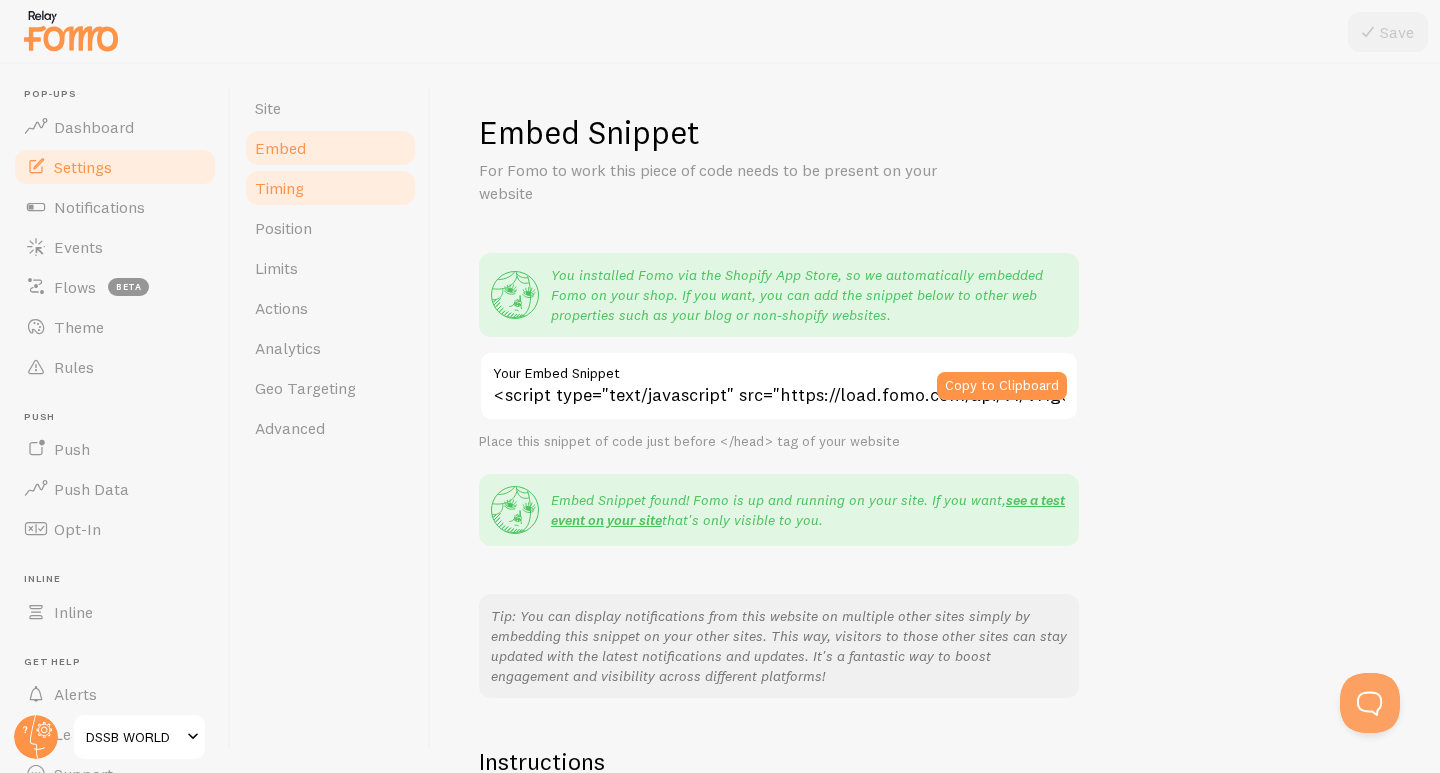 click on "Timing" at bounding box center [330, 188] 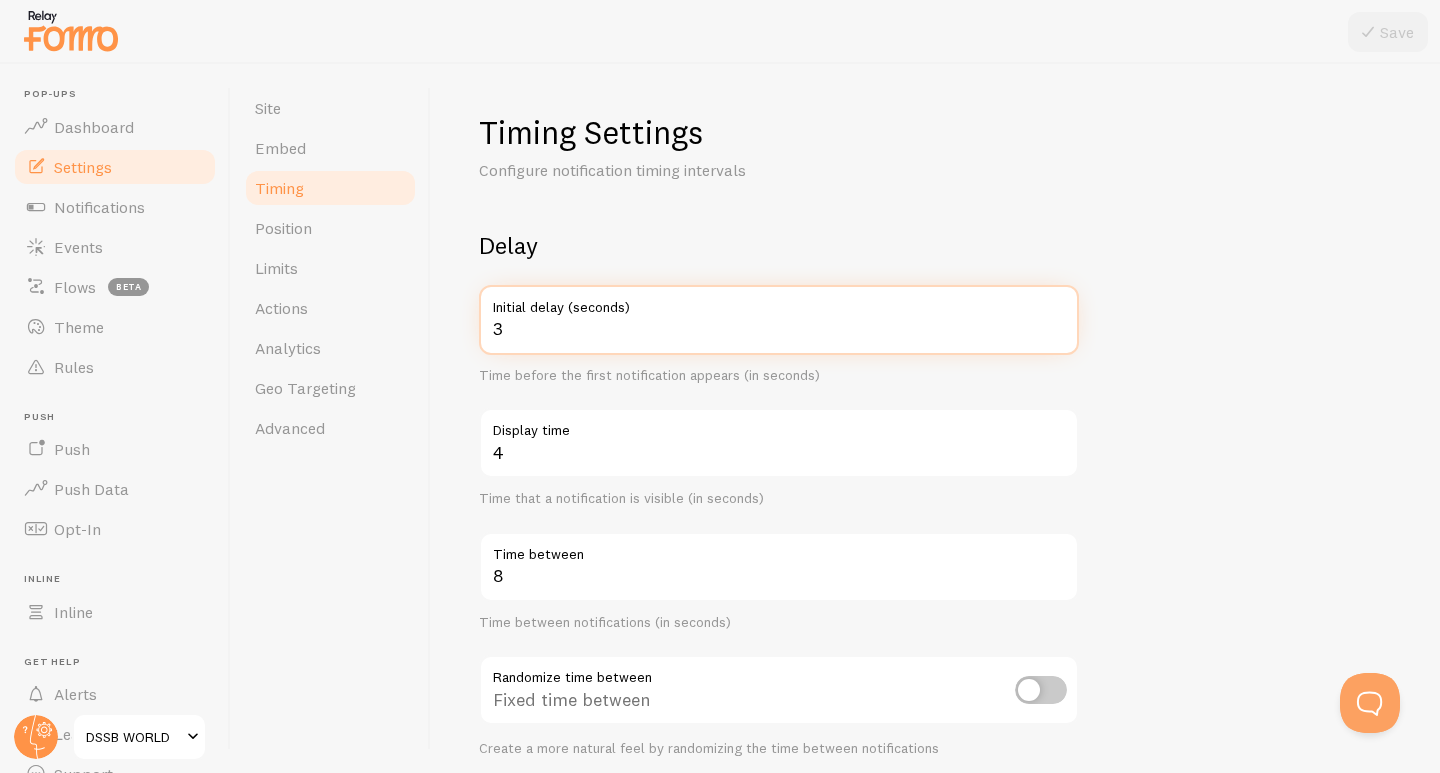 click on "3" at bounding box center (779, 320) 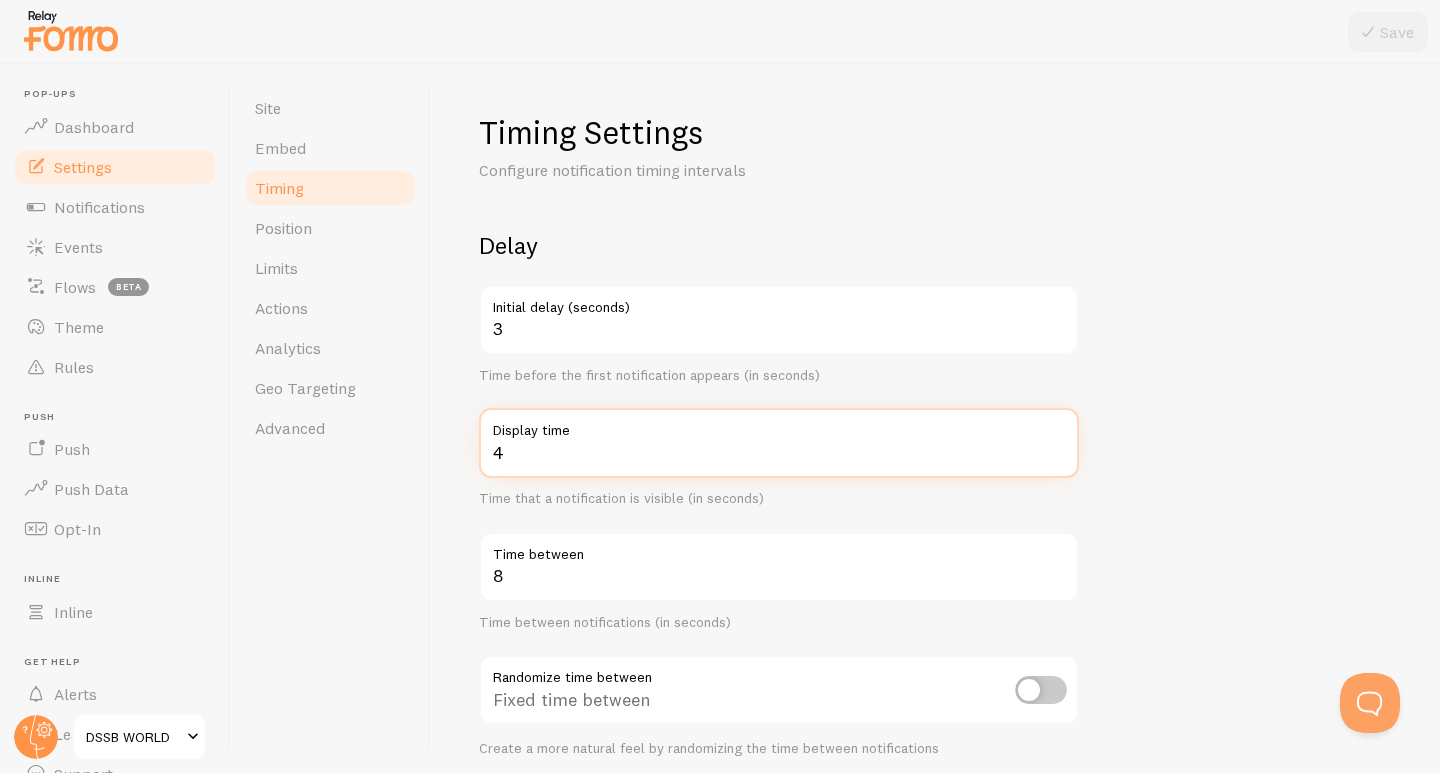 click on "4" at bounding box center (779, 443) 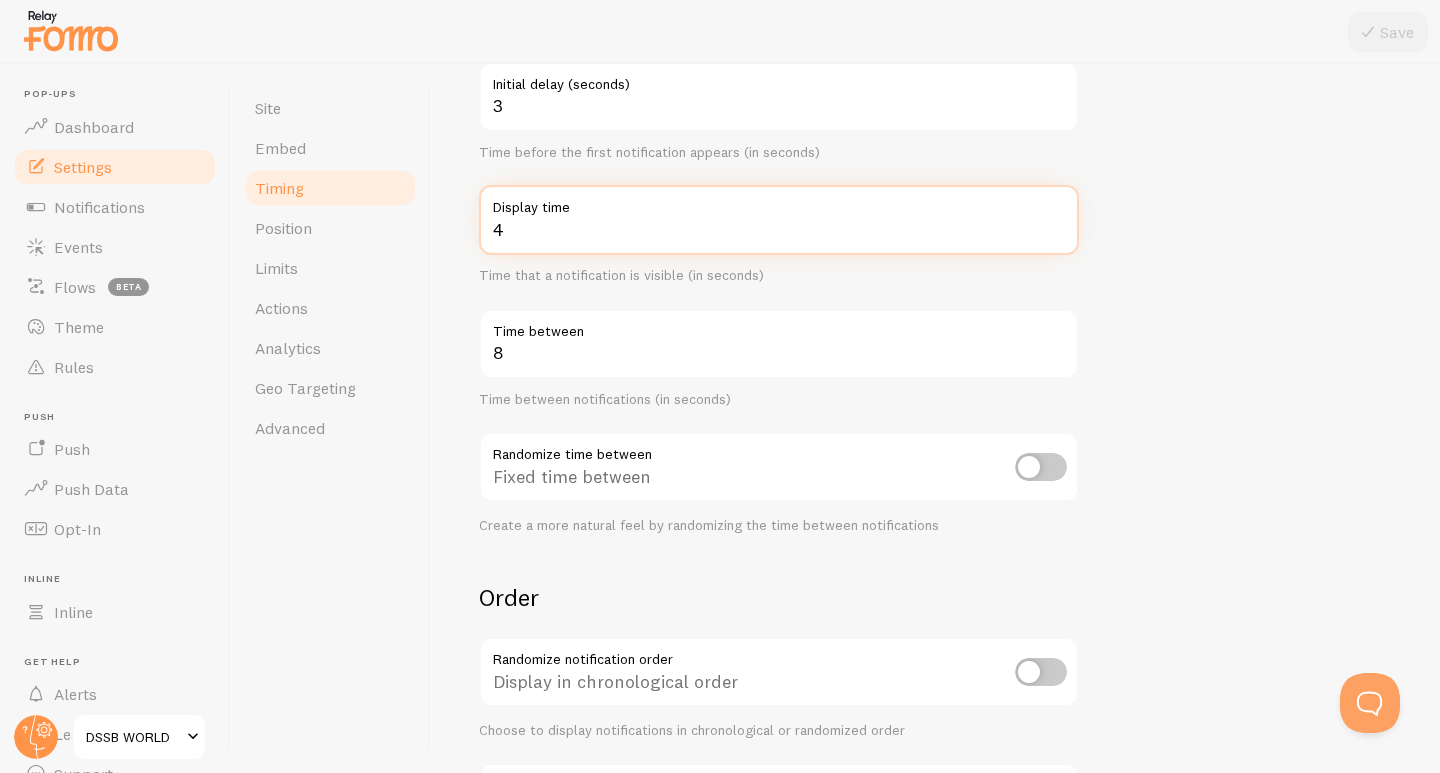scroll, scrollTop: 233, scrollLeft: 0, axis: vertical 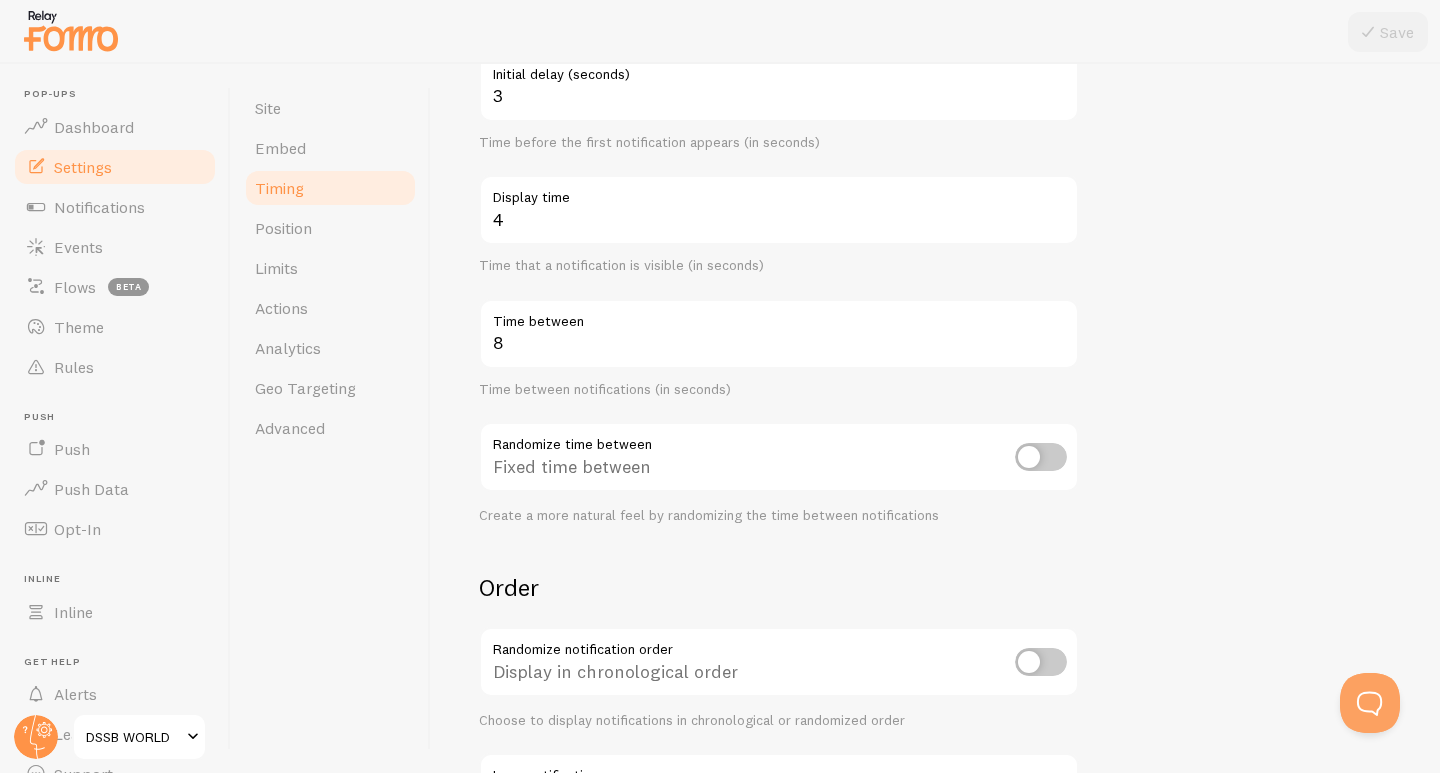click at bounding box center [1041, 457] 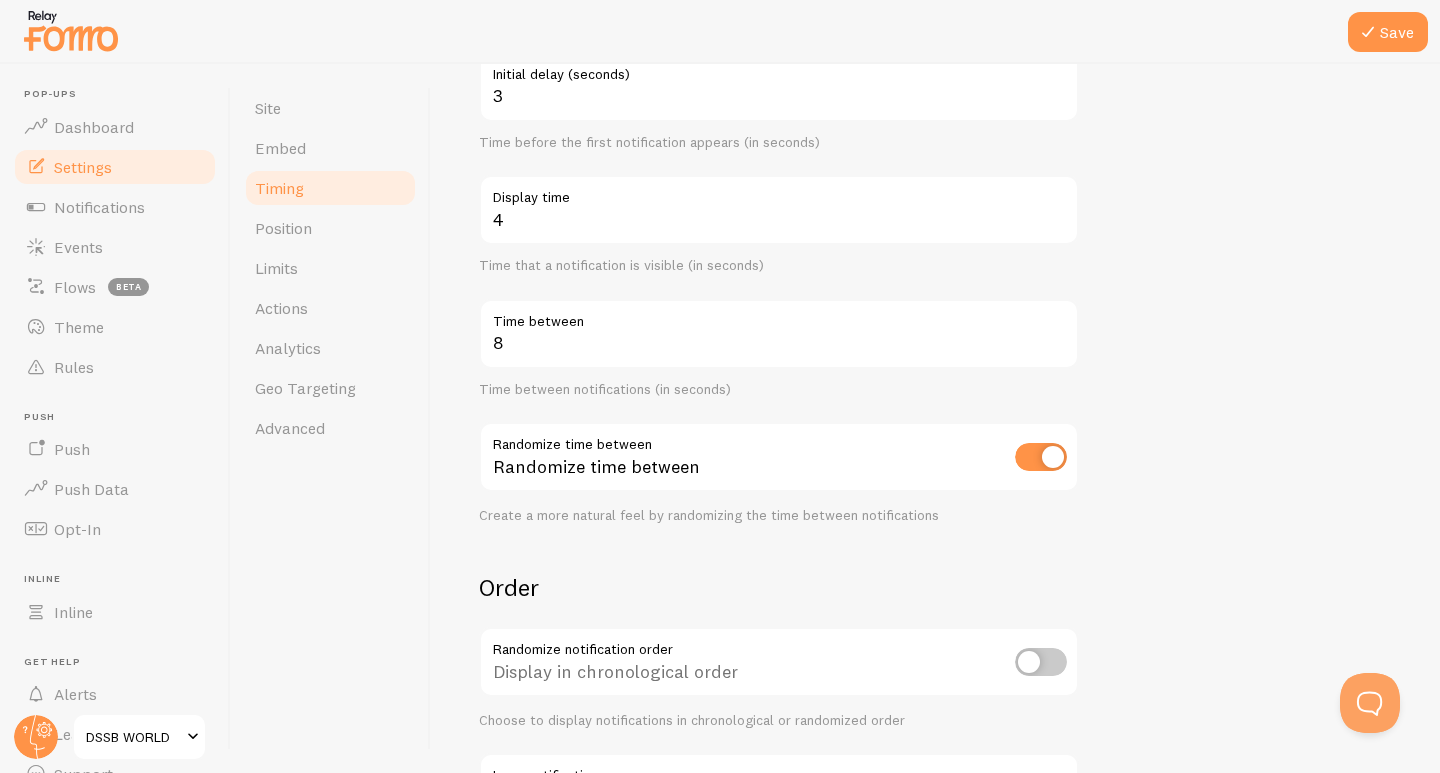 click on "Randomize time between" at bounding box center [779, 458] 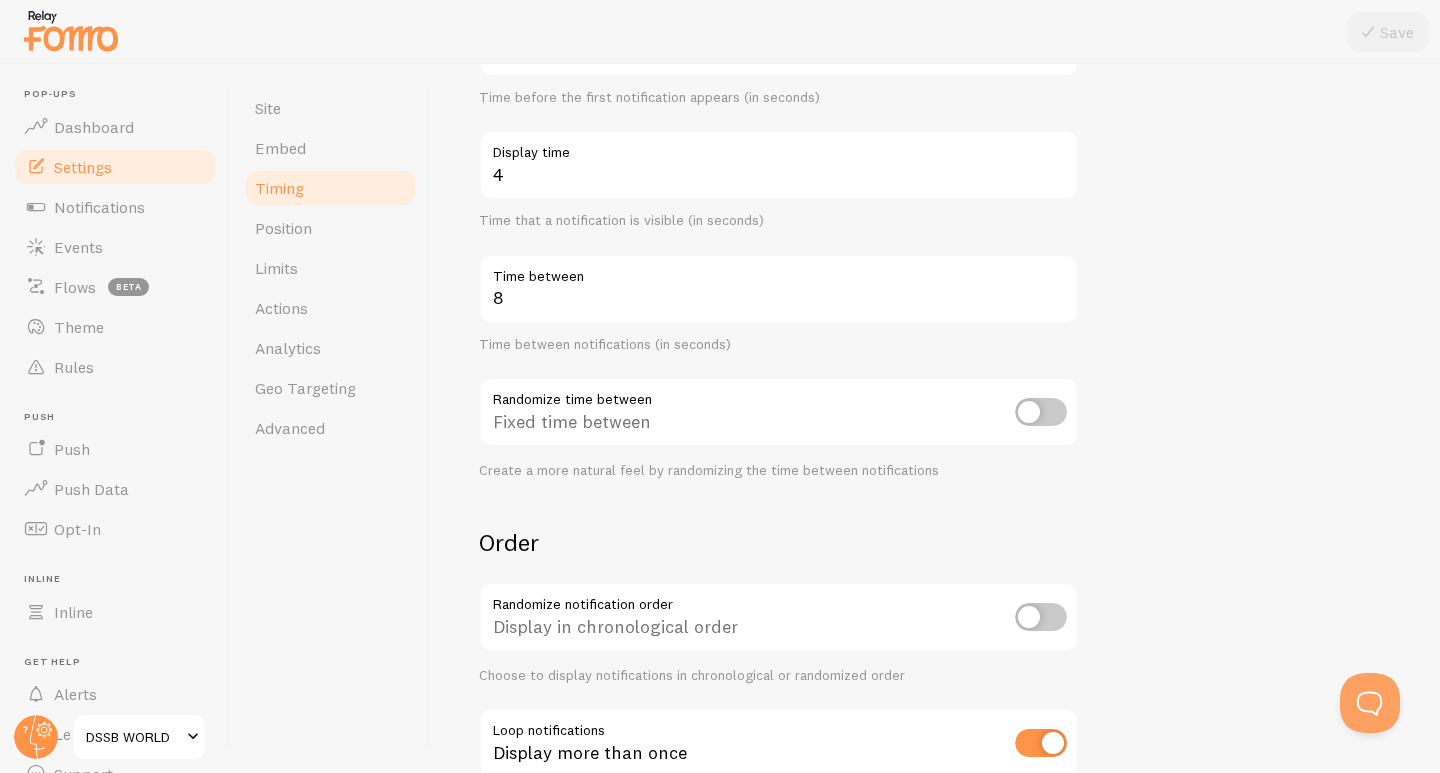 scroll, scrollTop: 411, scrollLeft: 0, axis: vertical 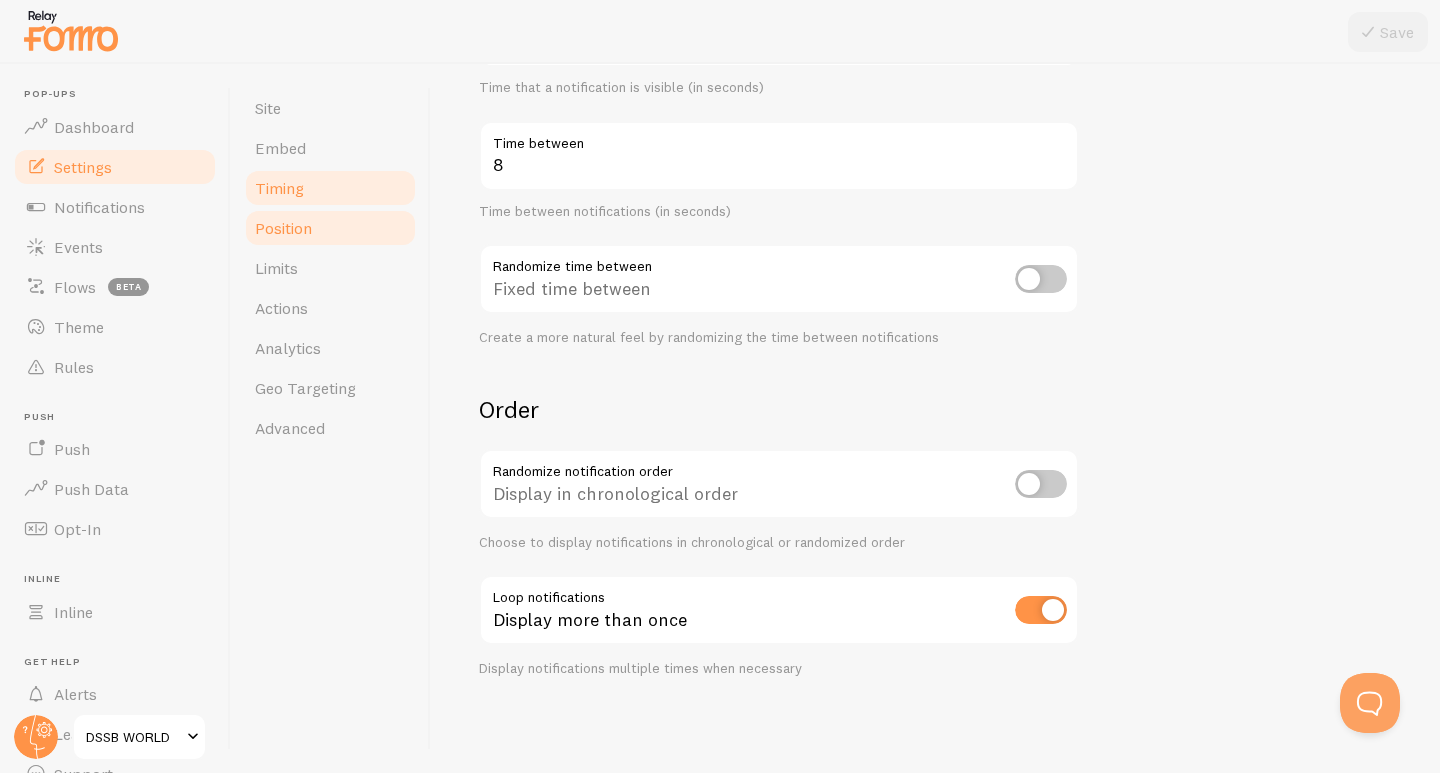 click on "Position" at bounding box center (330, 228) 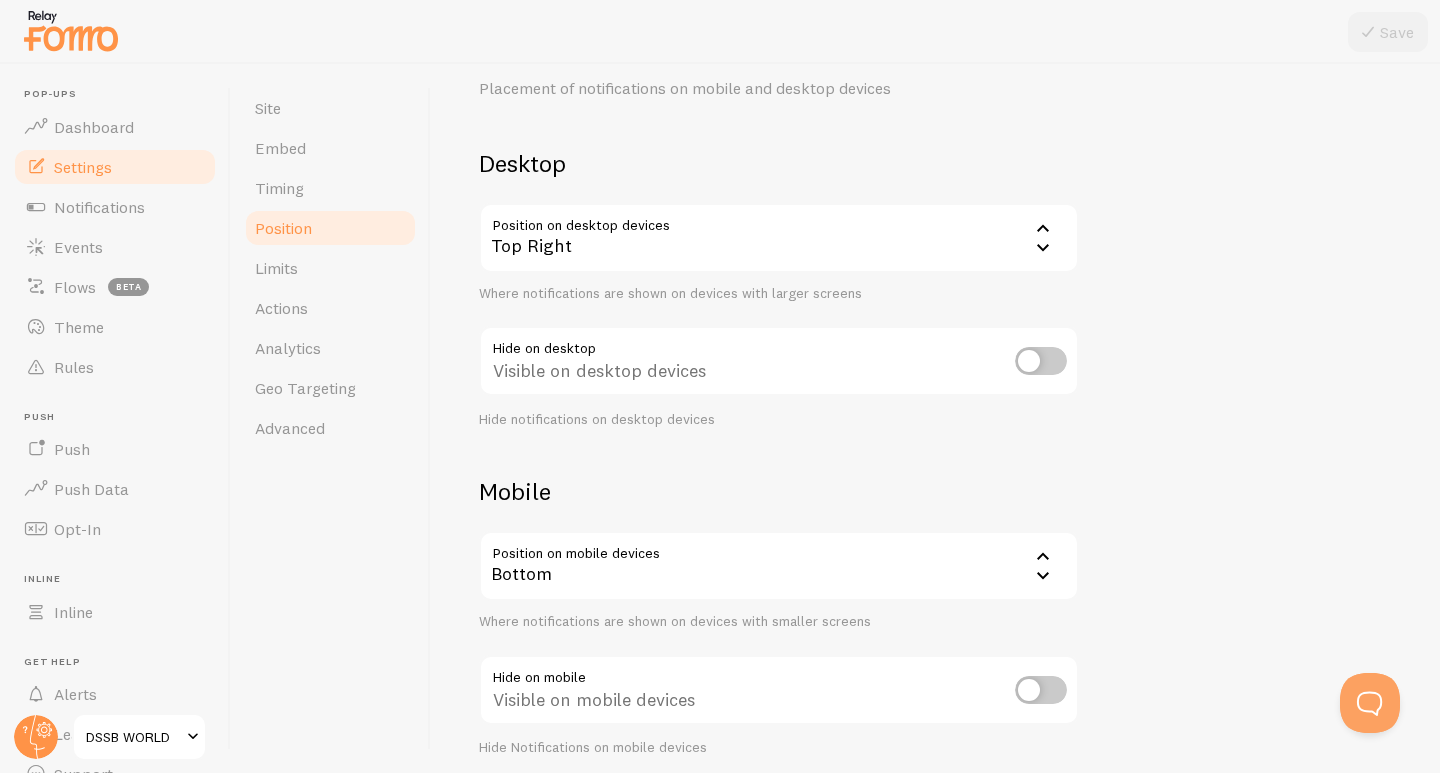 scroll, scrollTop: 162, scrollLeft: 0, axis: vertical 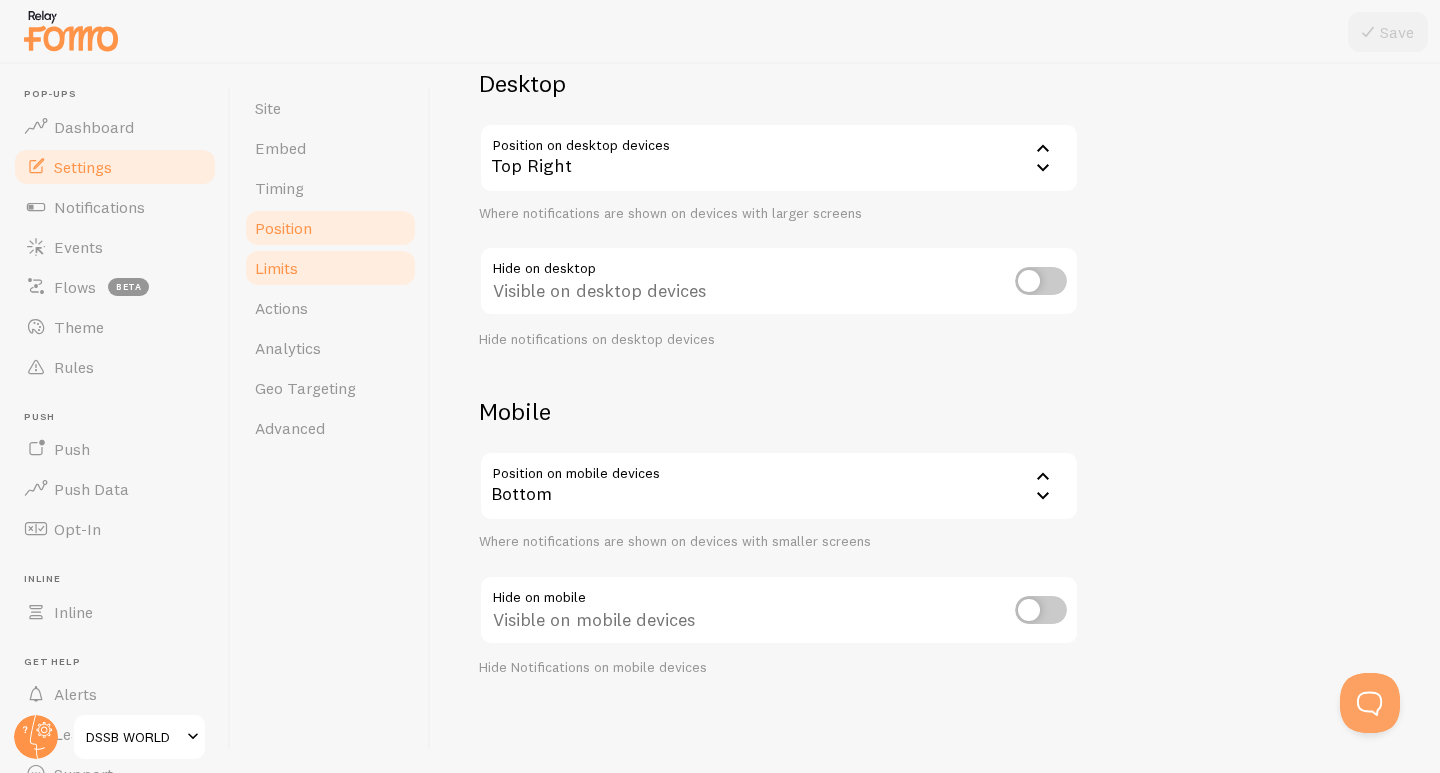 click on "Limits" at bounding box center (276, 268) 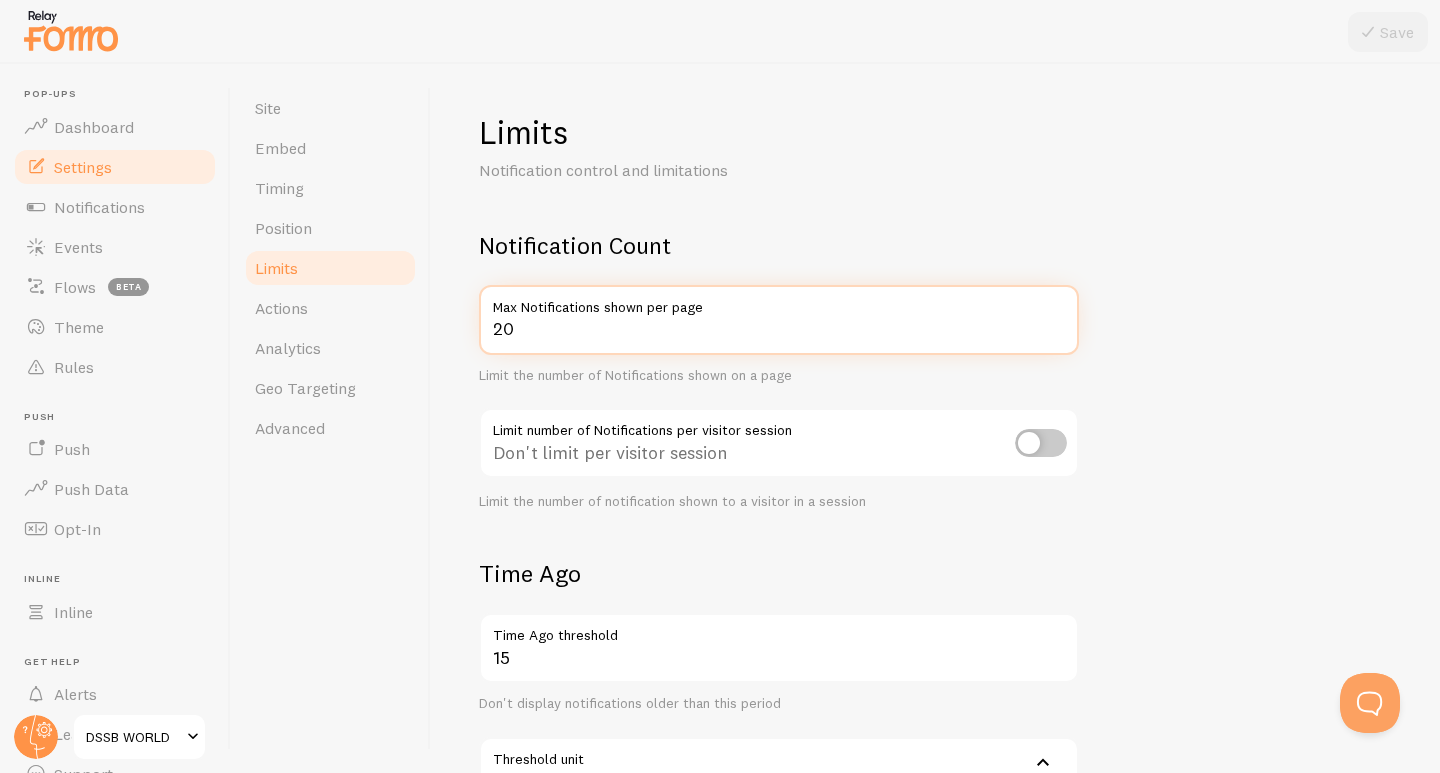 click on "20" at bounding box center [779, 320] 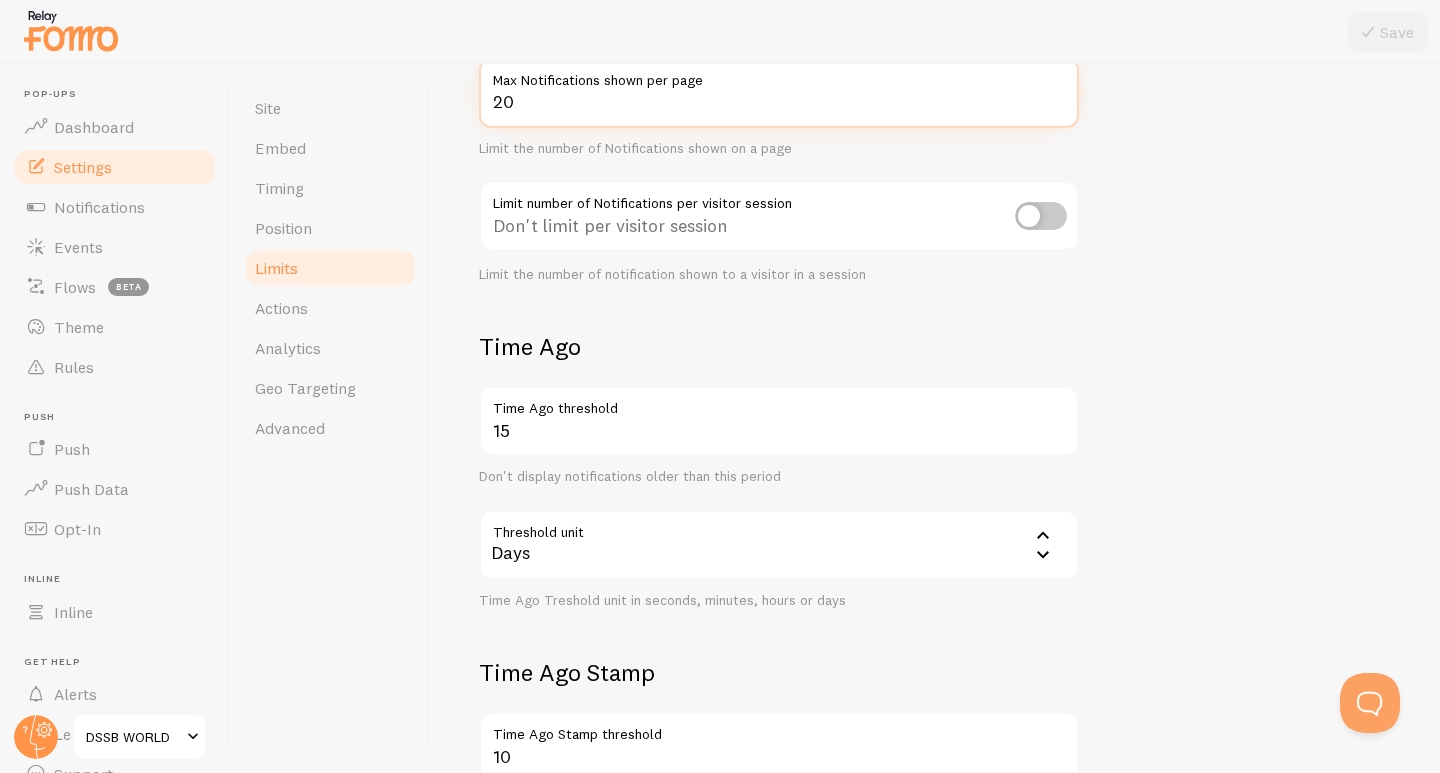 scroll, scrollTop: 233, scrollLeft: 0, axis: vertical 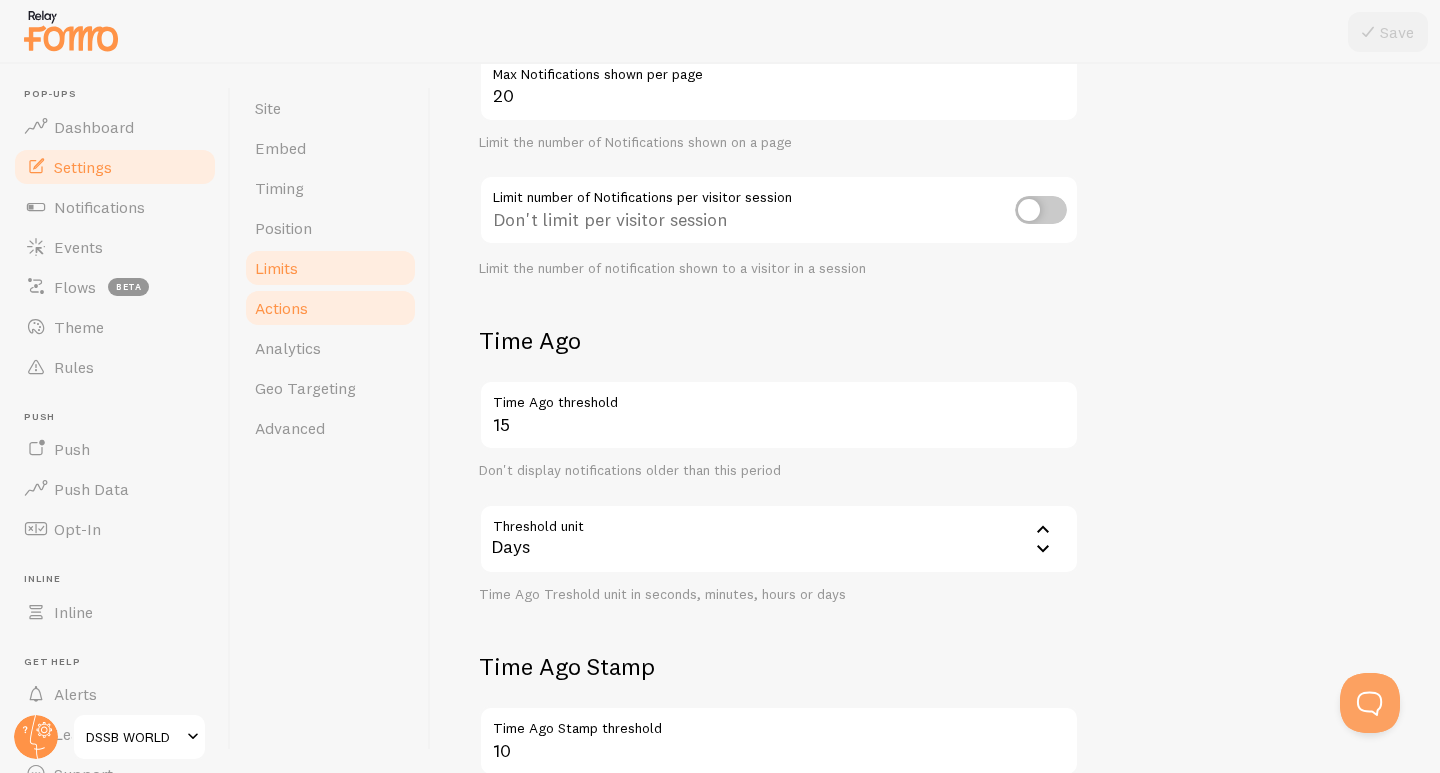click on "Actions" at bounding box center (330, 308) 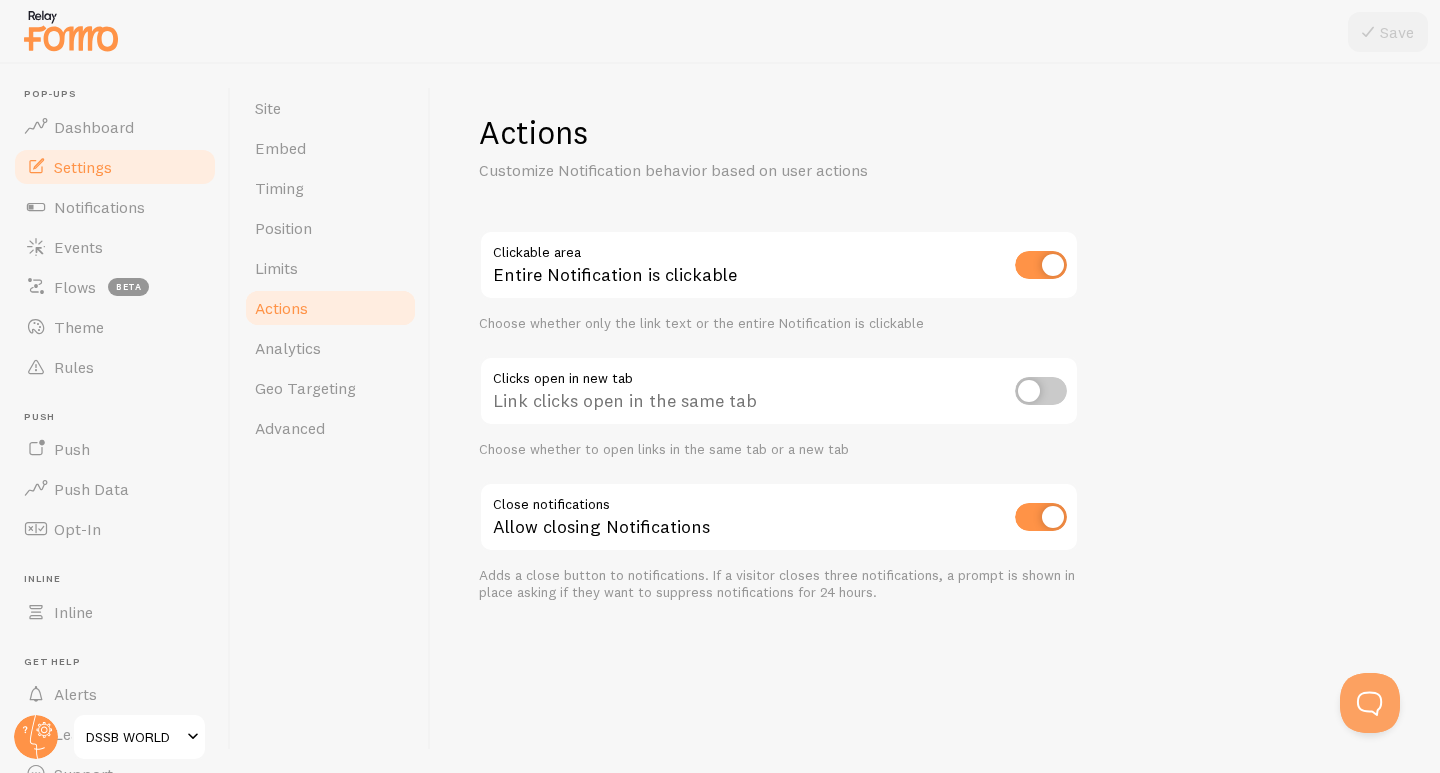 scroll, scrollTop: 0, scrollLeft: 0, axis: both 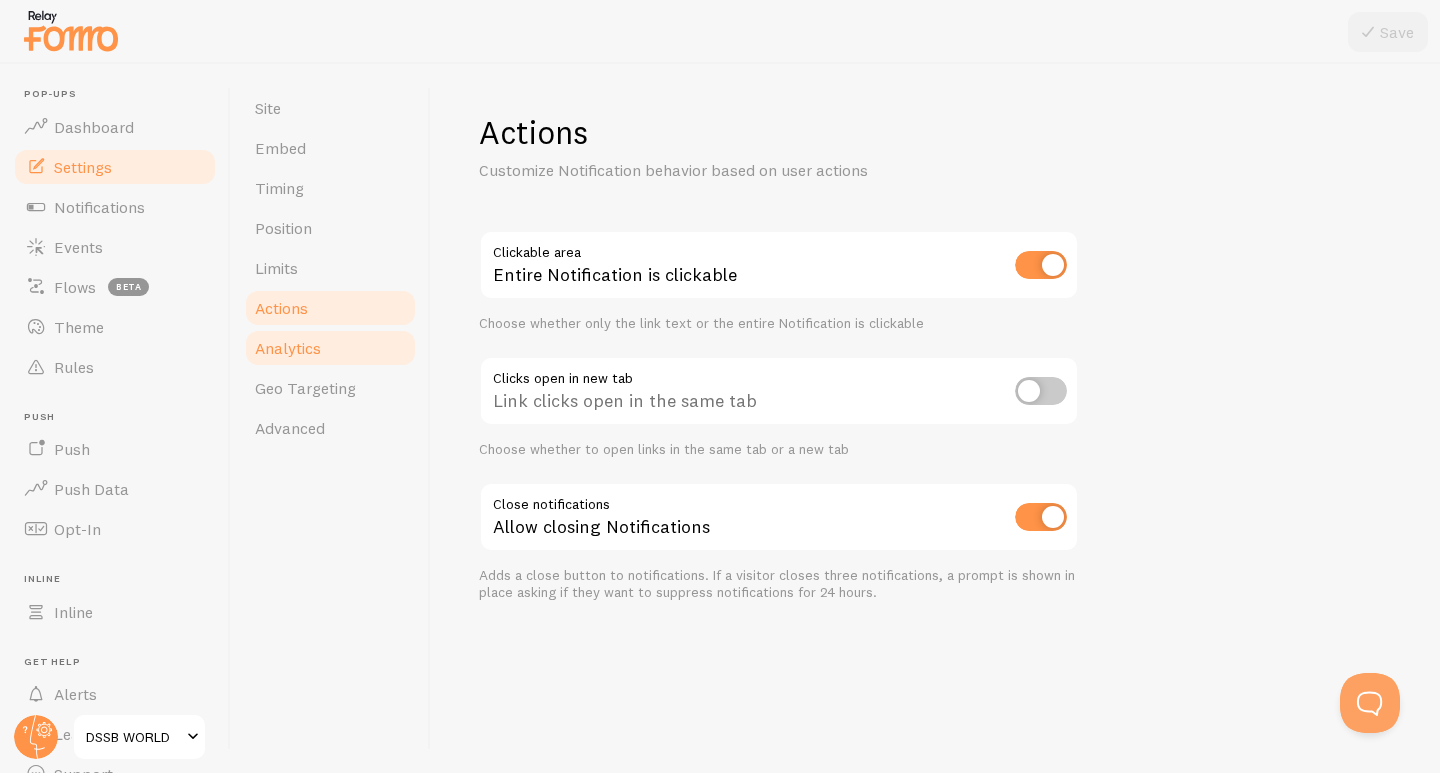 click on "Analytics" at bounding box center [288, 348] 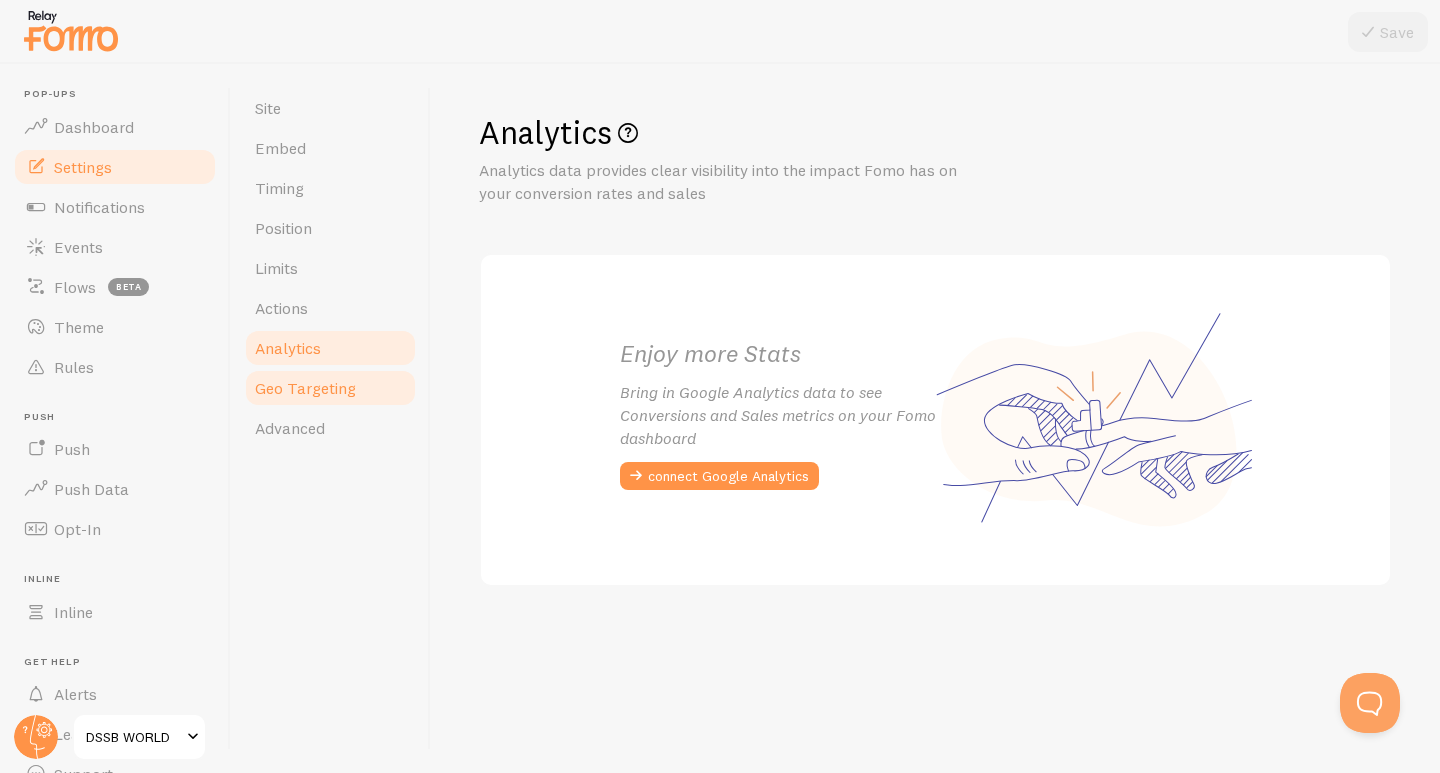 click on "Geo Targeting" at bounding box center (305, 388) 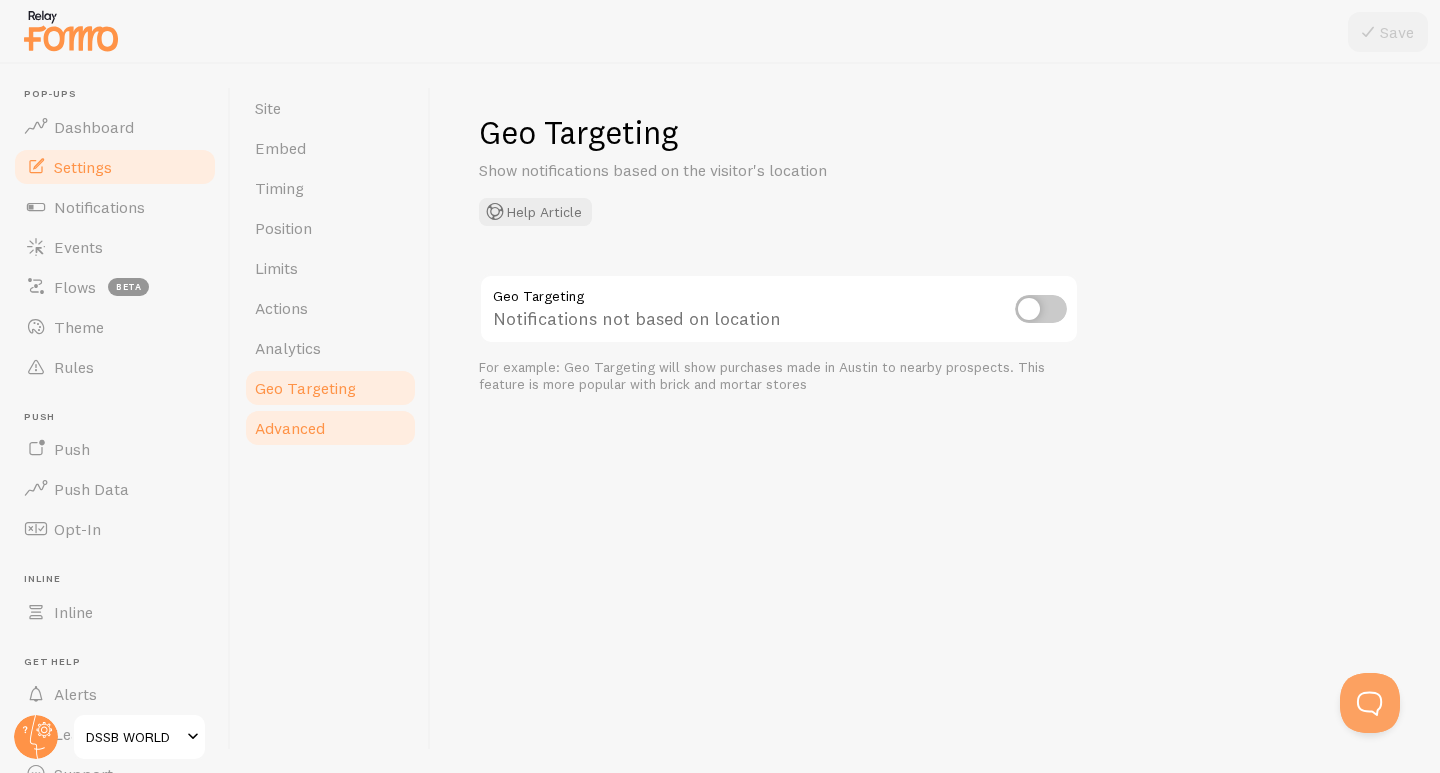 click on "Advanced" at bounding box center [290, 428] 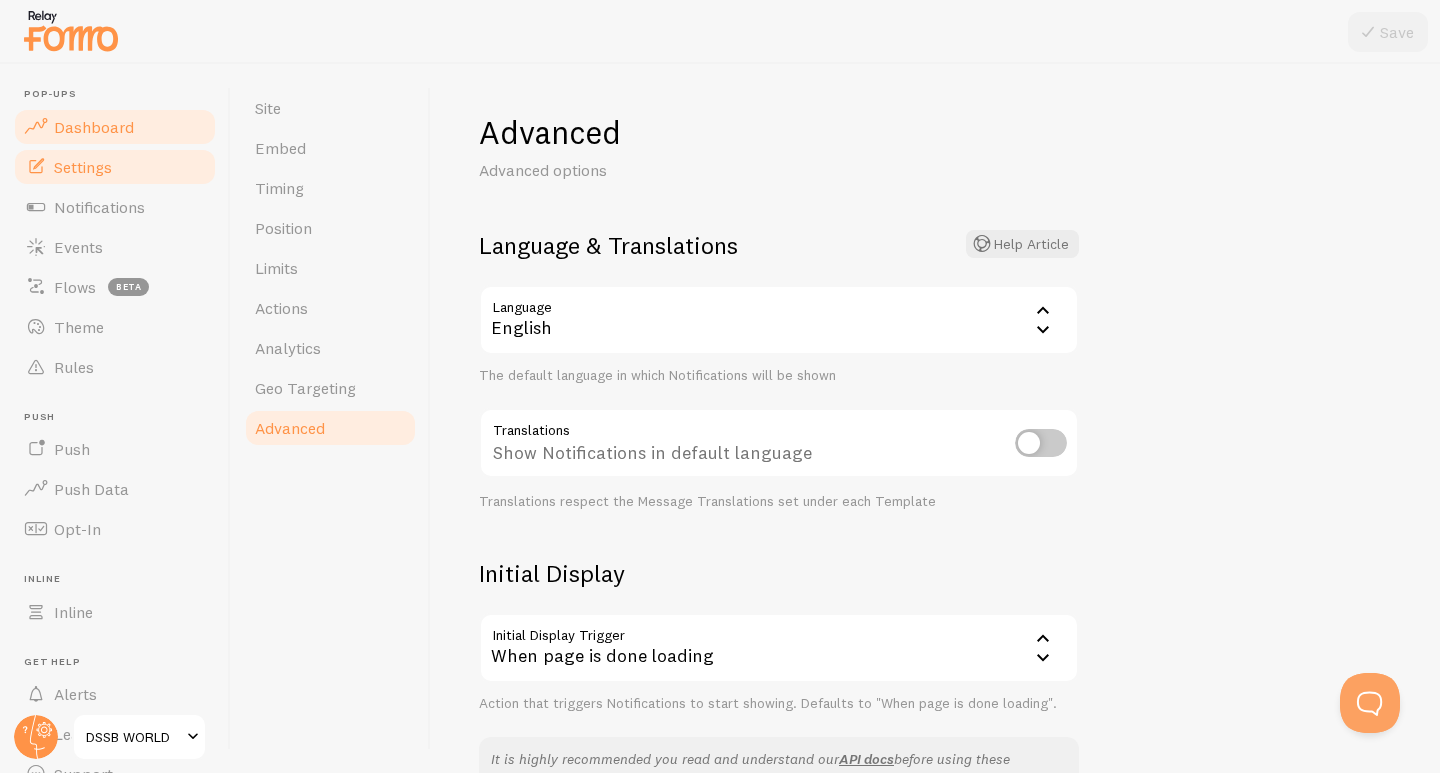 click on "Dashboard" at bounding box center [94, 127] 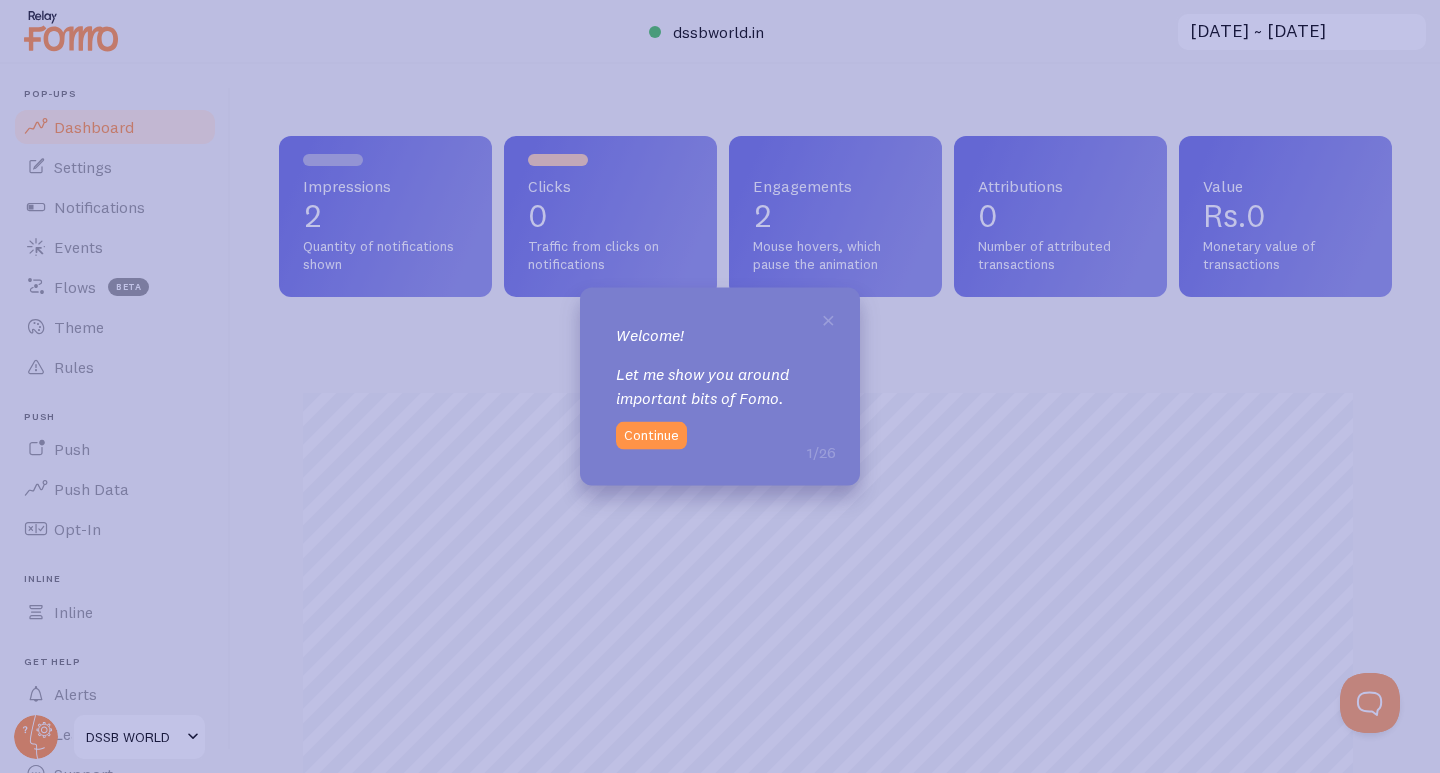 scroll, scrollTop: 999474, scrollLeft: 998902, axis: both 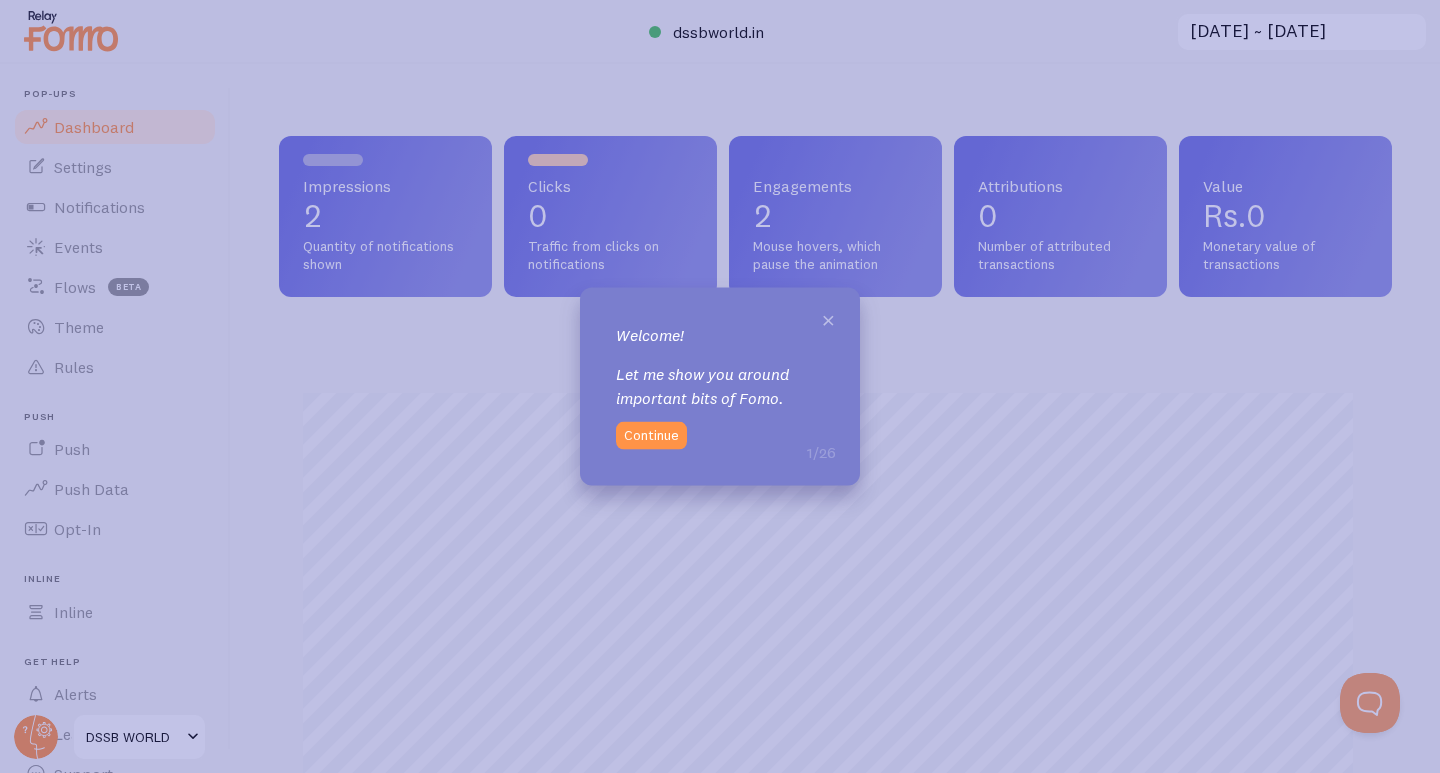 click on "×" at bounding box center (828, 318) 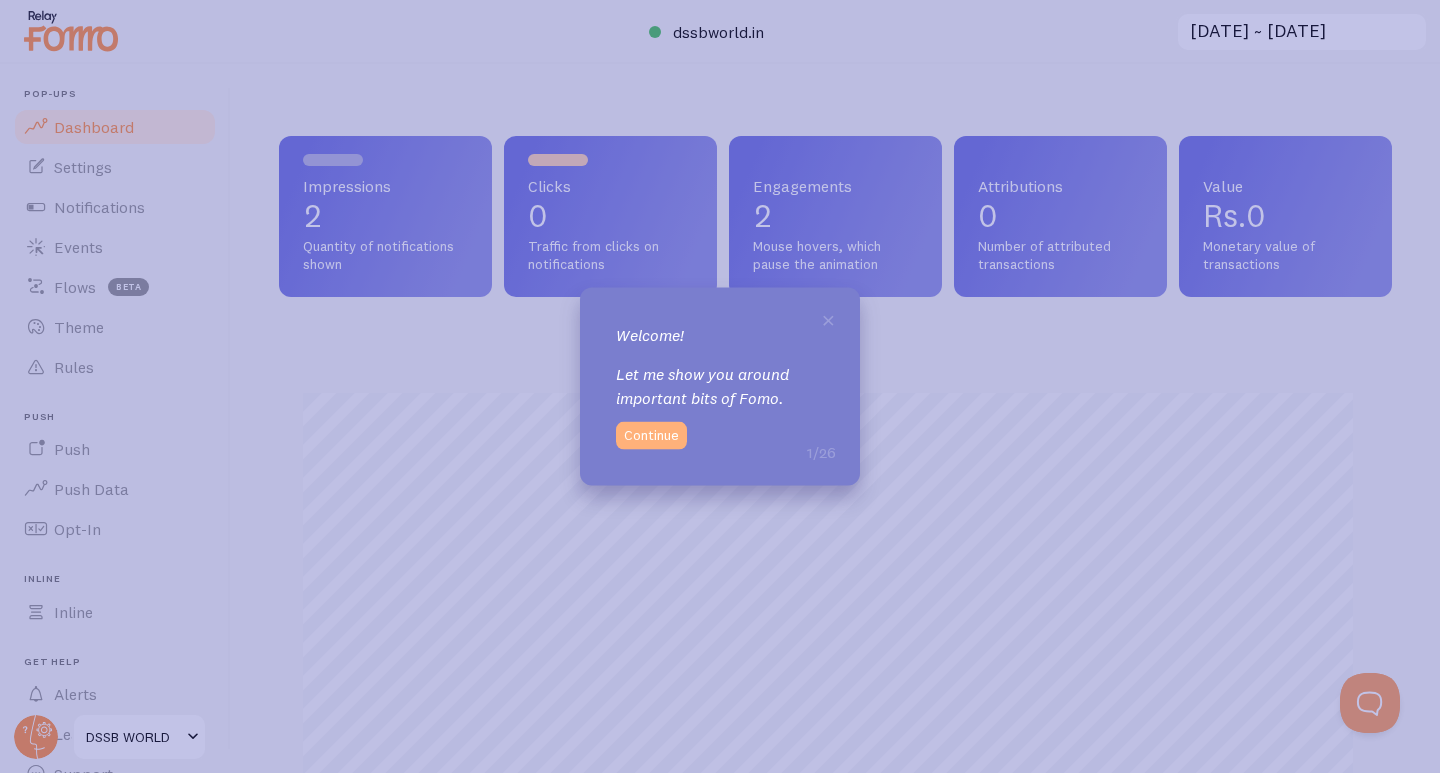 click on "Continue" at bounding box center (651, 436) 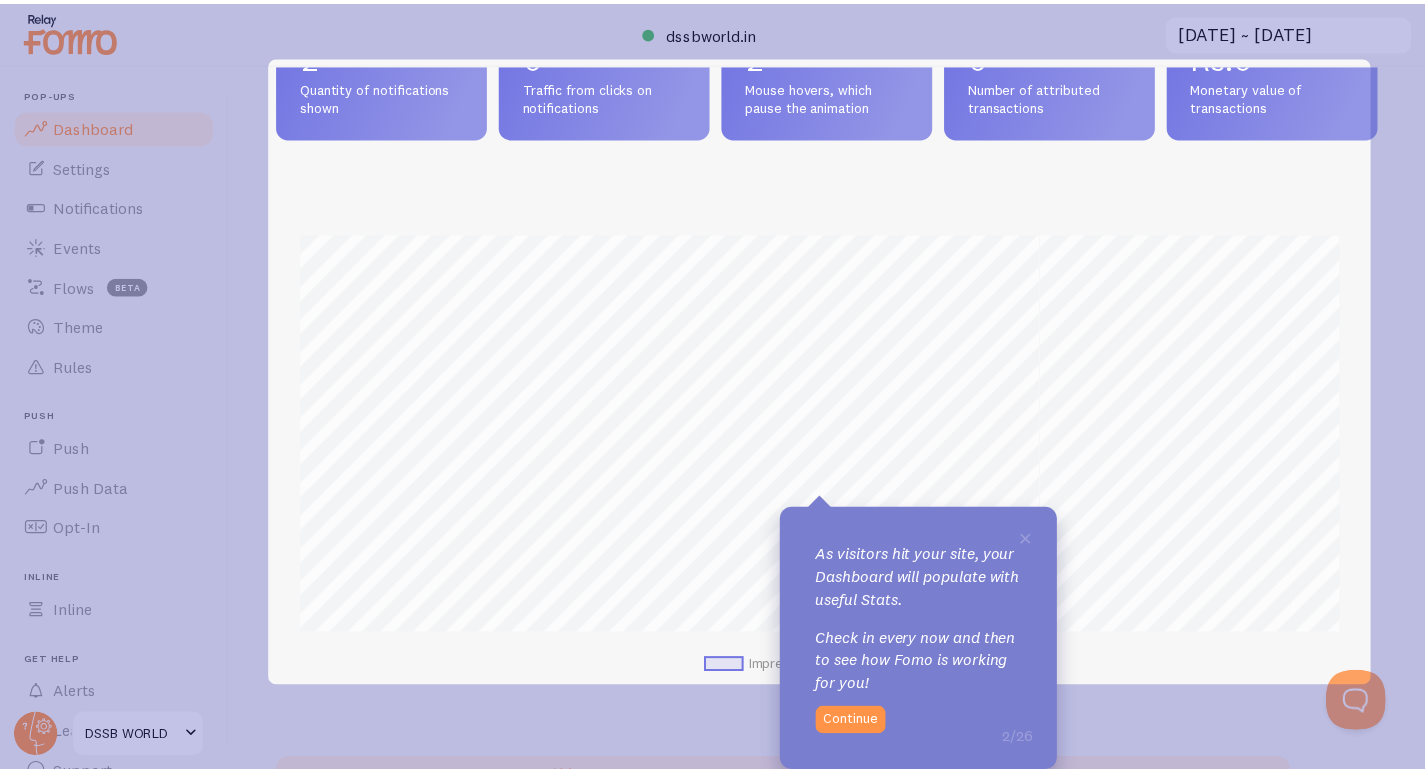 scroll, scrollTop: 200, scrollLeft: 0, axis: vertical 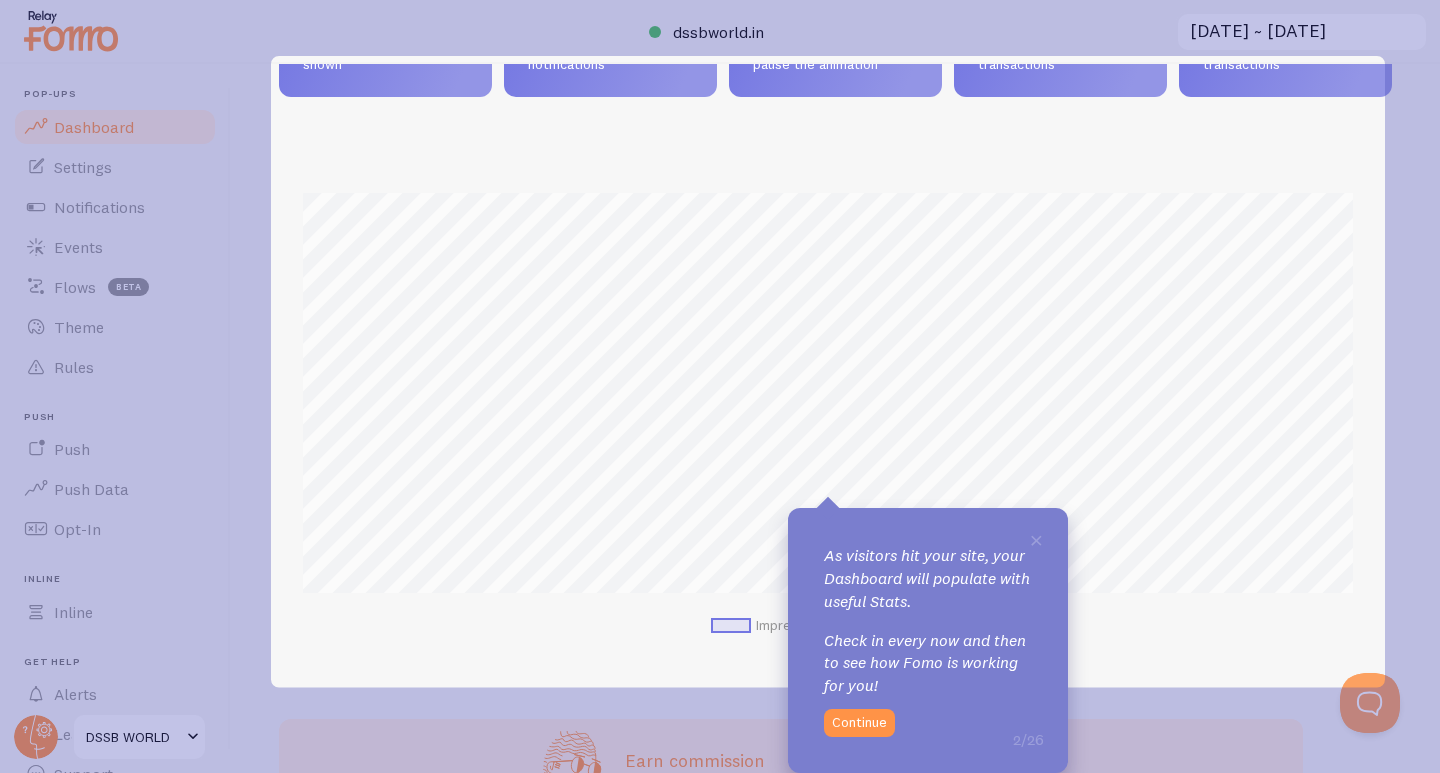 click on "Impressions
2
Quantity of notifications shown
Clicks
0
Traffic from clicks on notifications
Engagements
2
Mouse hovers, which pause the animation
Attributions
0
Number of attributed transactions
Value
Rs.0   Monetary value of transactions       Impressions Clicks                 Earn commission
Share Fomo and earn up to 25% ongoing revenue on all new
signups" at bounding box center [835, 418] 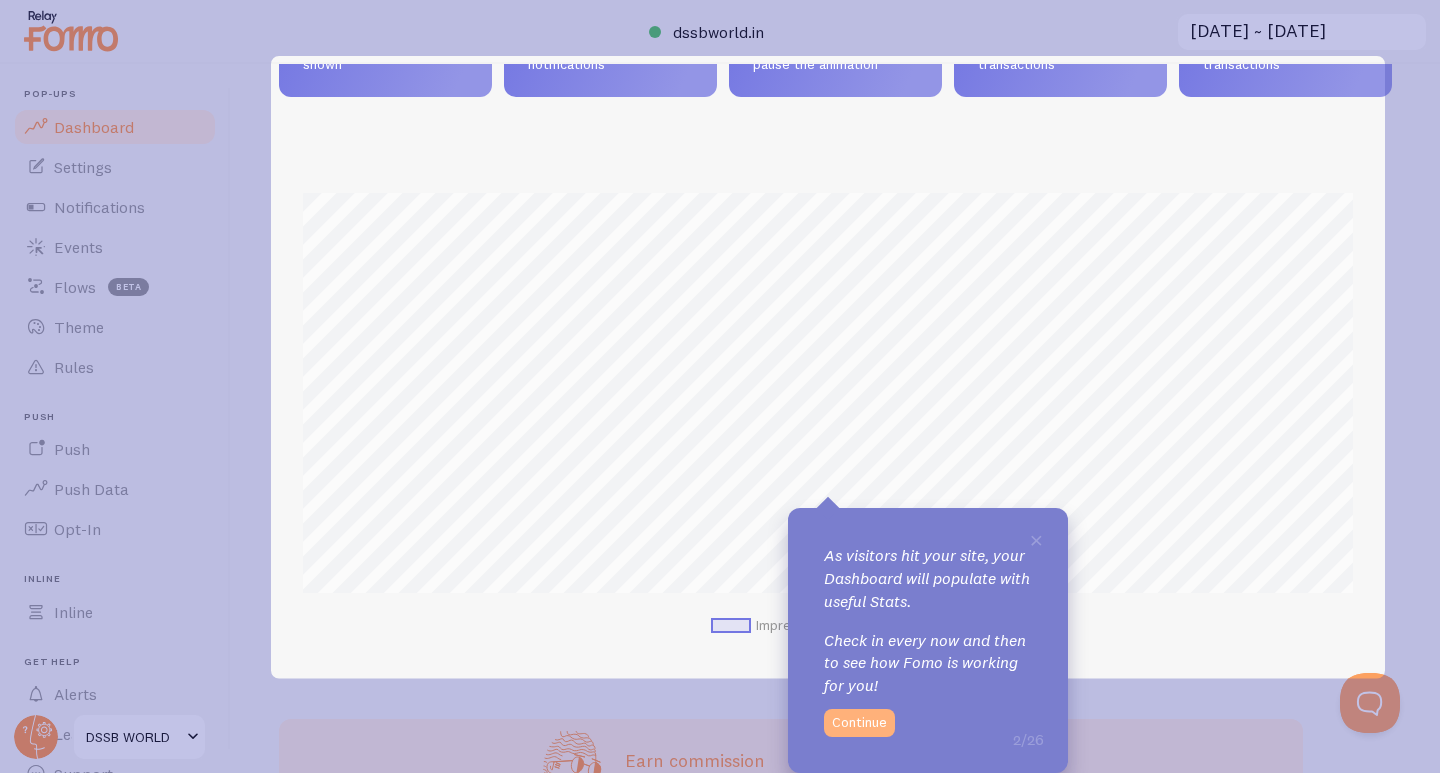 click on "Continue" at bounding box center [859, 723] 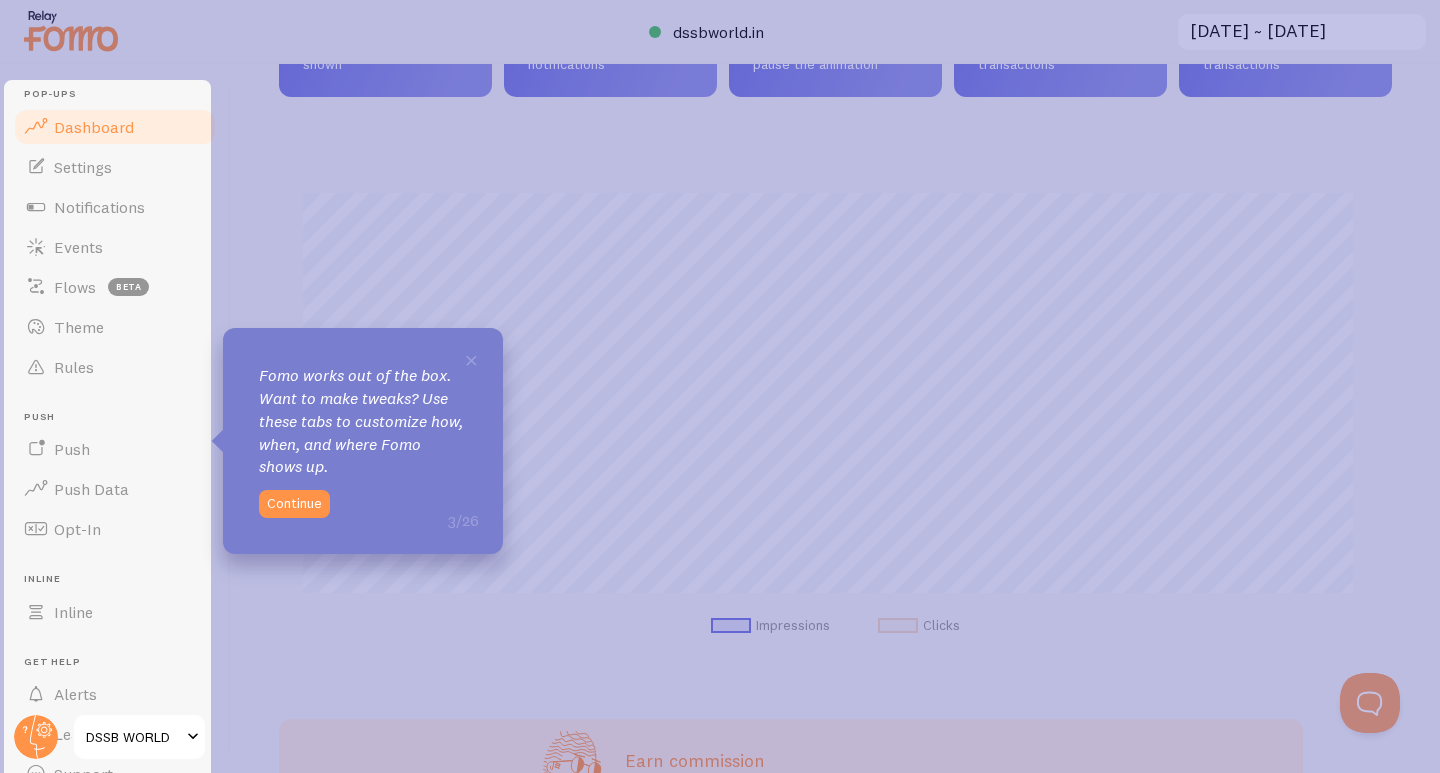 click 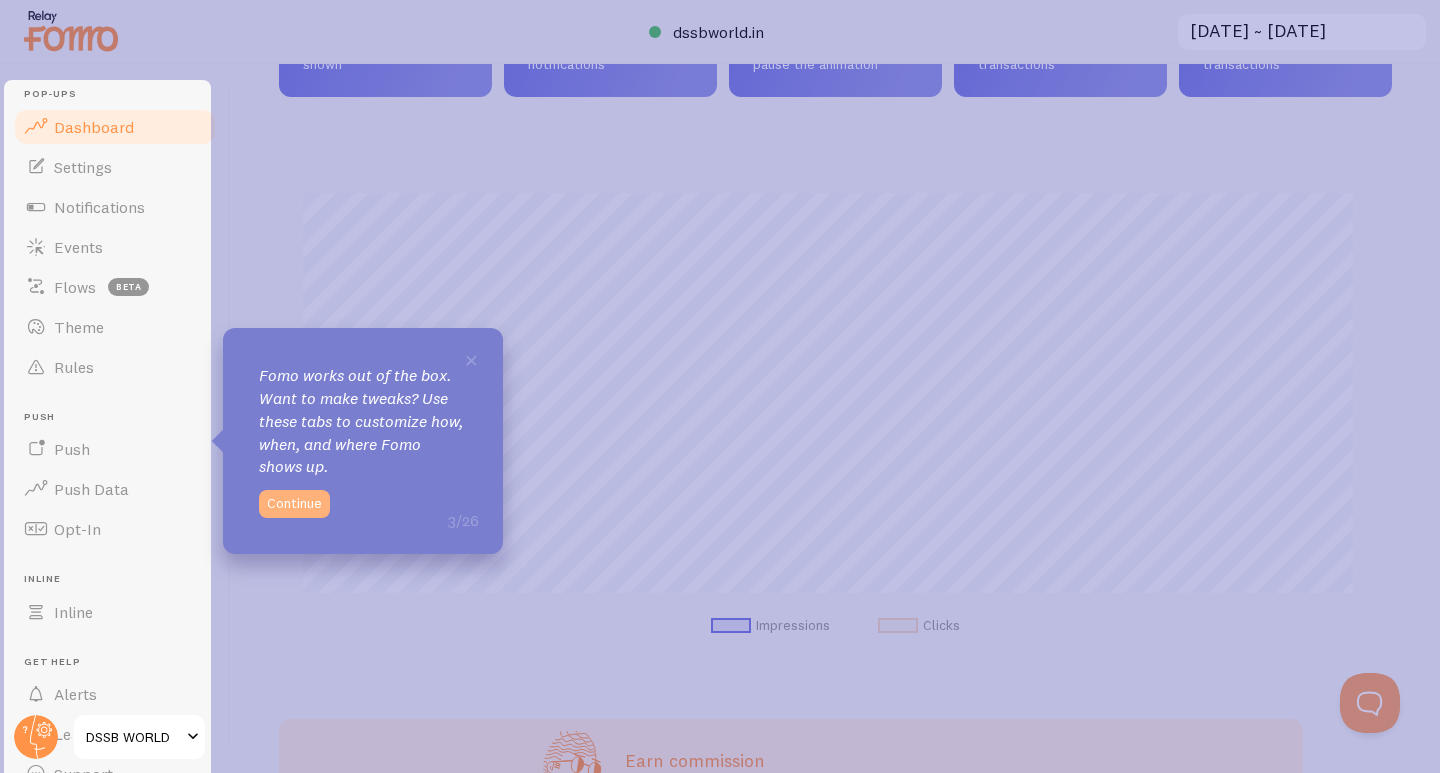 click on "Continue" at bounding box center (294, 504) 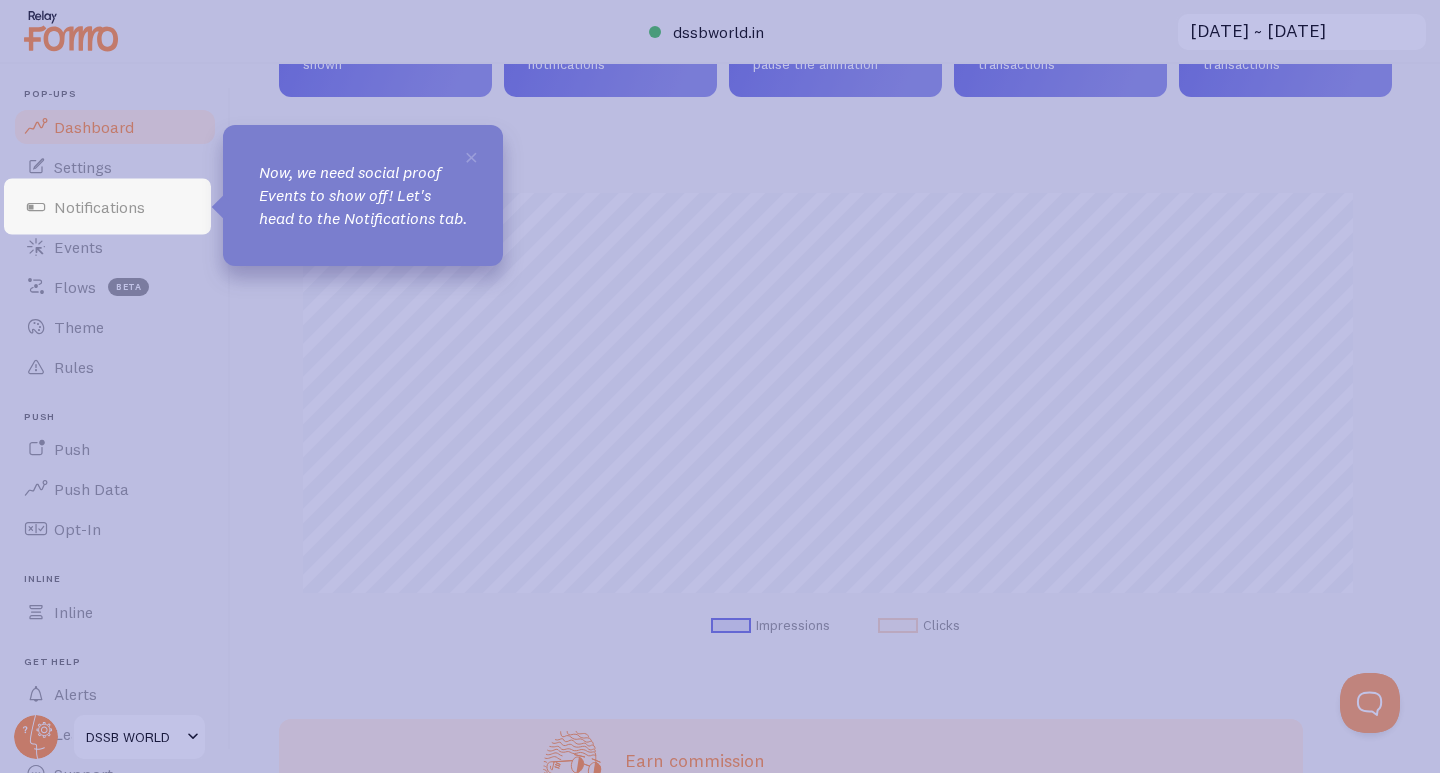 click on "Now, we need social proof Events to show off! Let's head to the Notifications tab." at bounding box center (363, 195) 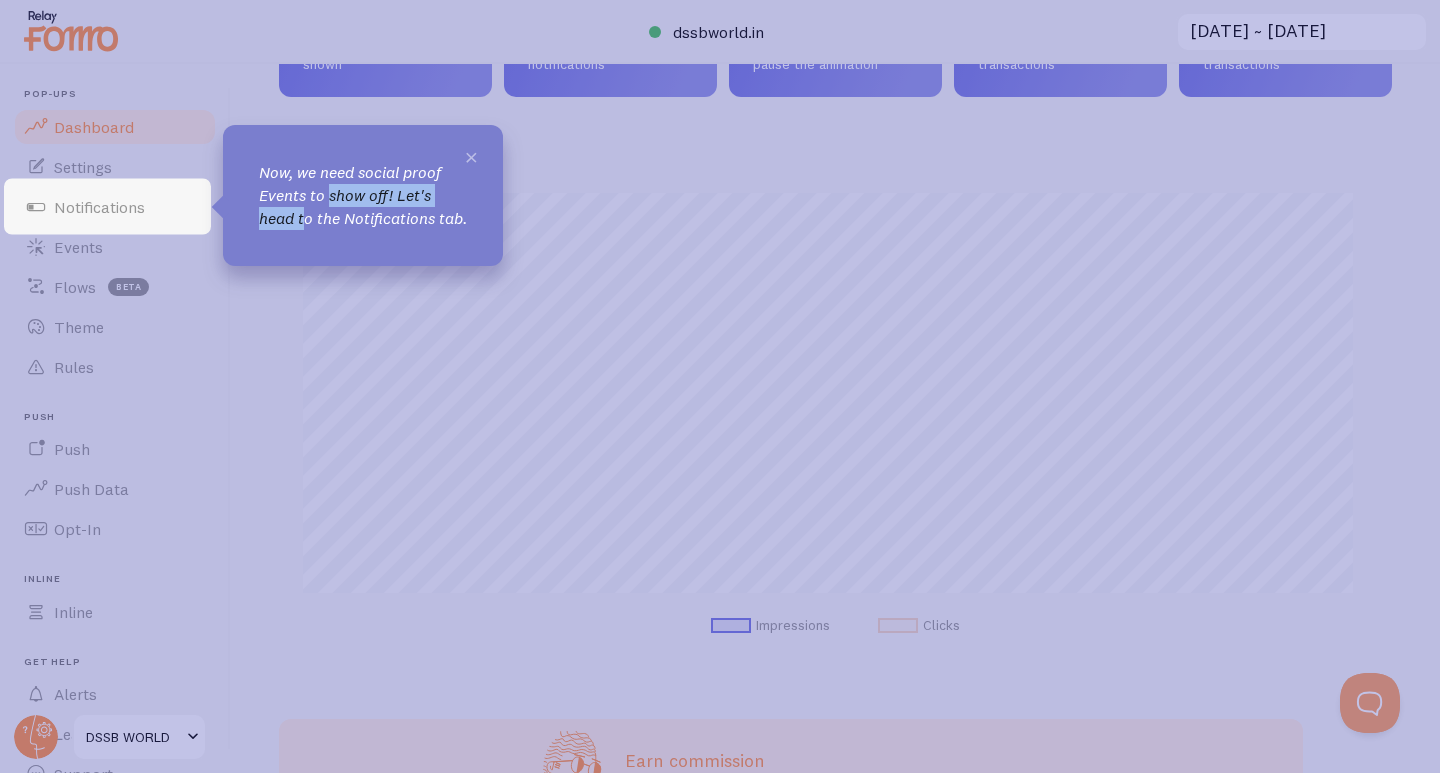 click on "×" at bounding box center (471, 156) 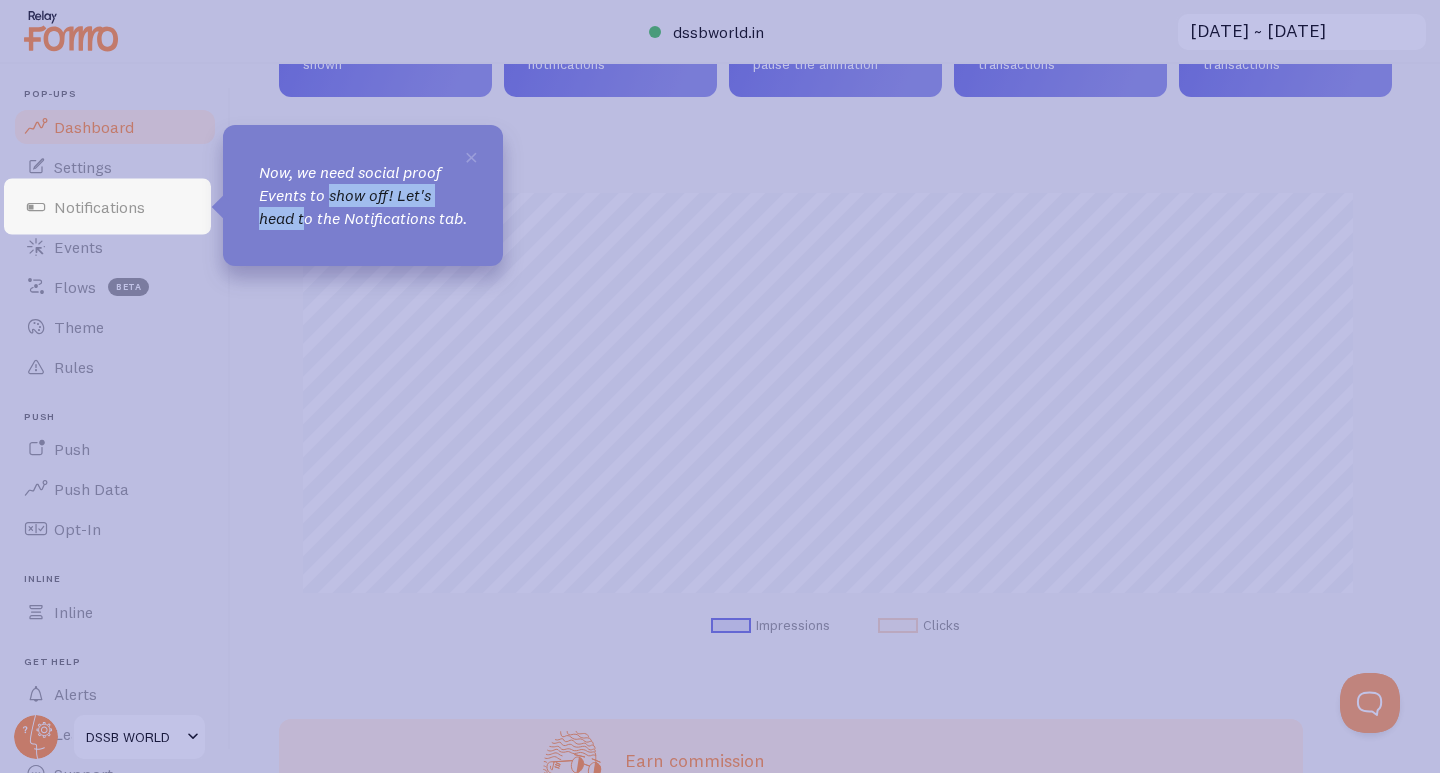 click on "Now, we need social proof Events to show off! Let's head to the Notifications tab." at bounding box center [363, 195] 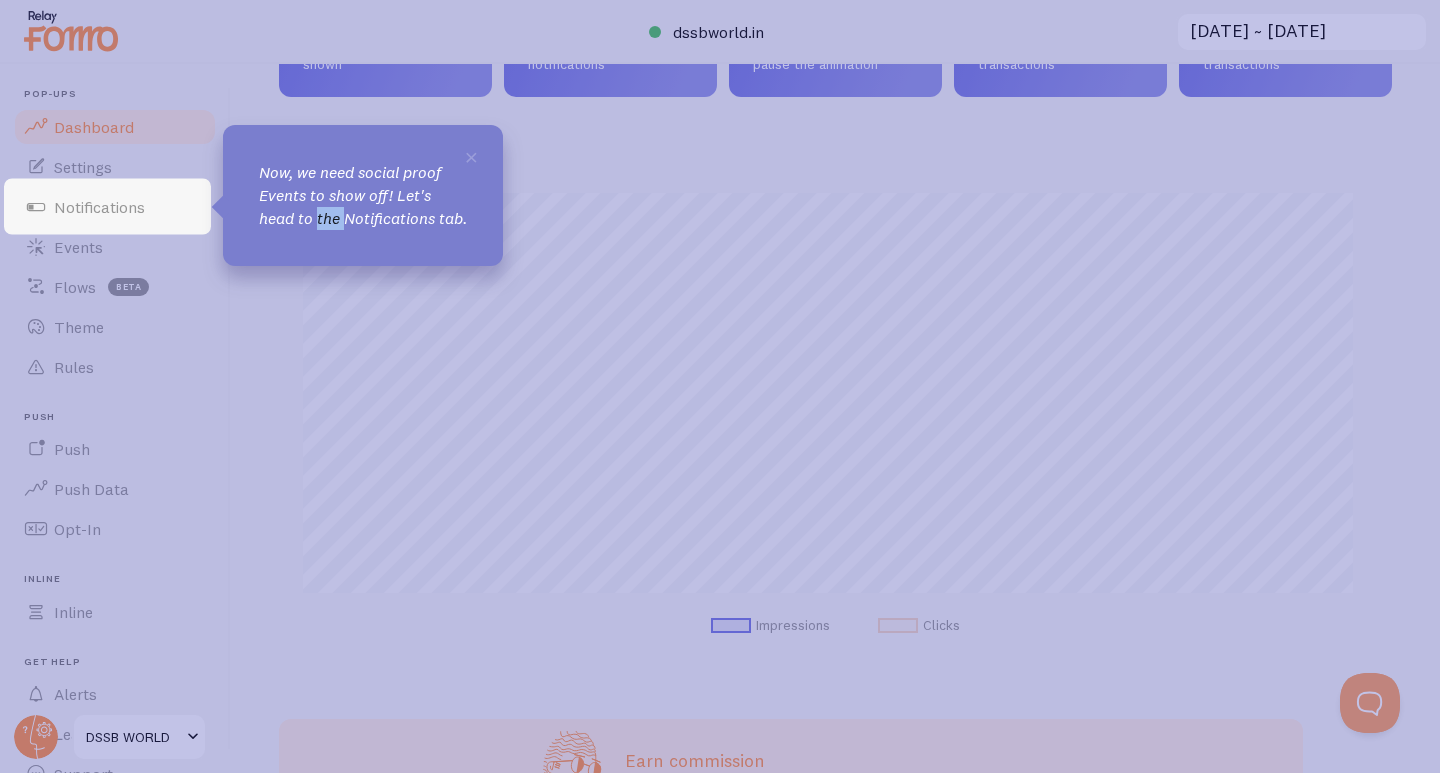 click on "Now, we need social proof Events to show off! Let's head to the Notifications tab." at bounding box center [363, 195] 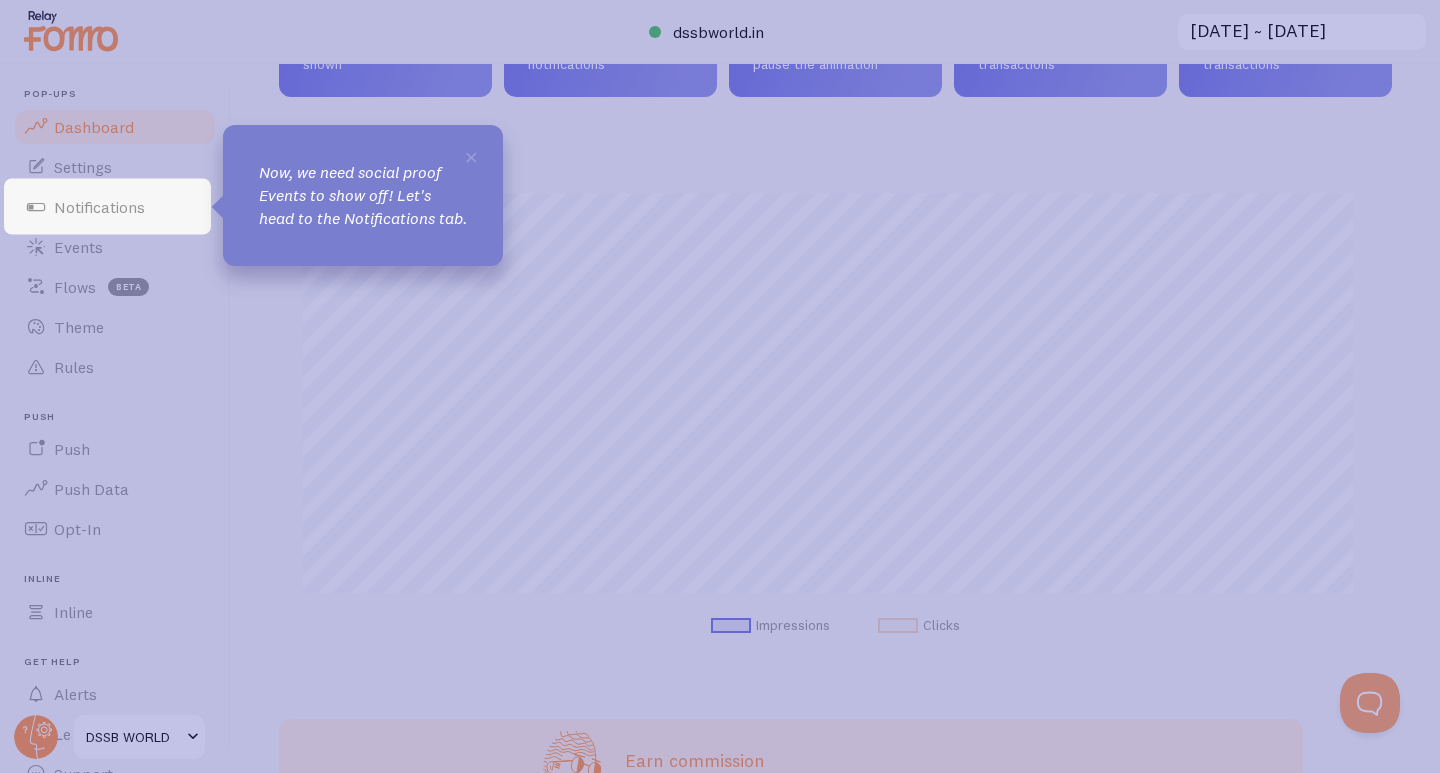 click 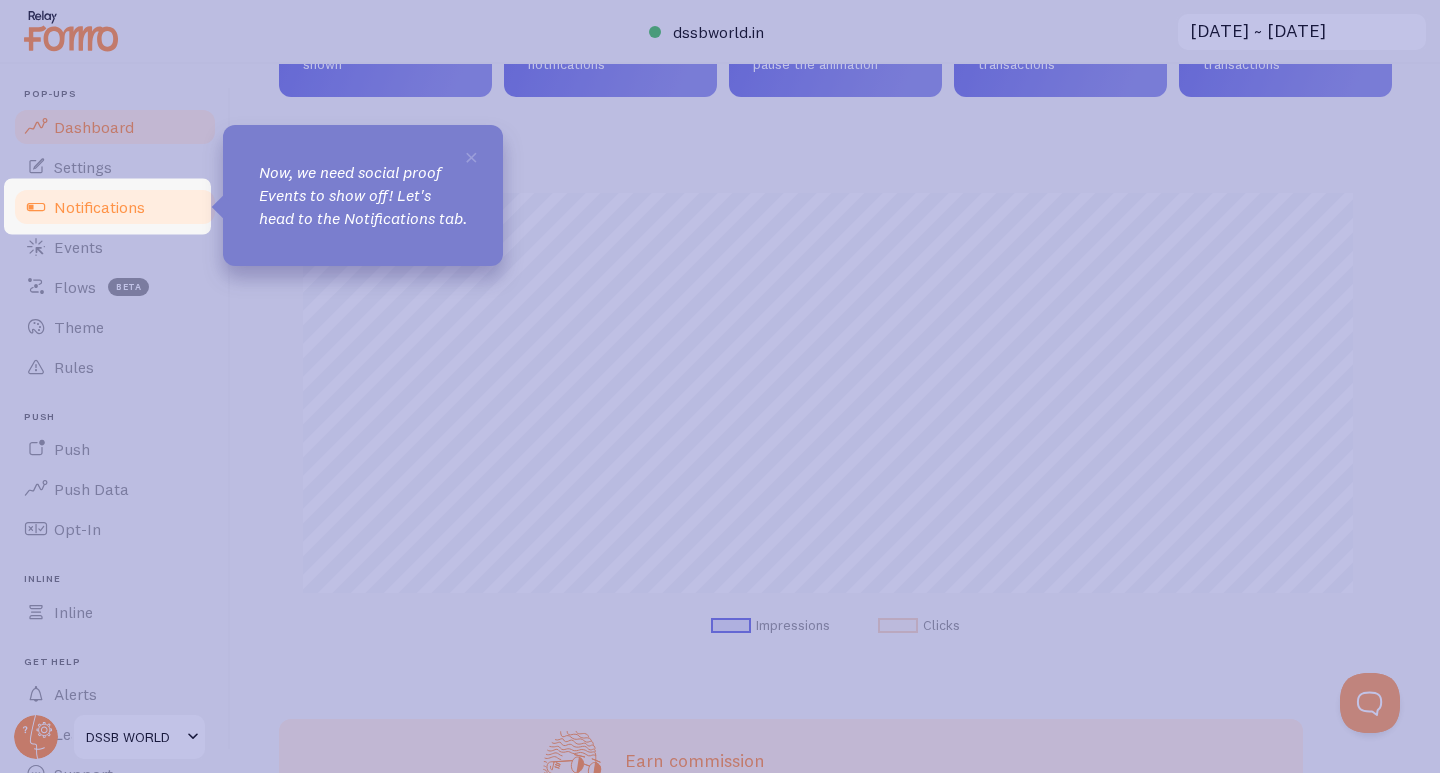 click on "Notifications" at bounding box center [115, 207] 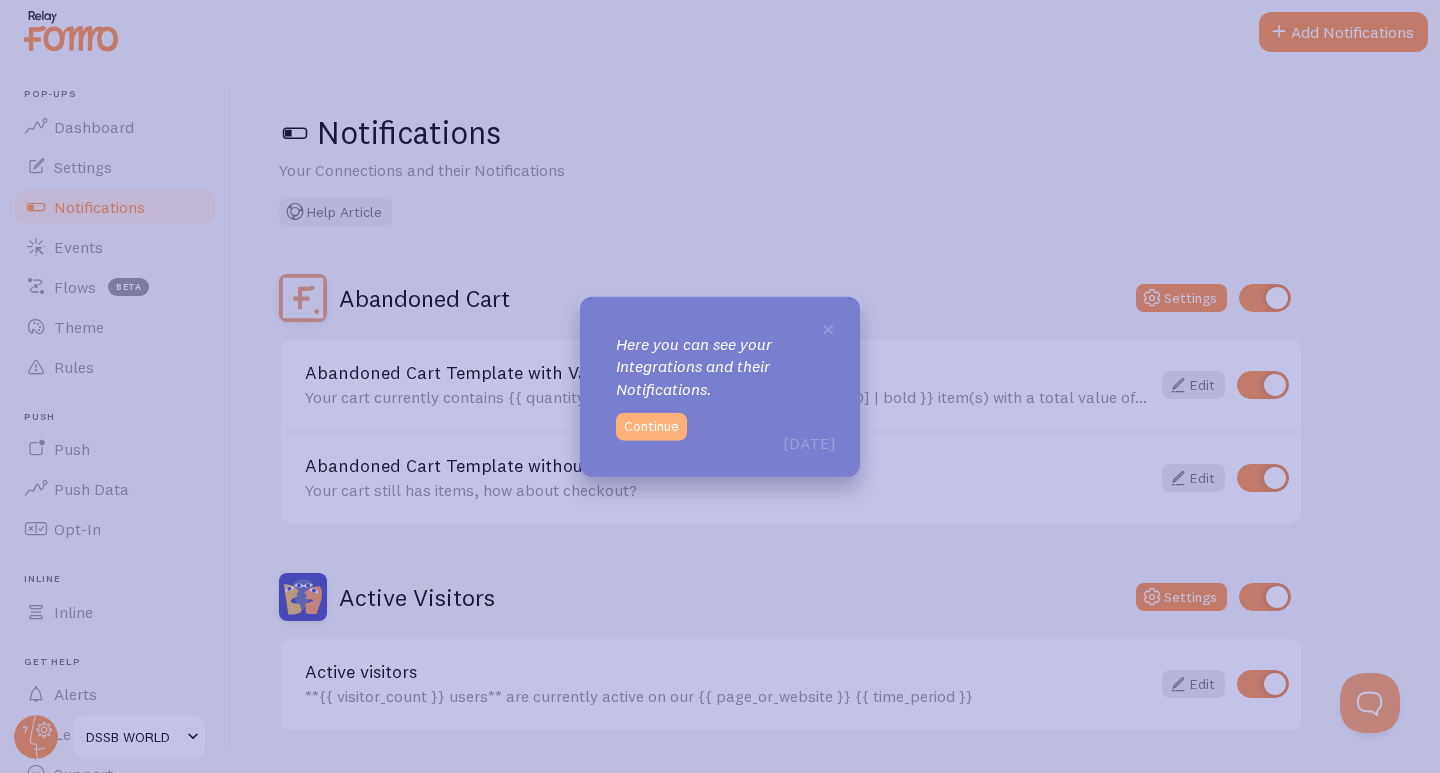 click on "Continue" at bounding box center [651, 427] 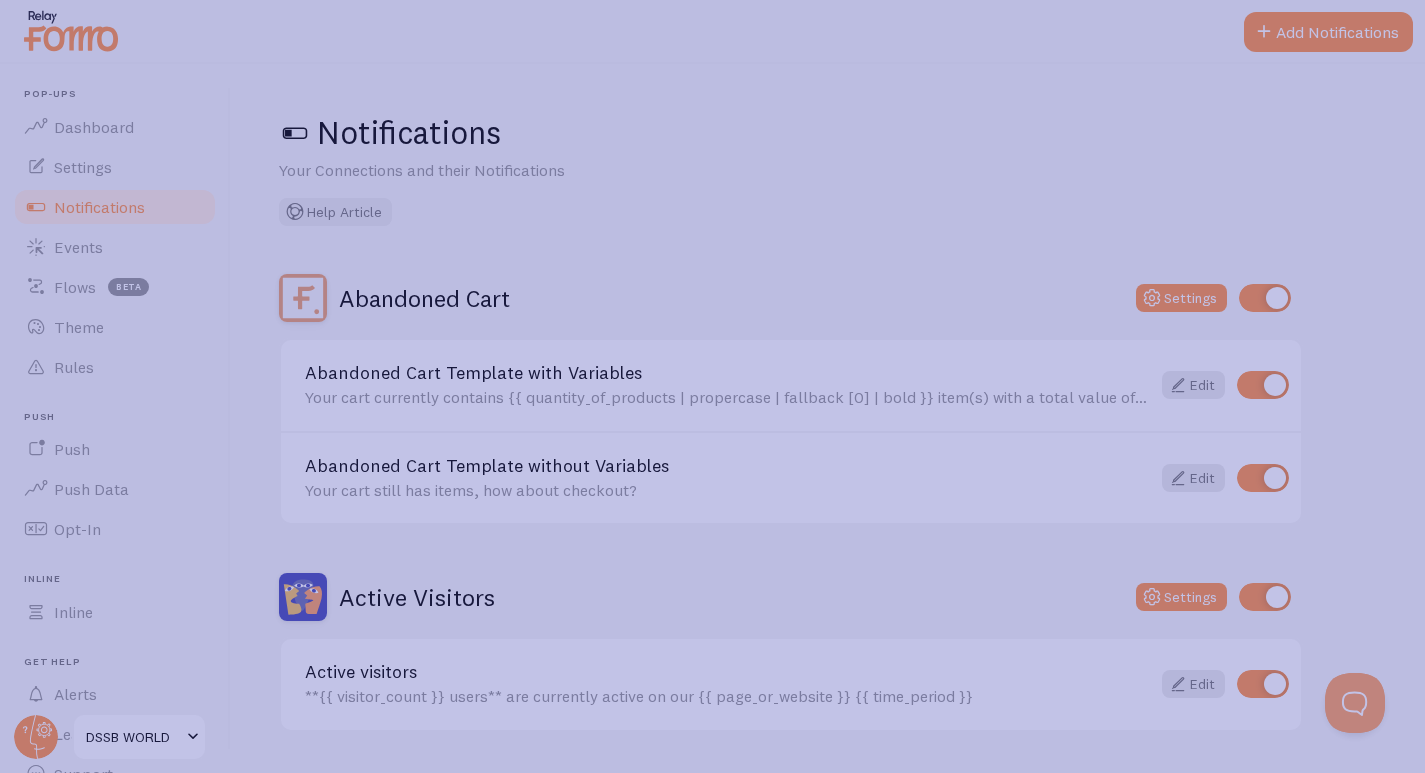 click 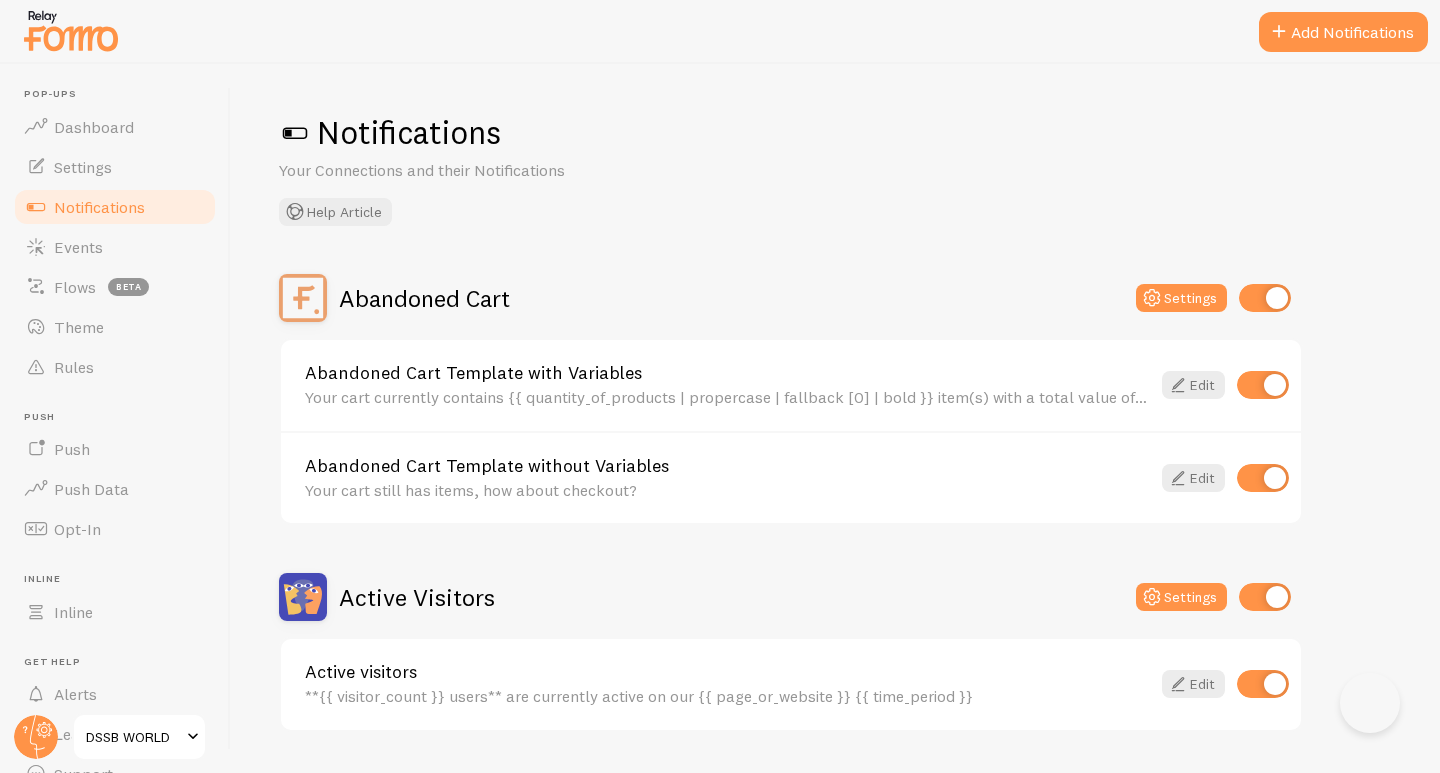 scroll, scrollTop: 0, scrollLeft: 0, axis: both 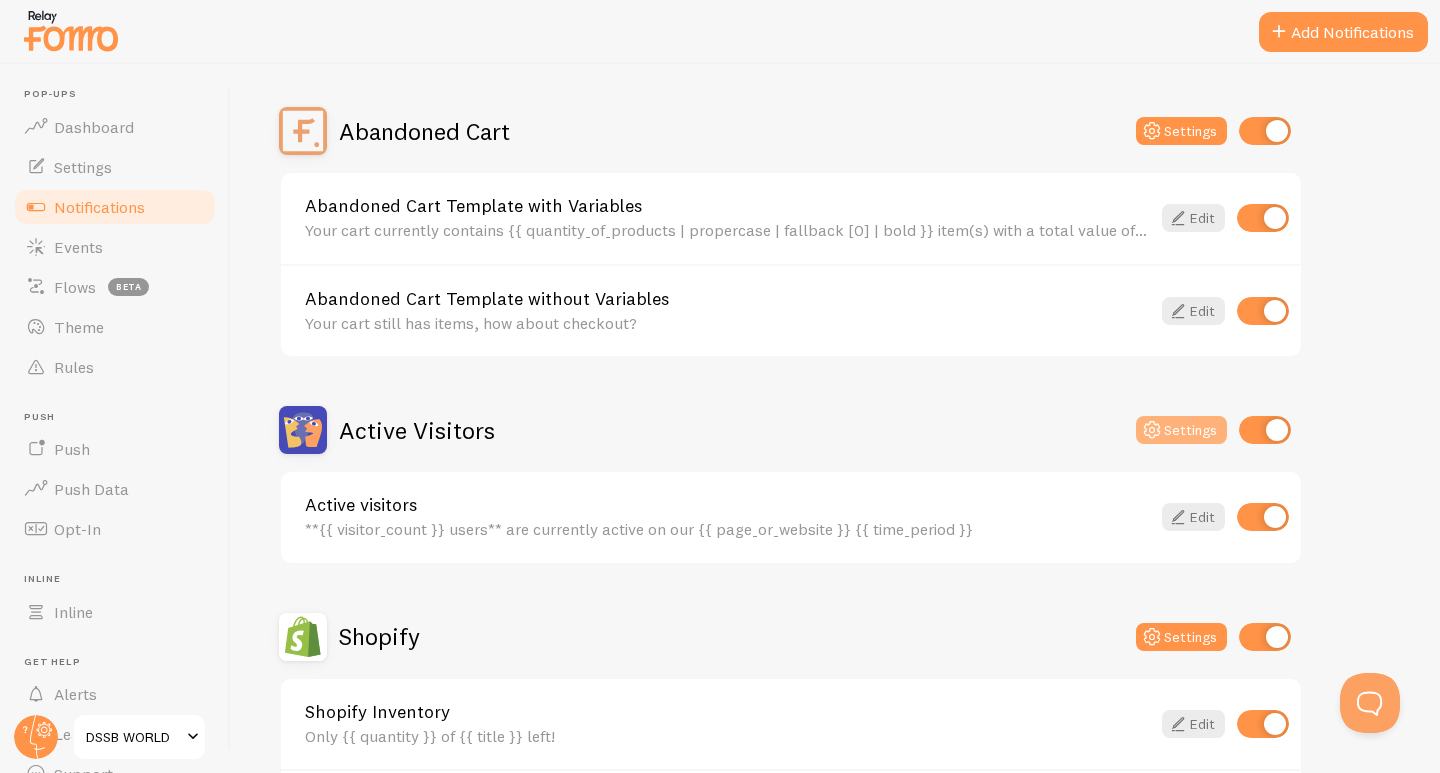 click on "Settings" at bounding box center [1181, 430] 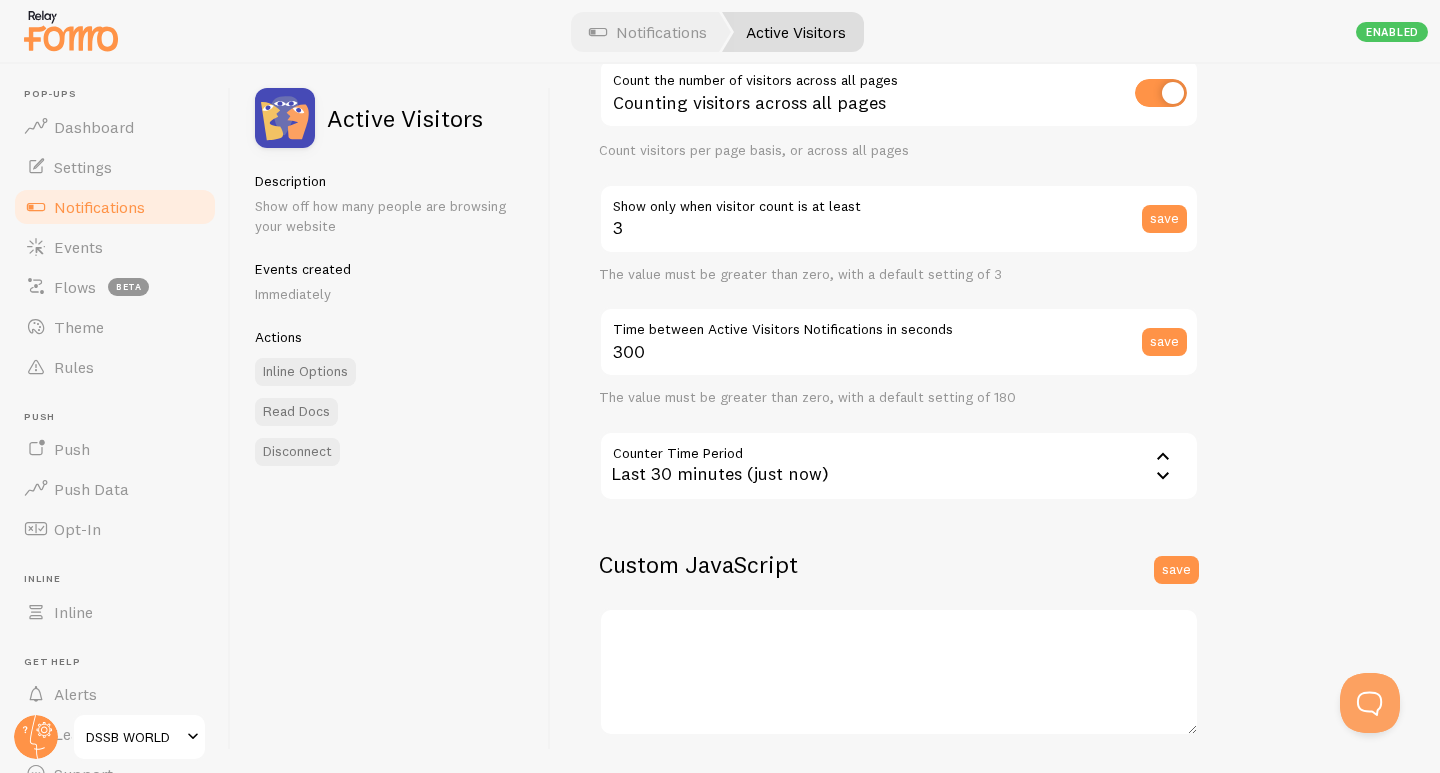 scroll, scrollTop: 233, scrollLeft: 0, axis: vertical 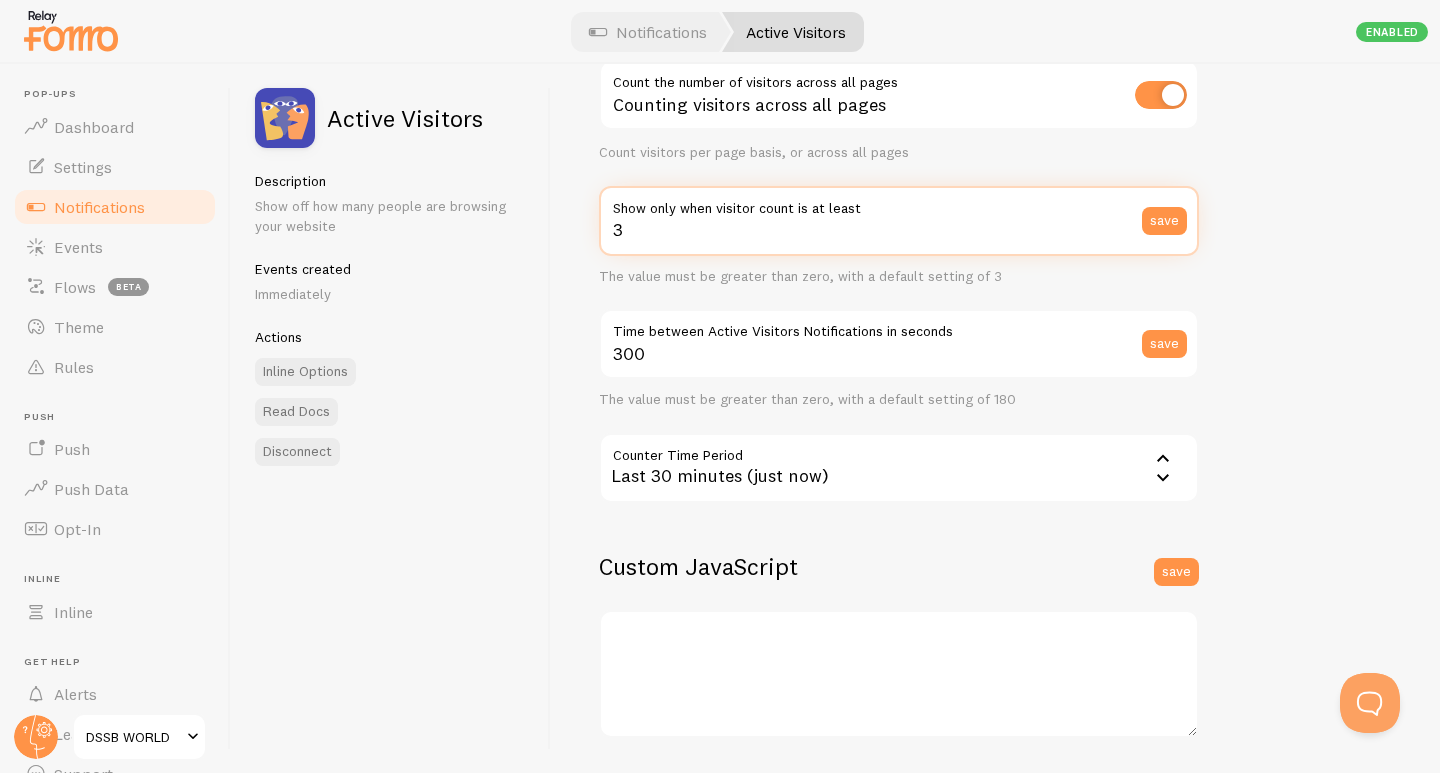 click on "3" at bounding box center [899, 221] 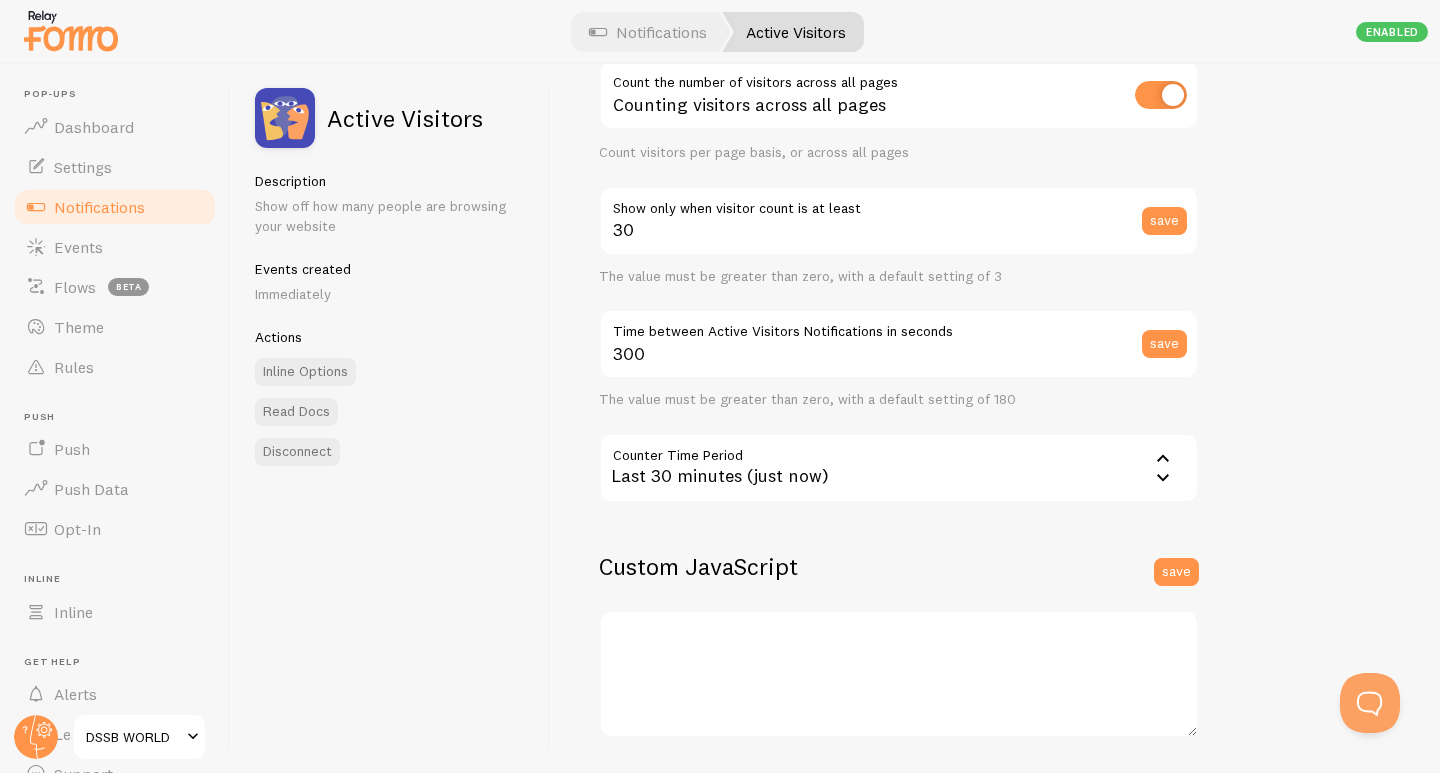 click on "Settings       Connection   Connection enabled   Disabled Connections won't create new Events, but existing ones will still be shown           Count the number of visitors across all pages   Counting visitors across all pages   Count visitors per page basis, or across all pages     30   Show only when visitor count is at least
save
The value must be greater than zero, with a default setting of 3     300   Time between Active Visitors Notifications in seconds
save
The value must be greater than zero, with a default setting of 180   Counter Time Period   1800   Last 30 minutes (just now)       Last 30 minutes (just now)  Last 24 hours
Custom JavaScript
save
Templates" at bounding box center [995, 418] 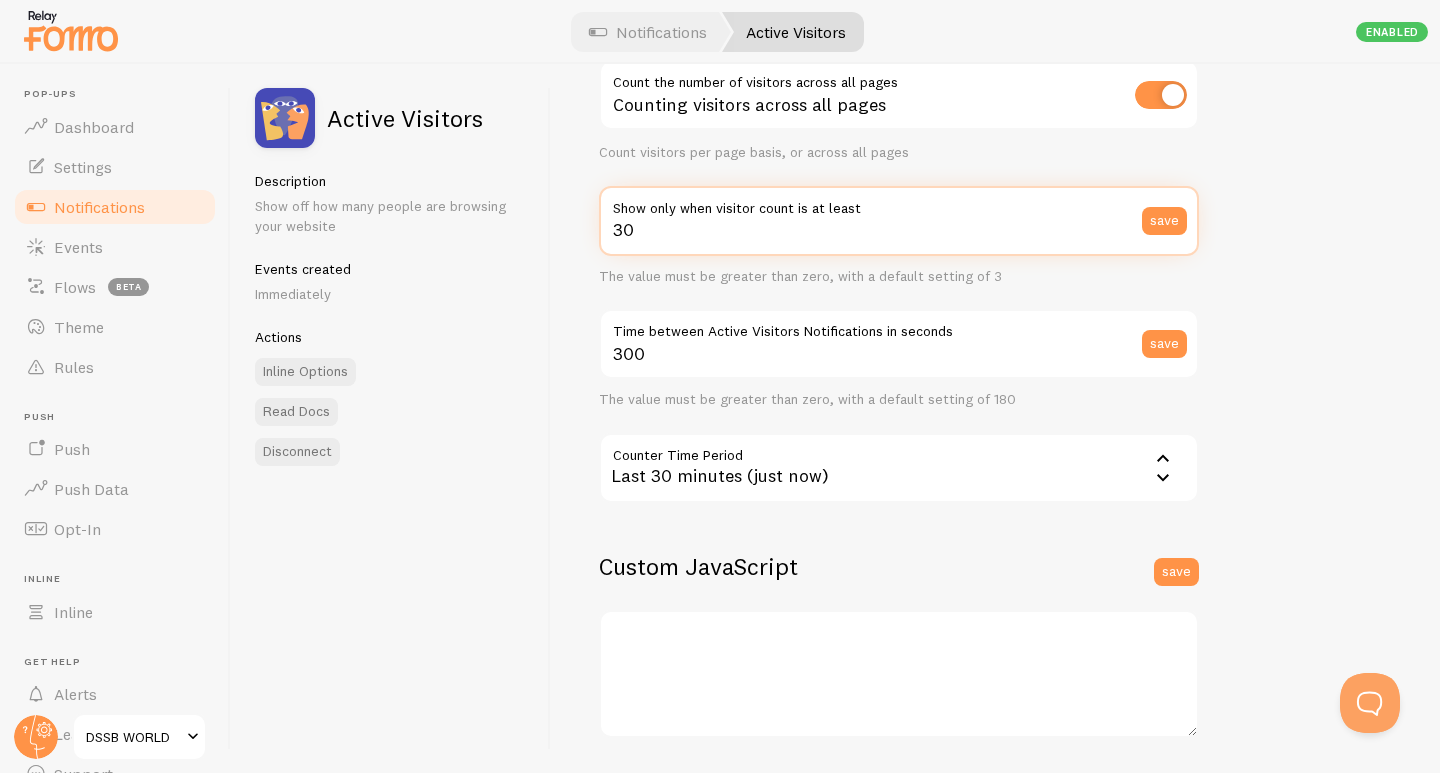 click on "30" at bounding box center (899, 221) 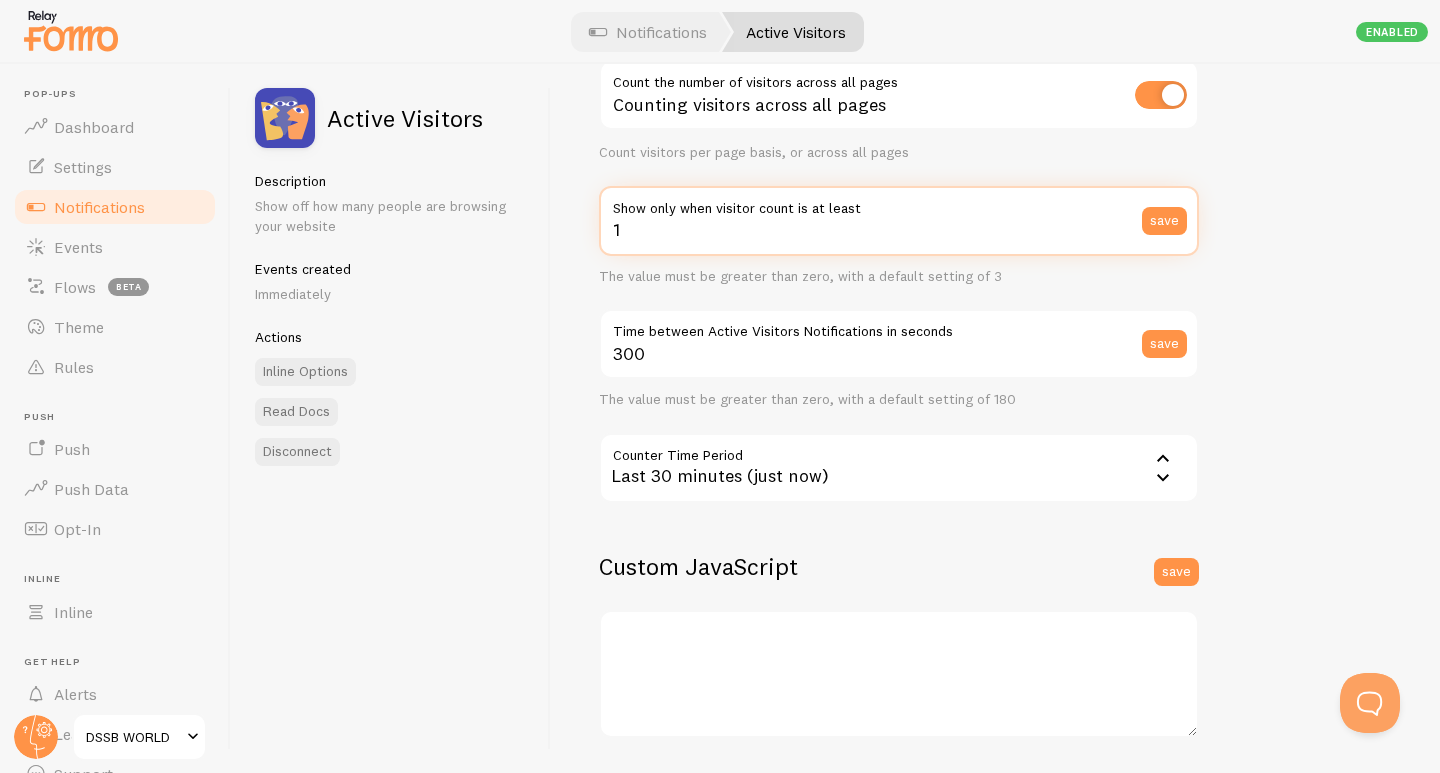 type on "1" 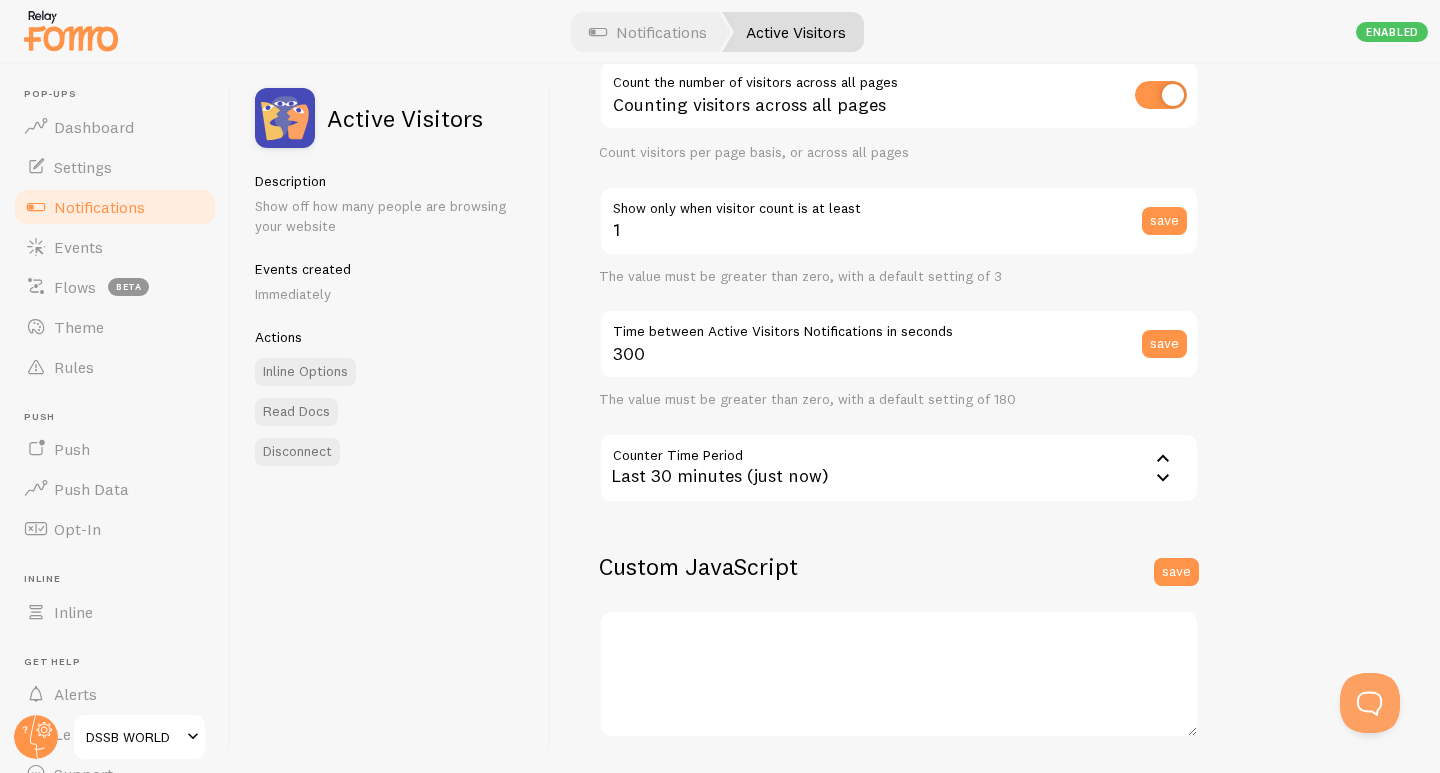 click on "Settings       Connection   Connection enabled   Disabled Connections won't create new Events, but existing ones will still be shown           Count the number of visitors across all pages   Counting visitors across all pages   Count visitors per page basis, or across all pages     1   Show only when visitor count is at least
save
The value must be greater than zero, with a default setting of 3     300   Time between Active Visitors Notifications in seconds
save
The value must be greater than zero, with a default setting of 180   Counter Time Period   1800   Last 30 minutes (just now)       Last 30 minutes (just now)  Last 24 hours
Custom JavaScript
save
Templates" at bounding box center [995, 418] 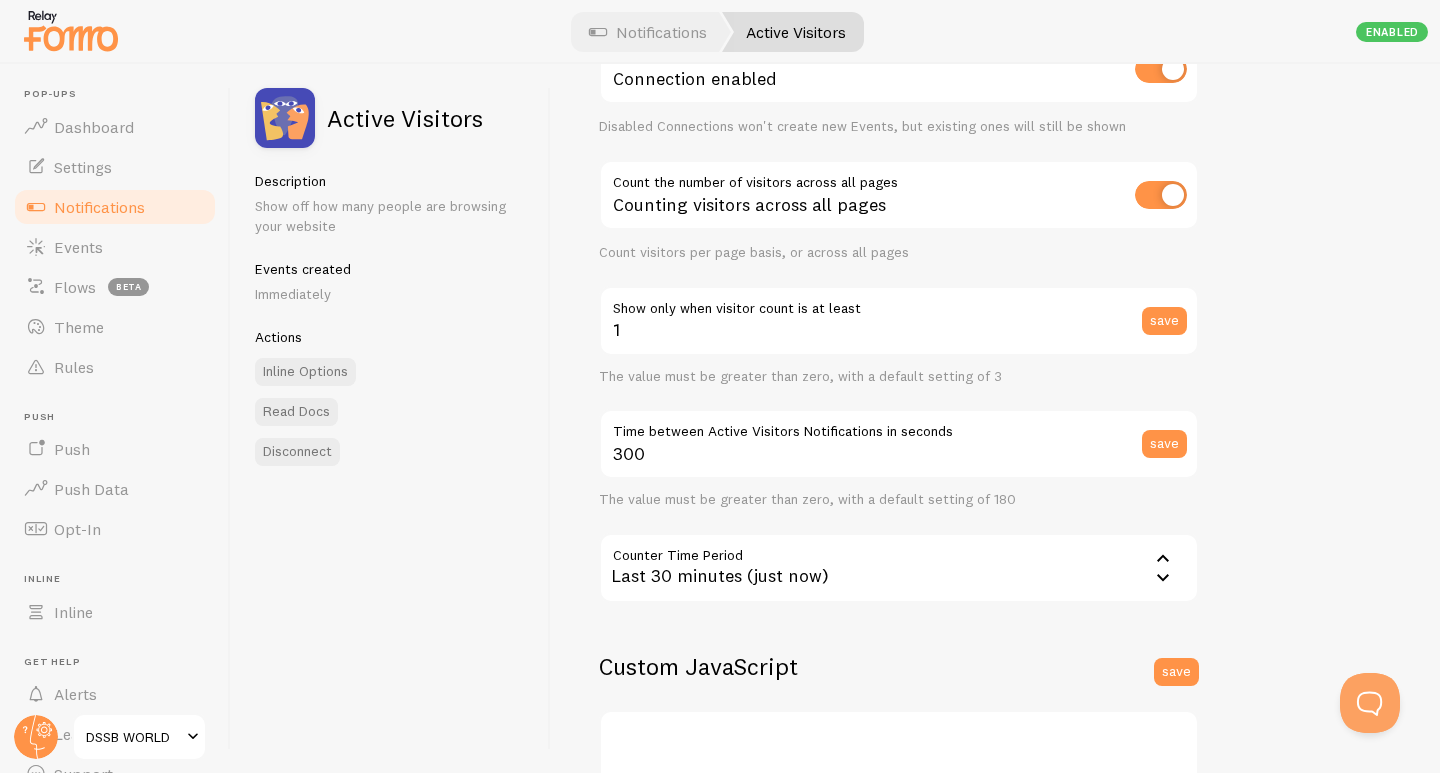 scroll, scrollTop: 100, scrollLeft: 0, axis: vertical 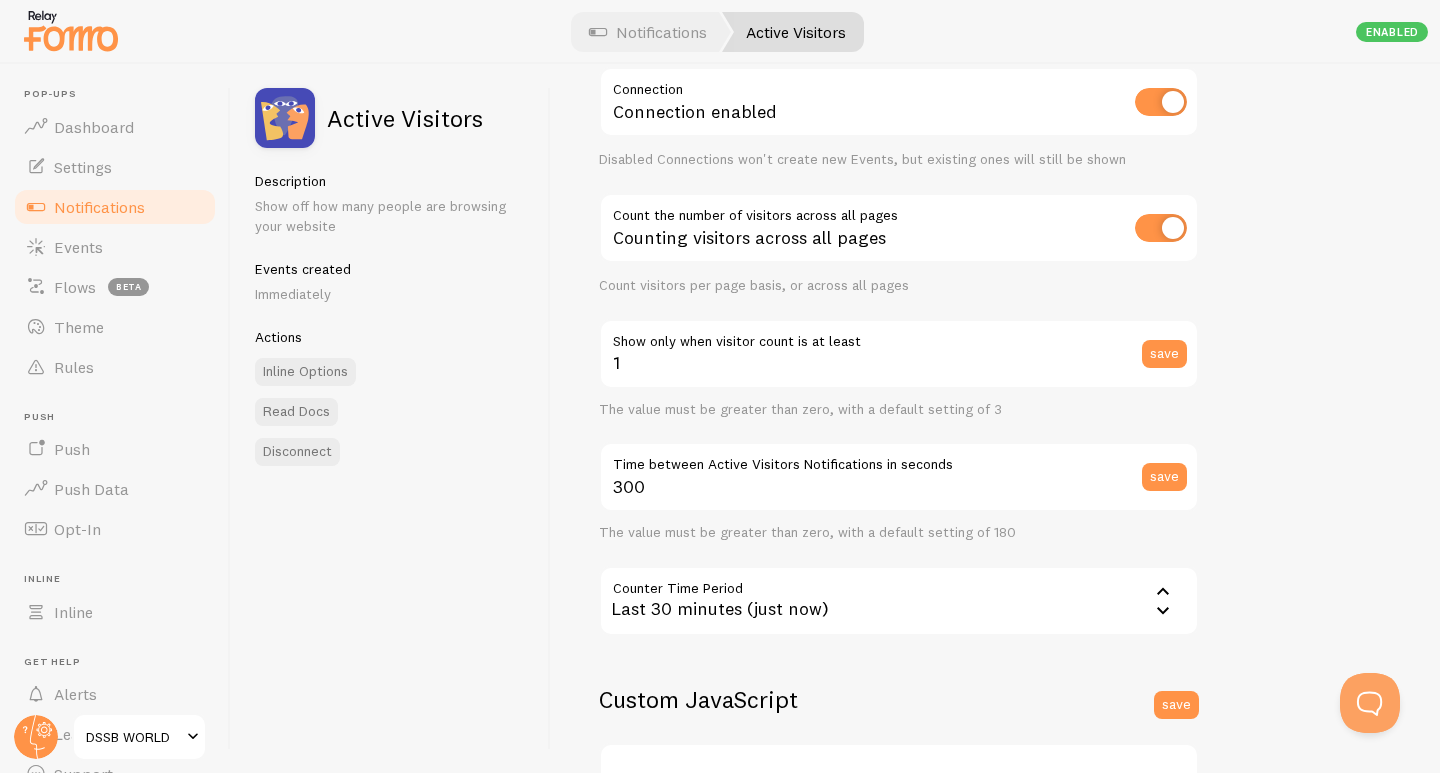 click on "Counting visitors across all pages" at bounding box center (899, 229) 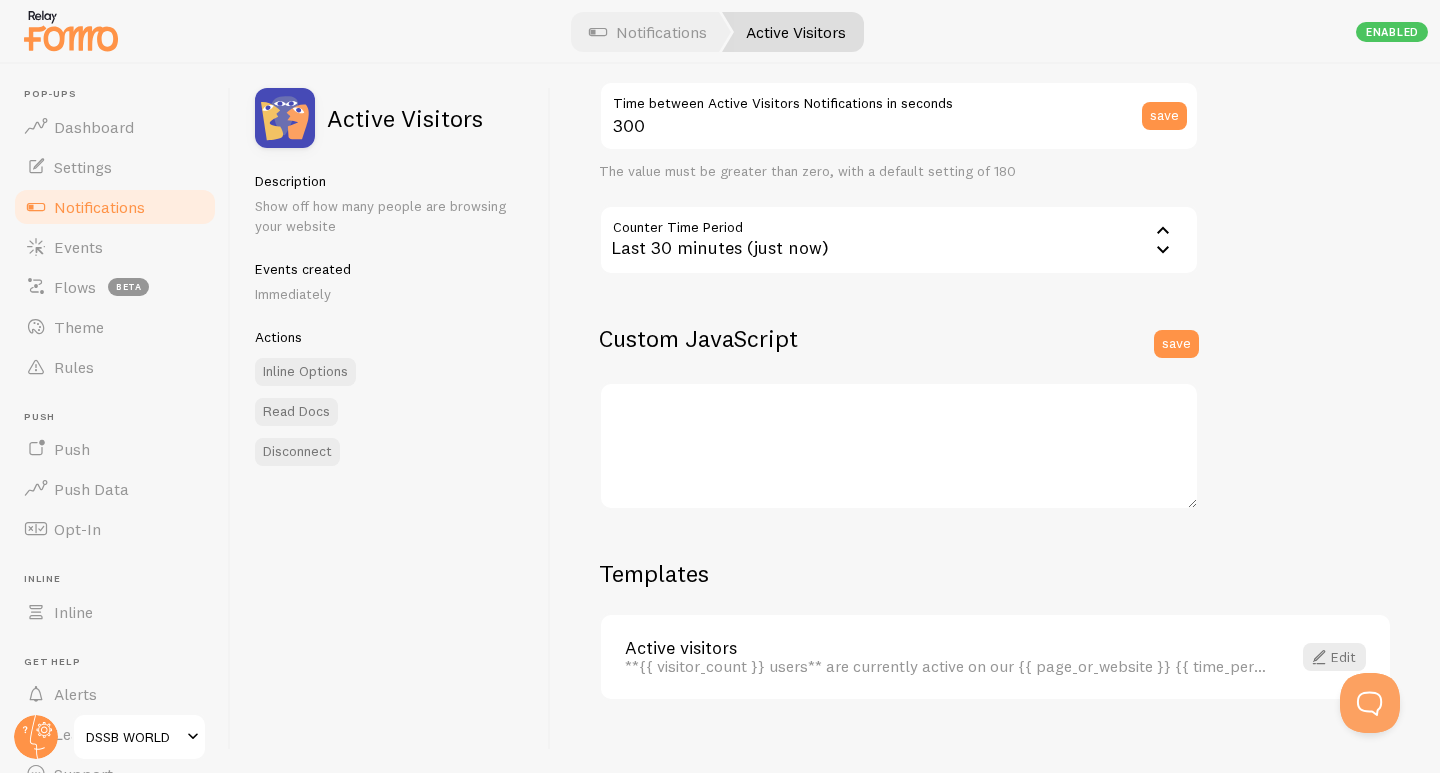 scroll, scrollTop: 467, scrollLeft: 0, axis: vertical 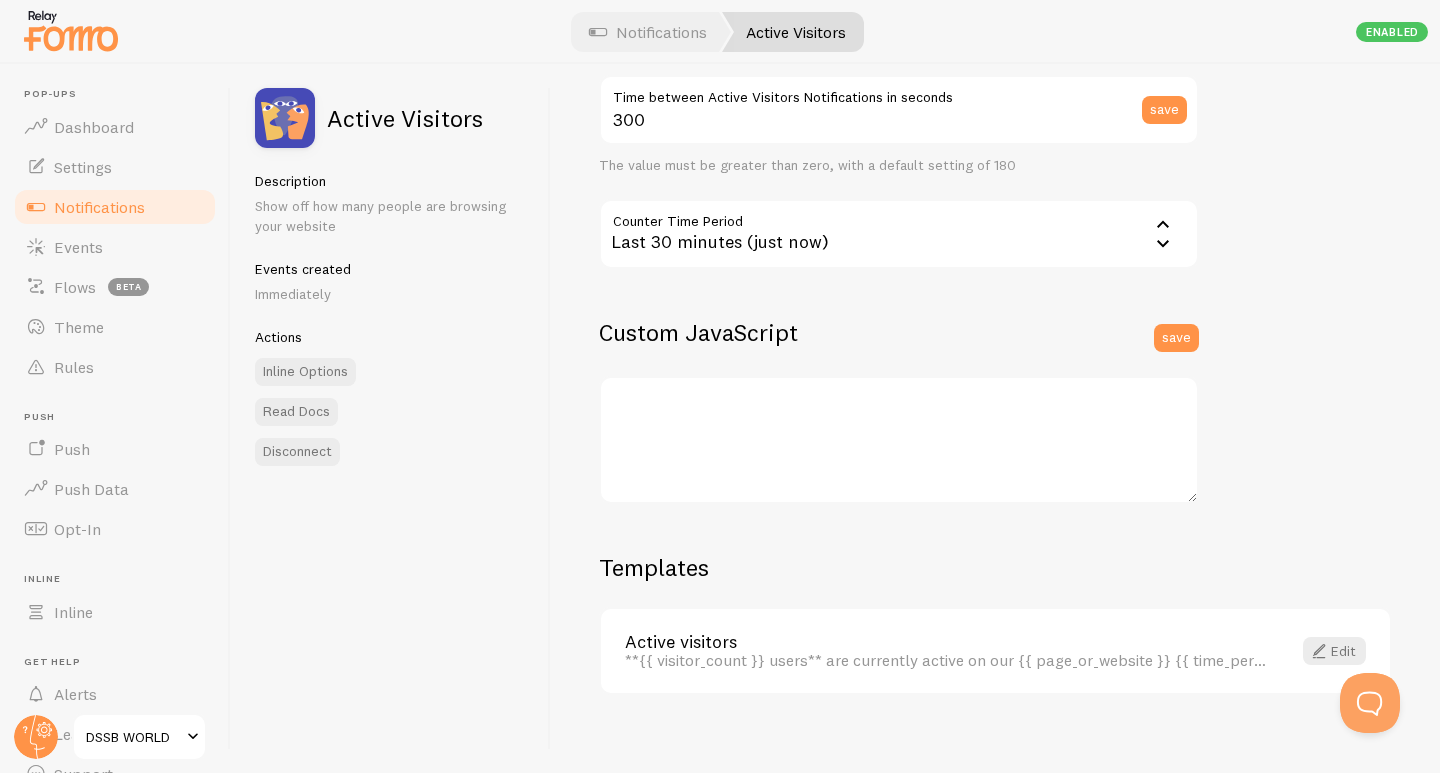 click on "Enabled" at bounding box center [1392, 32] 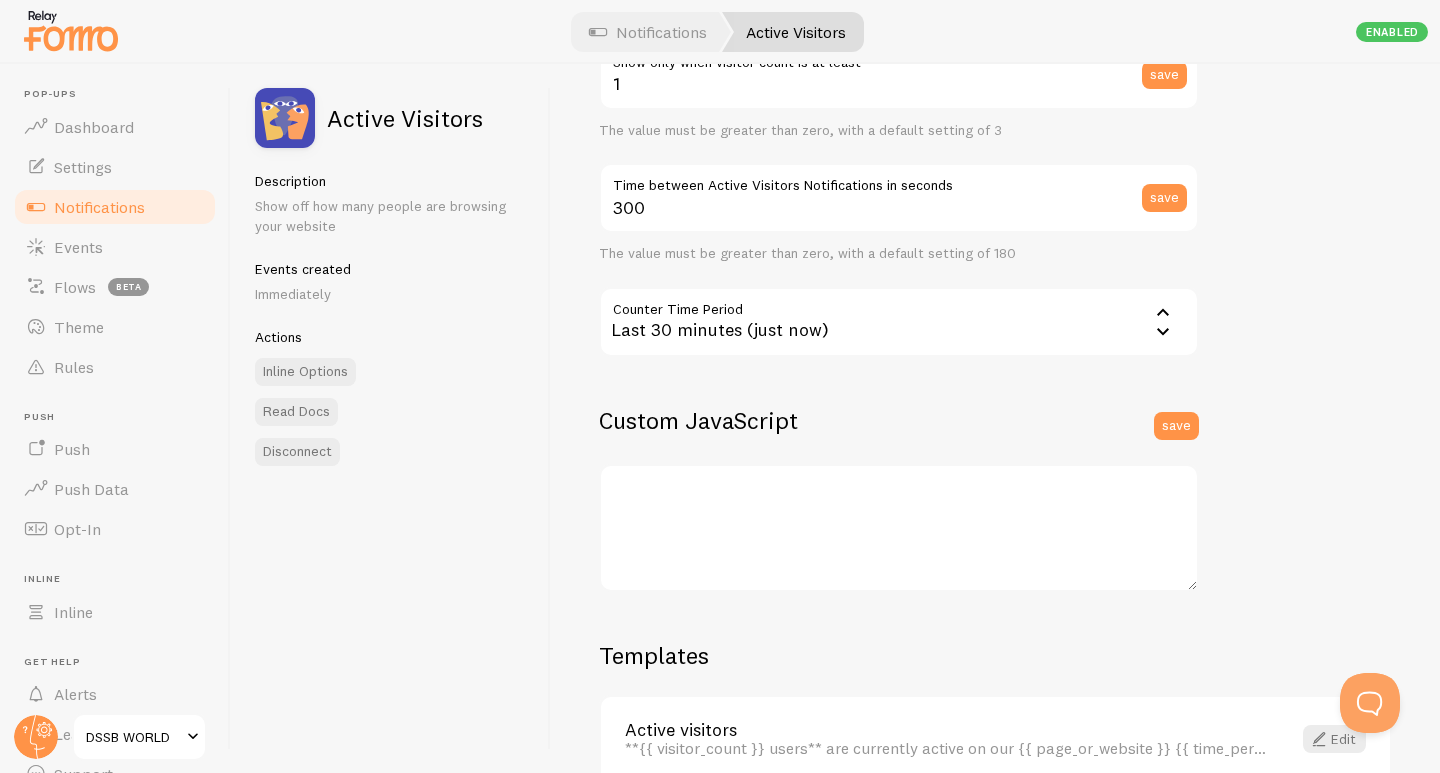 scroll, scrollTop: 367, scrollLeft: 0, axis: vertical 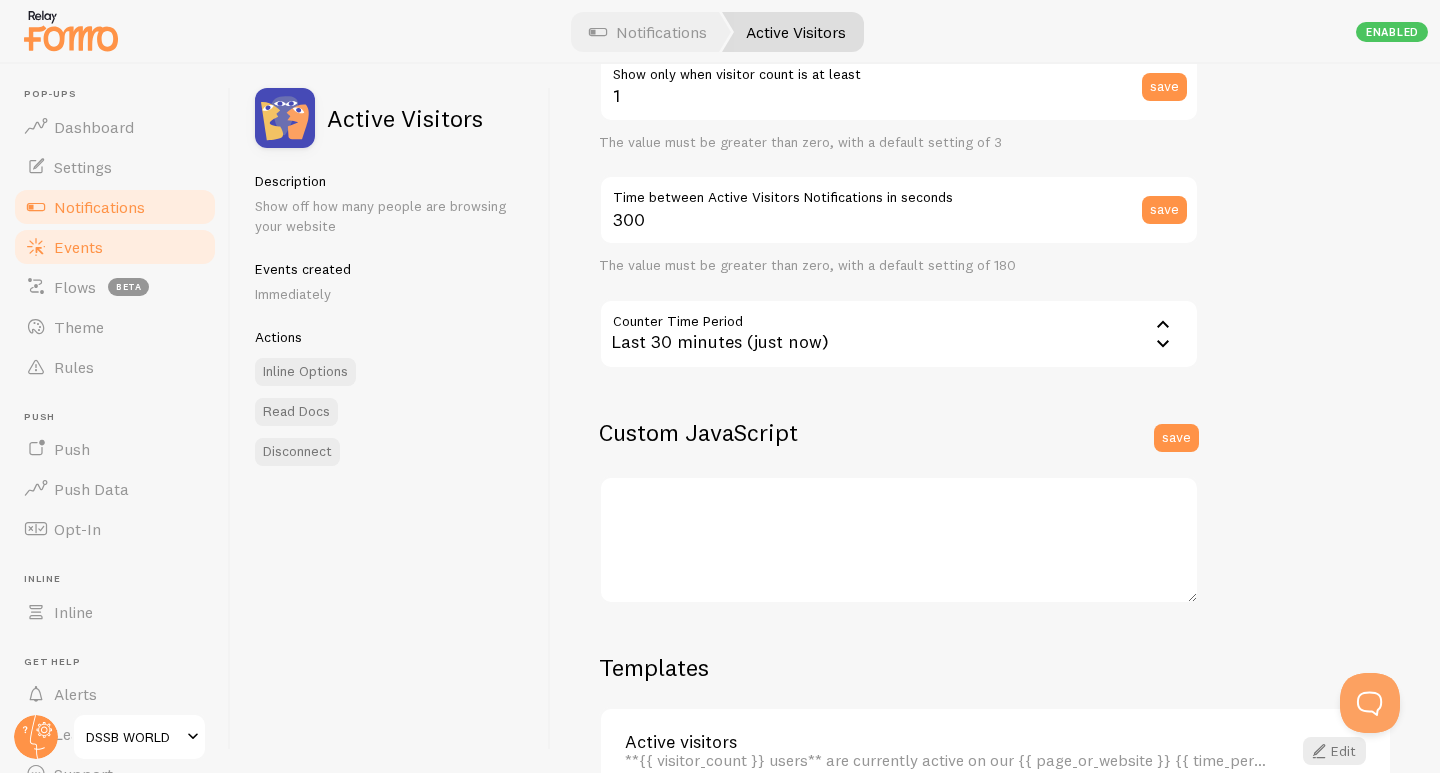 click on "Events" at bounding box center [78, 247] 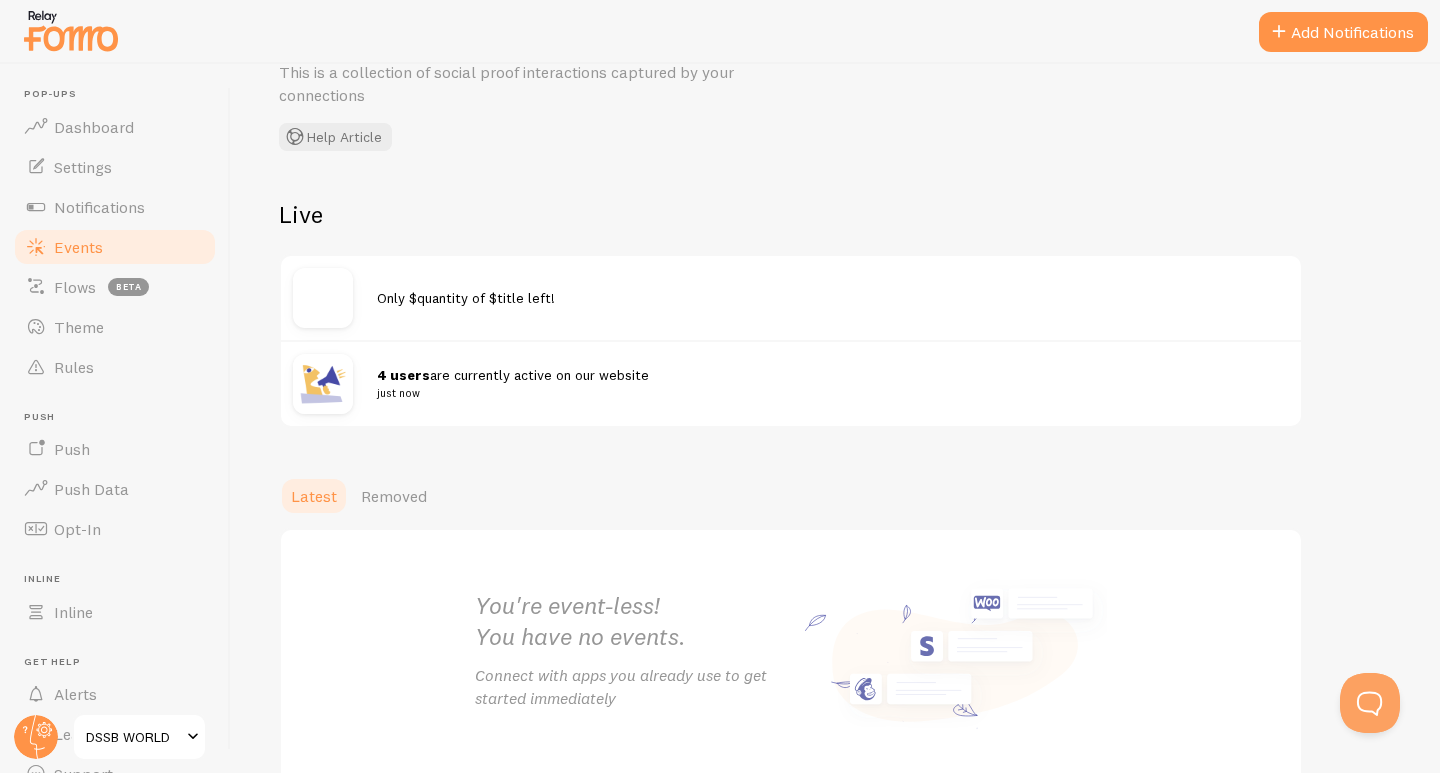 scroll, scrollTop: 100, scrollLeft: 0, axis: vertical 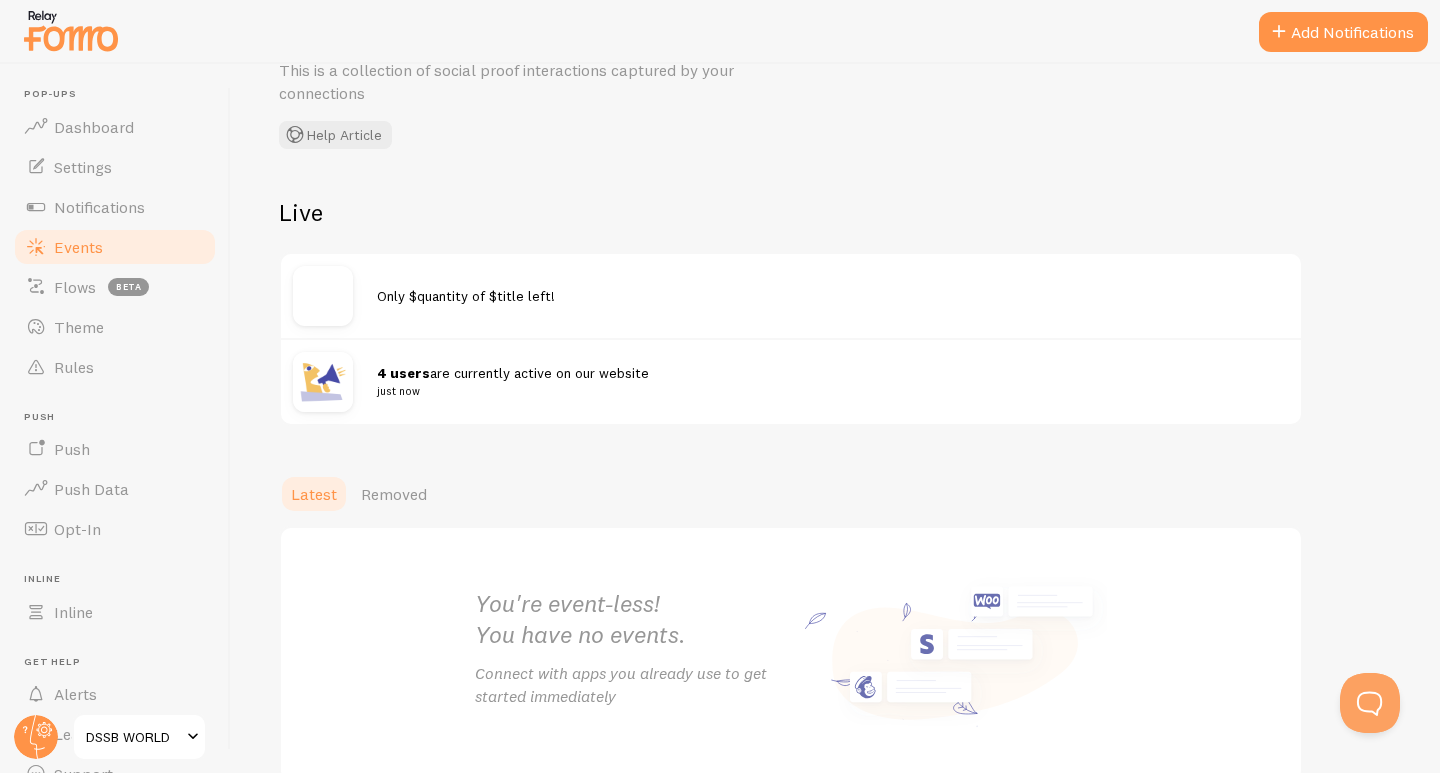 click at bounding box center (323, 382) 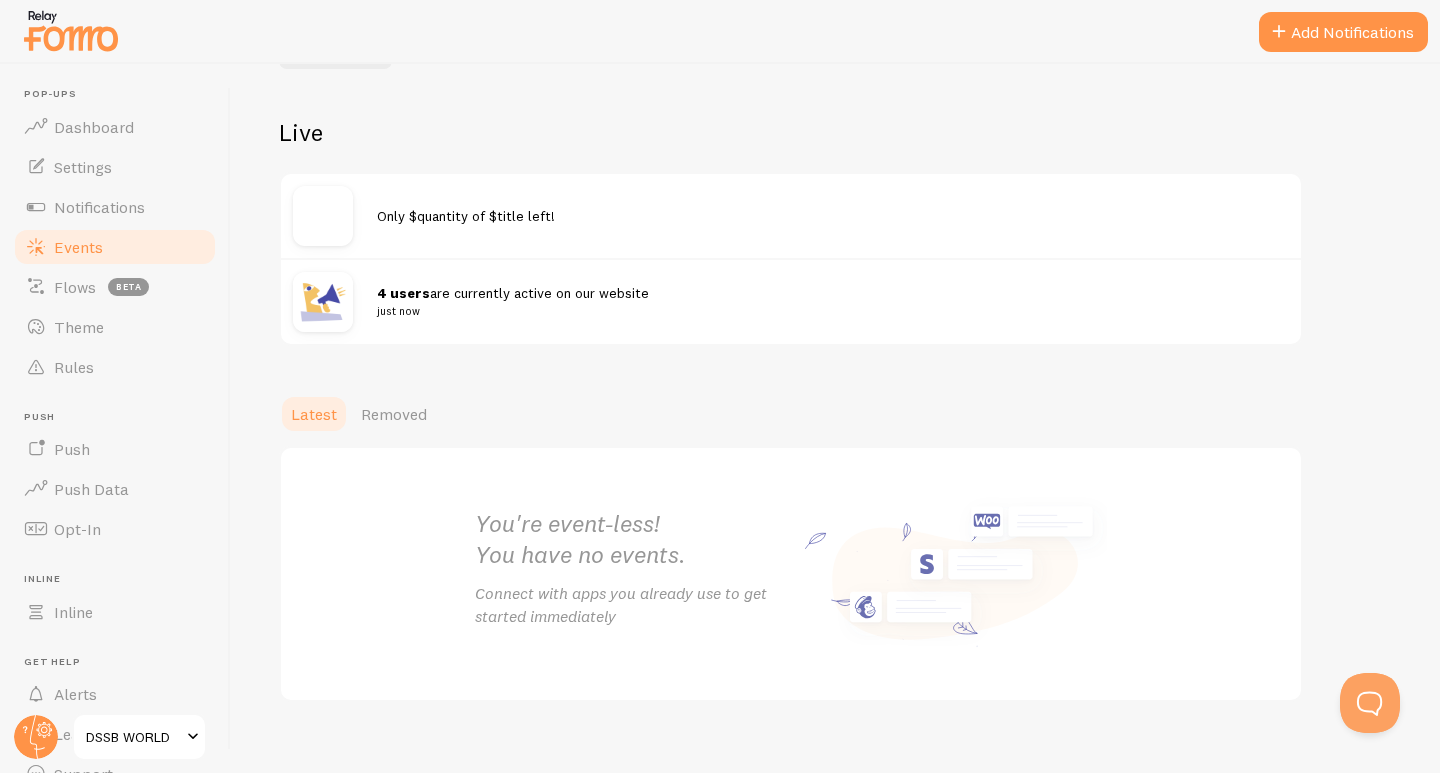 scroll, scrollTop: 200, scrollLeft: 0, axis: vertical 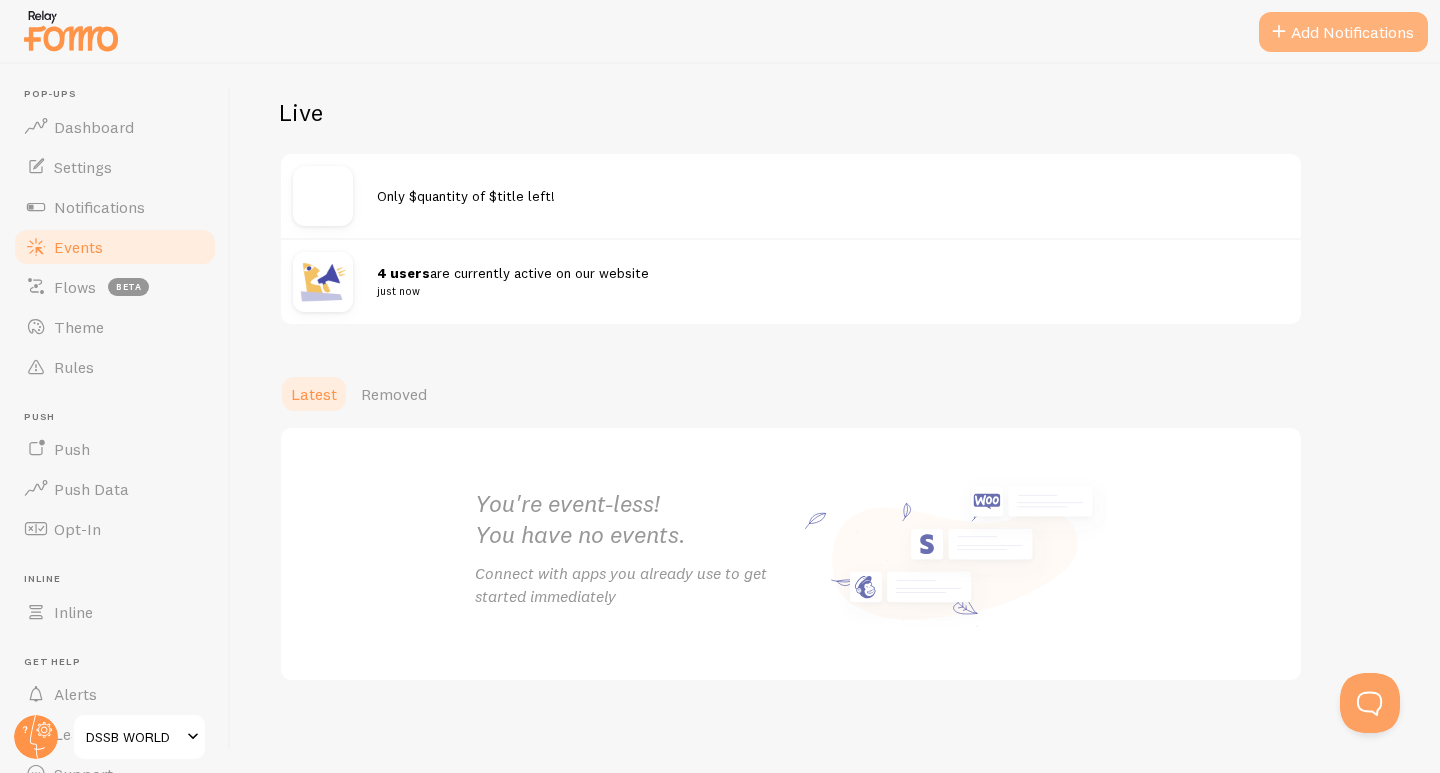 click on "Add Notifications" at bounding box center (1343, 32) 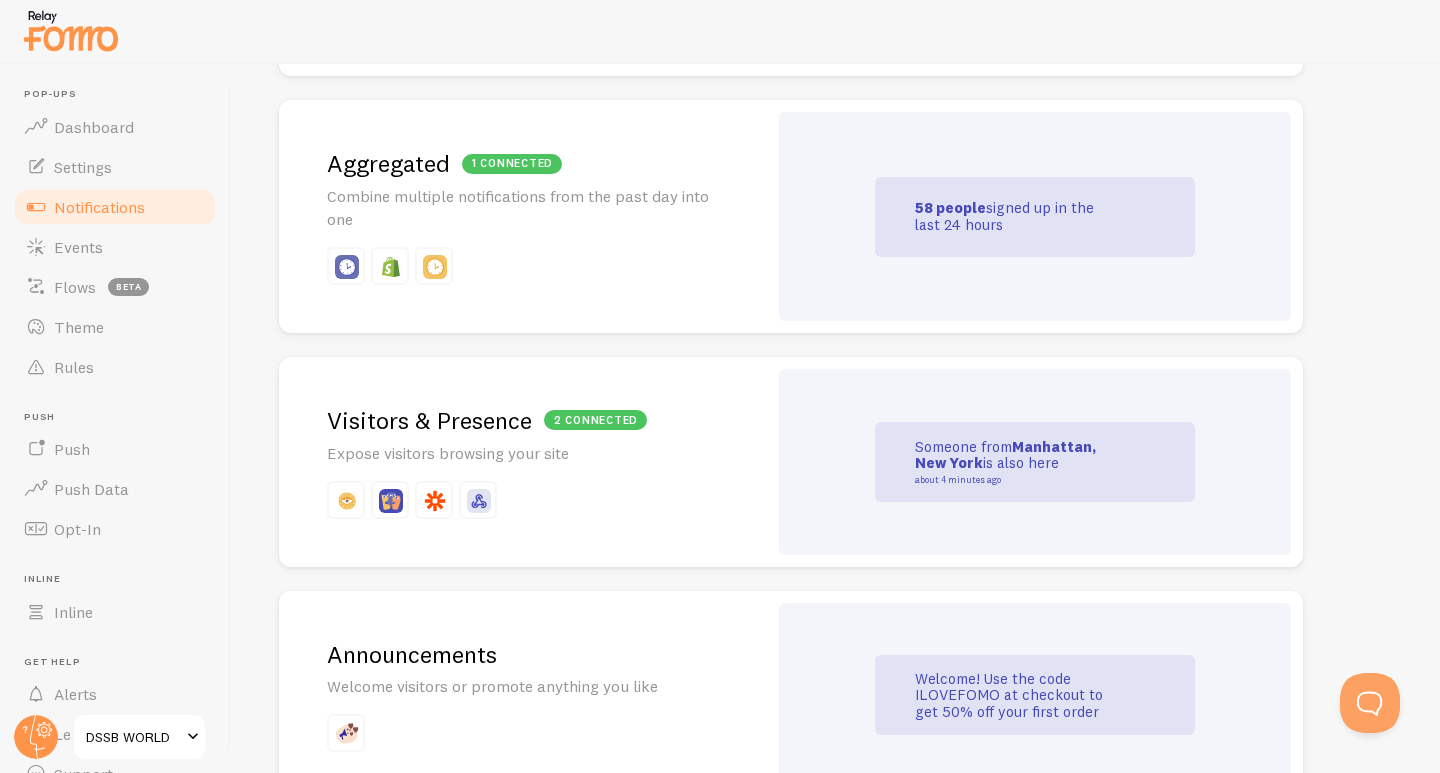 scroll, scrollTop: 867, scrollLeft: 0, axis: vertical 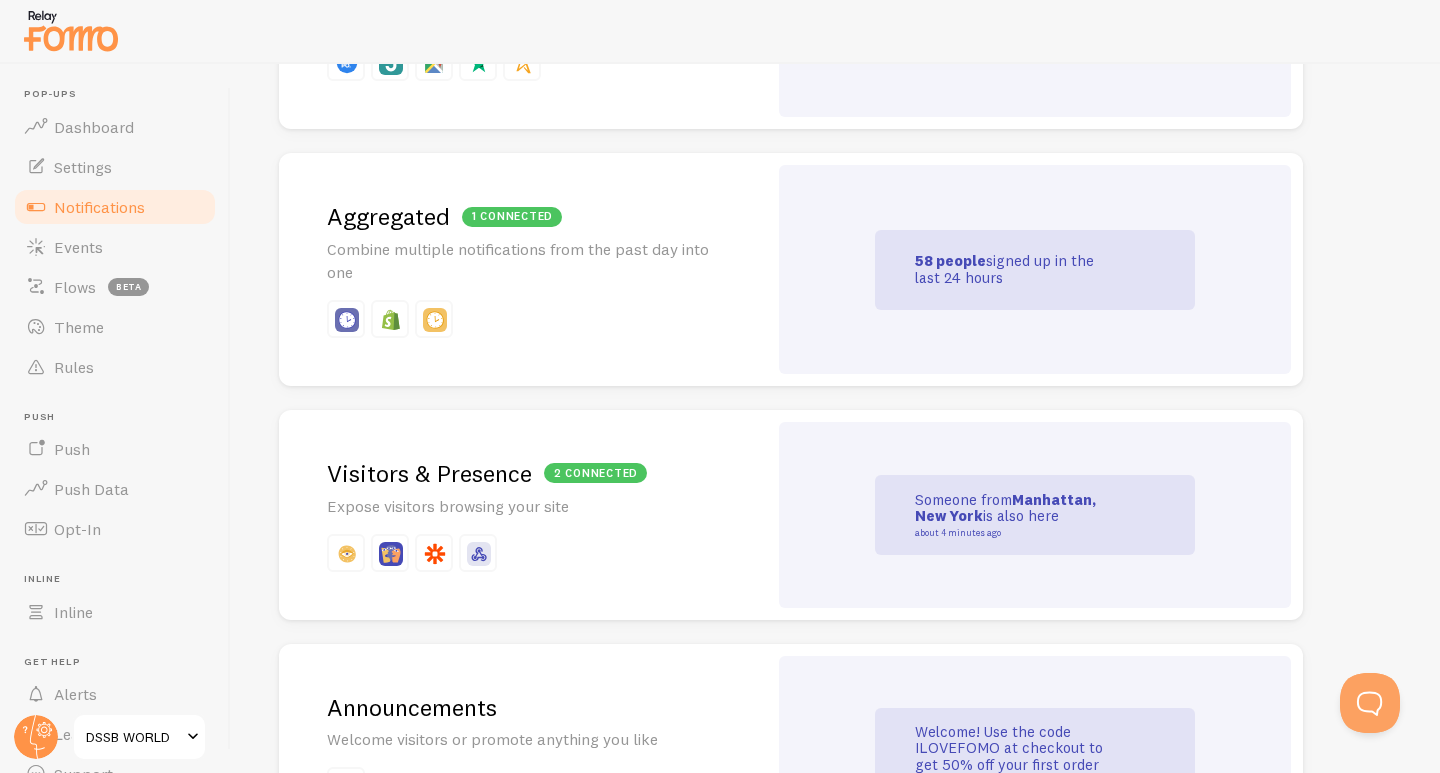 click on "1
connected
Aggregated
Combine multiple notifications from the past day into one" at bounding box center [523, 269] 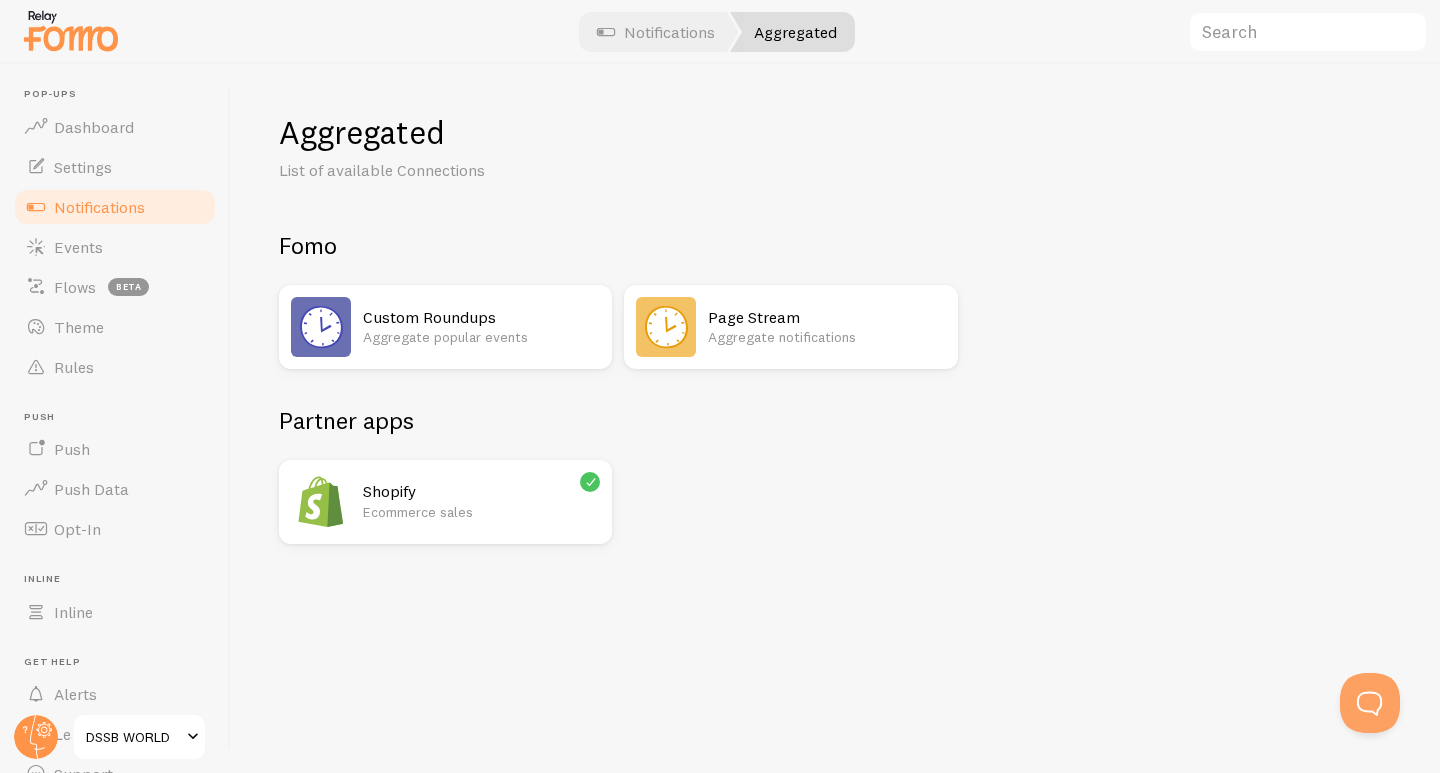 scroll, scrollTop: 0, scrollLeft: 0, axis: both 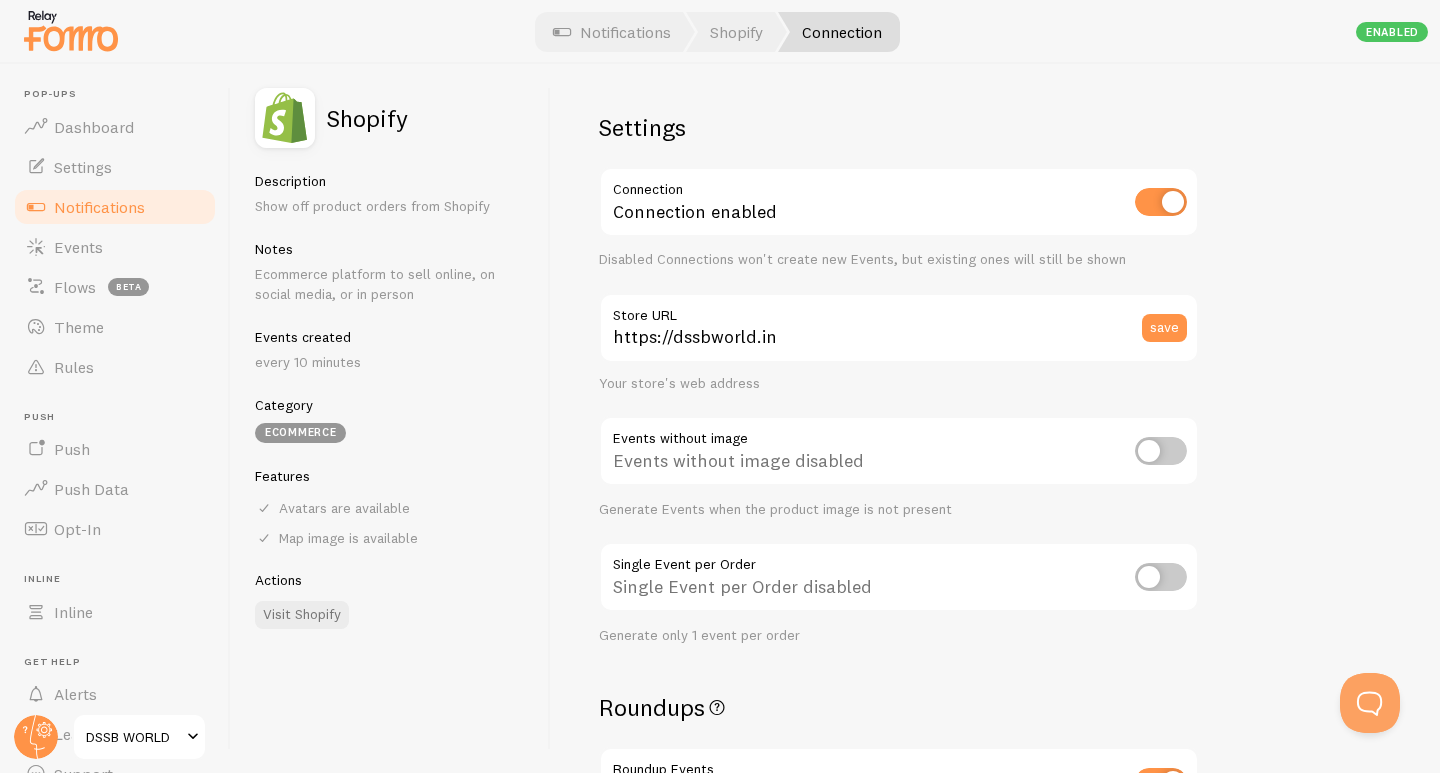 click at bounding box center (720, 32) 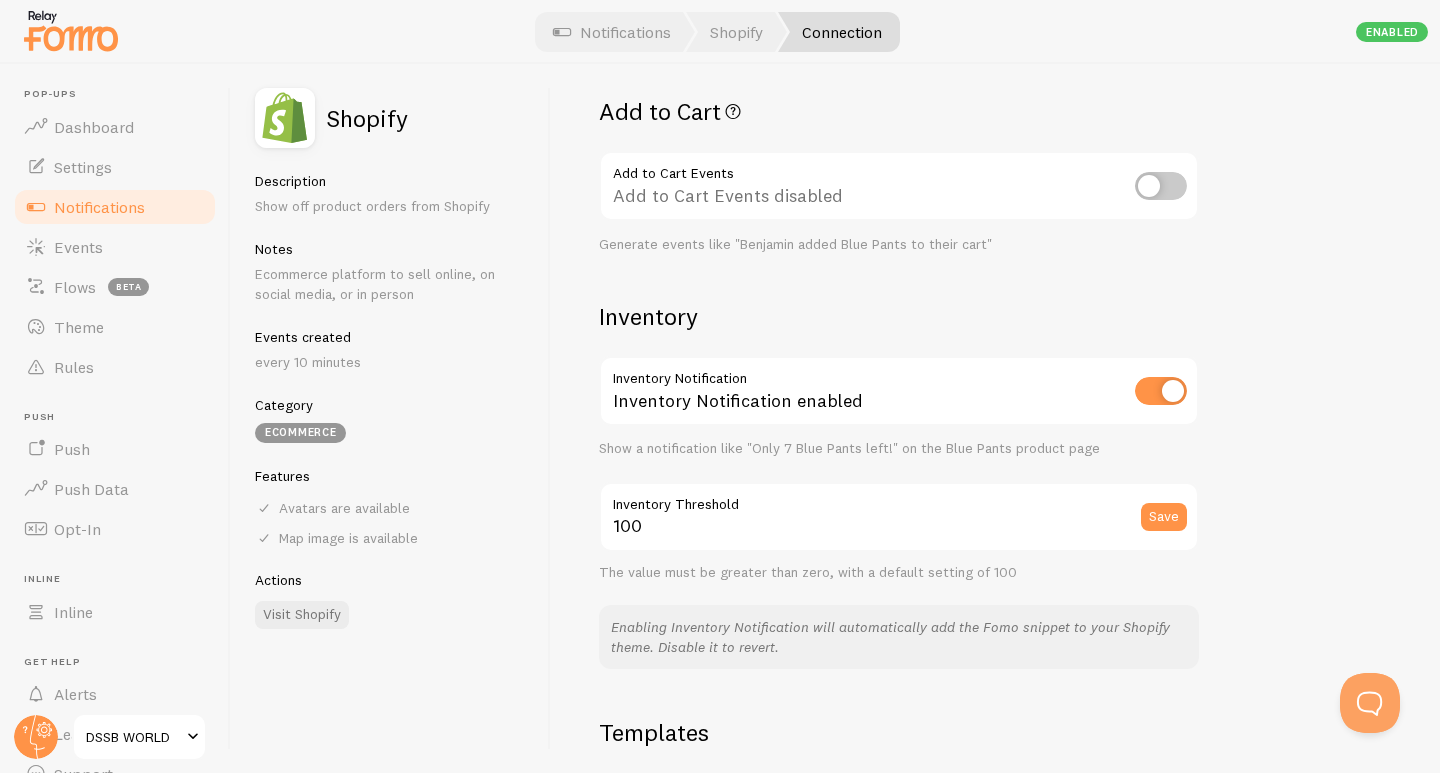 scroll, scrollTop: 900, scrollLeft: 0, axis: vertical 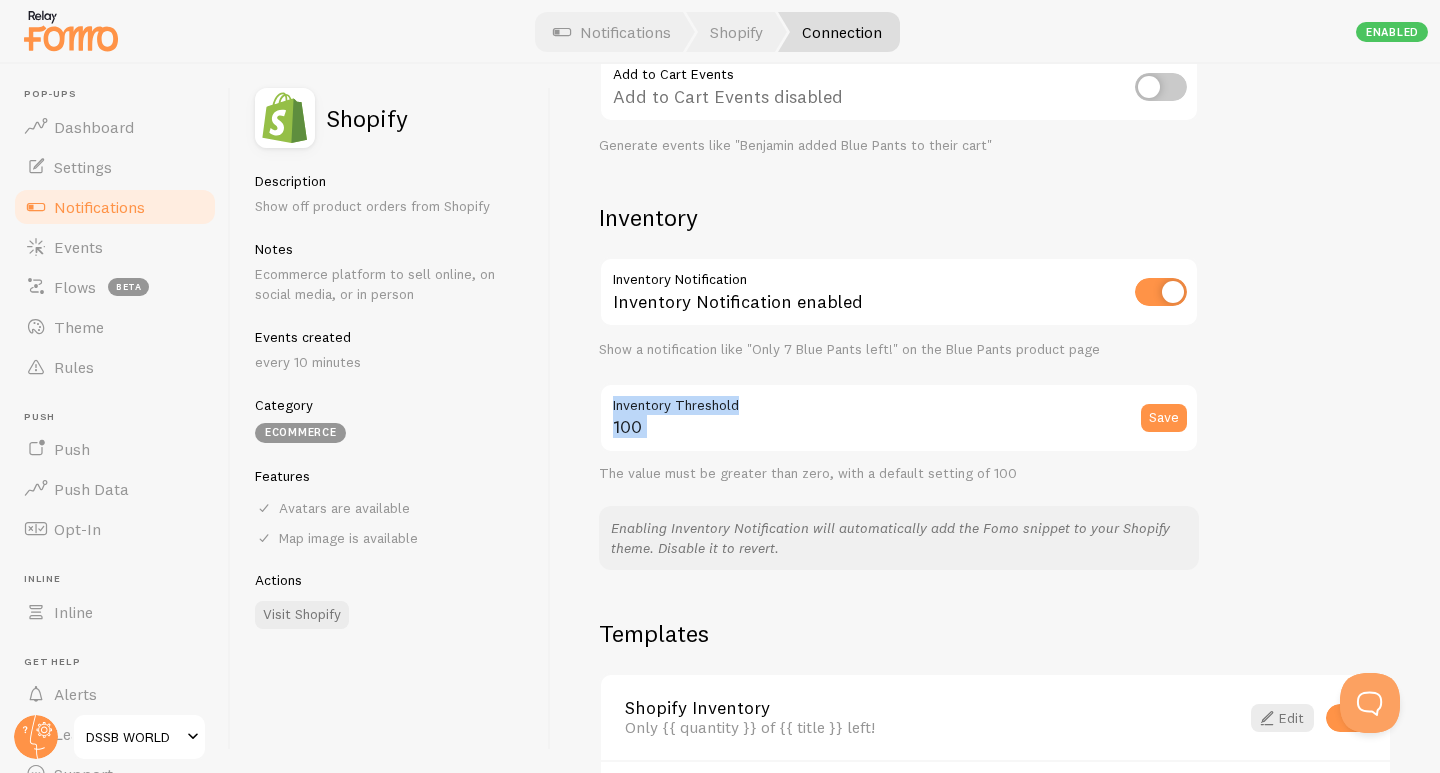 drag, startPoint x: 596, startPoint y: 406, endPoint x: 742, endPoint y: 405, distance: 146.00342 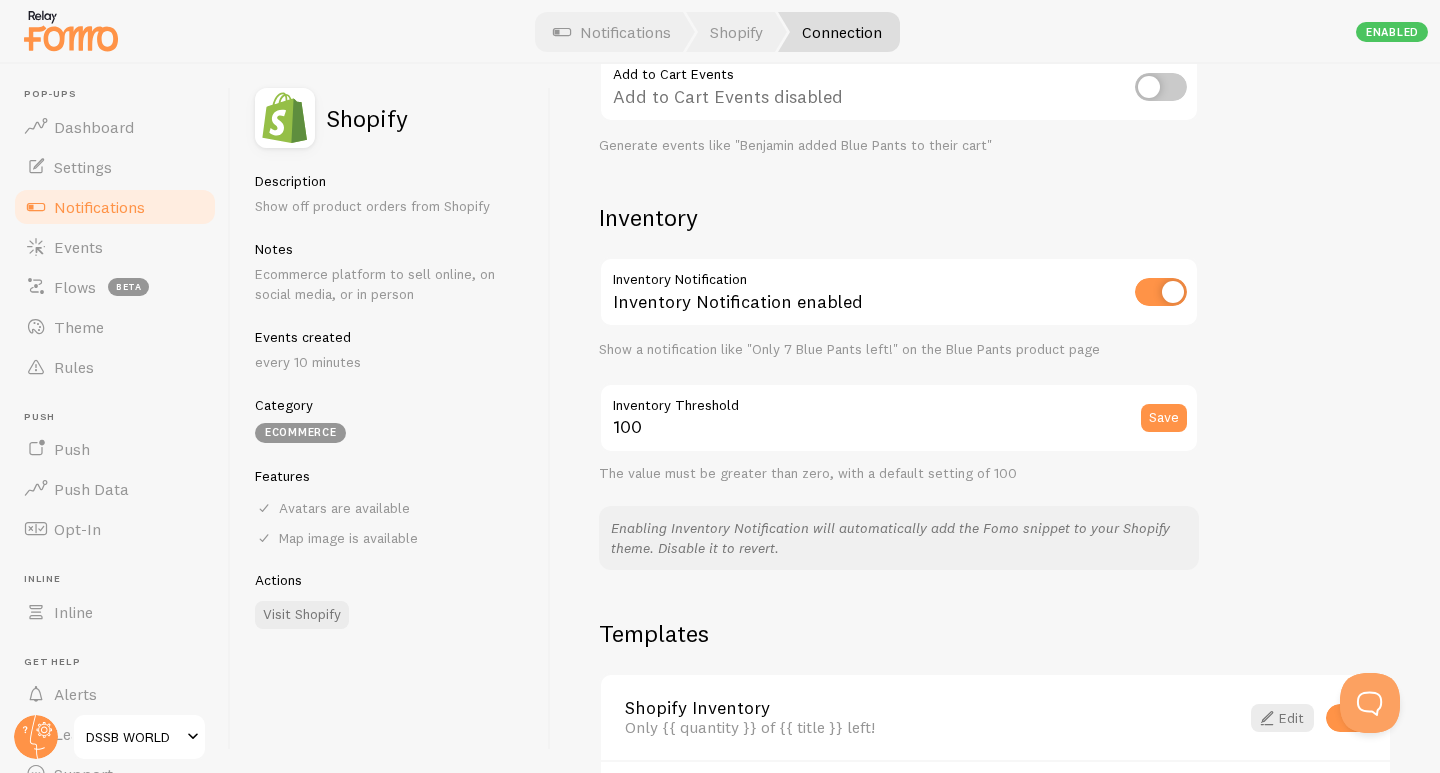 click on "100   Inventory Threshold
Save
The value must be greater than zero, with a default setting of 100" at bounding box center [899, 433] 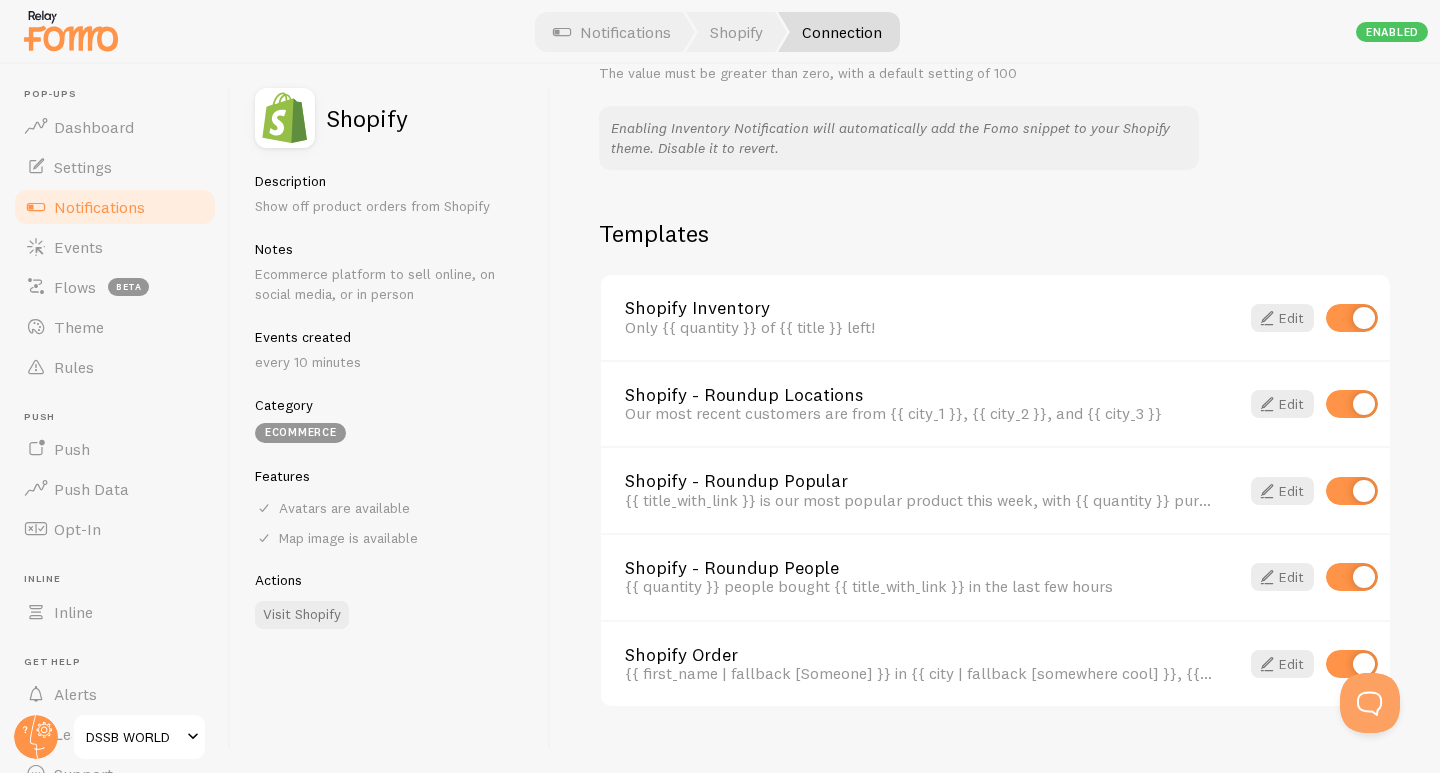 scroll, scrollTop: 1331, scrollLeft: 0, axis: vertical 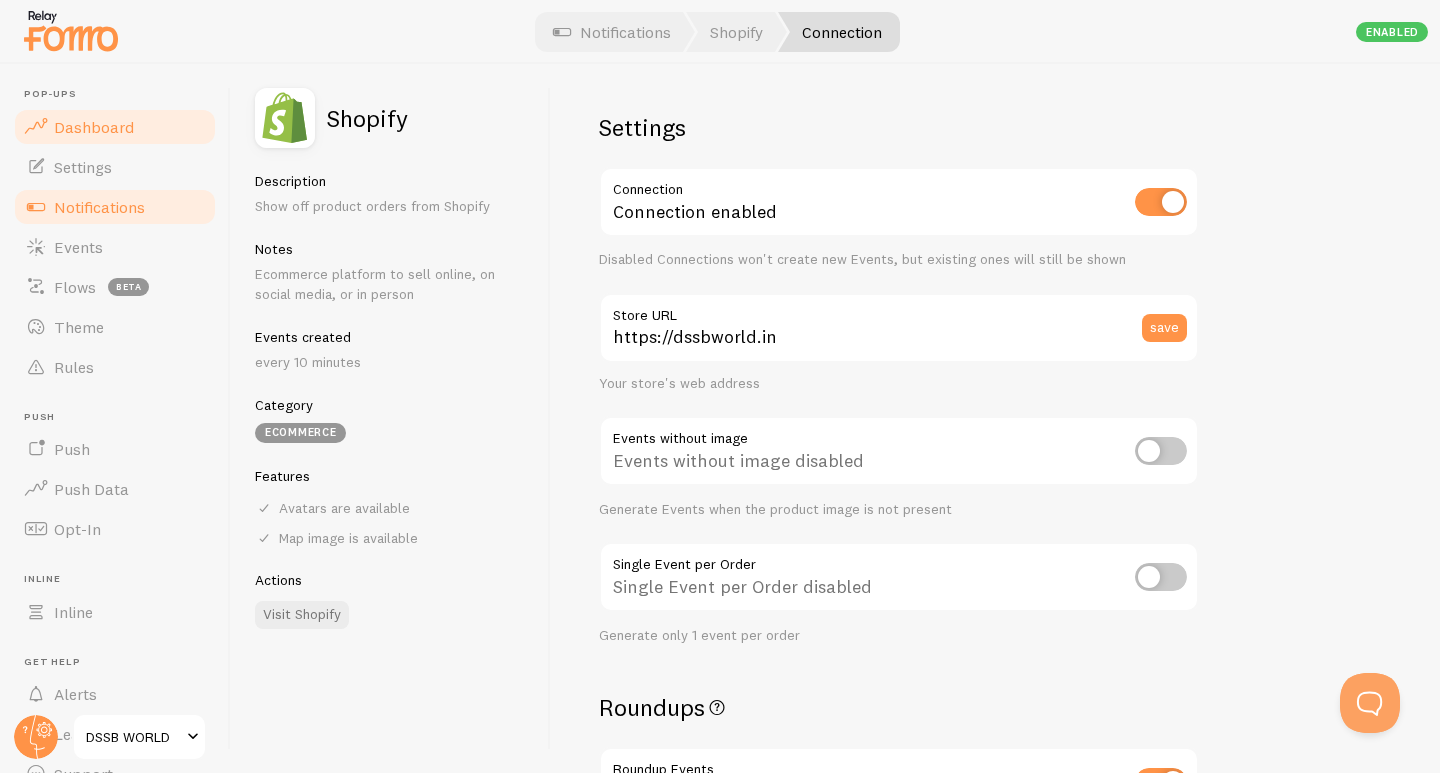 click on "Dashboard" at bounding box center [94, 127] 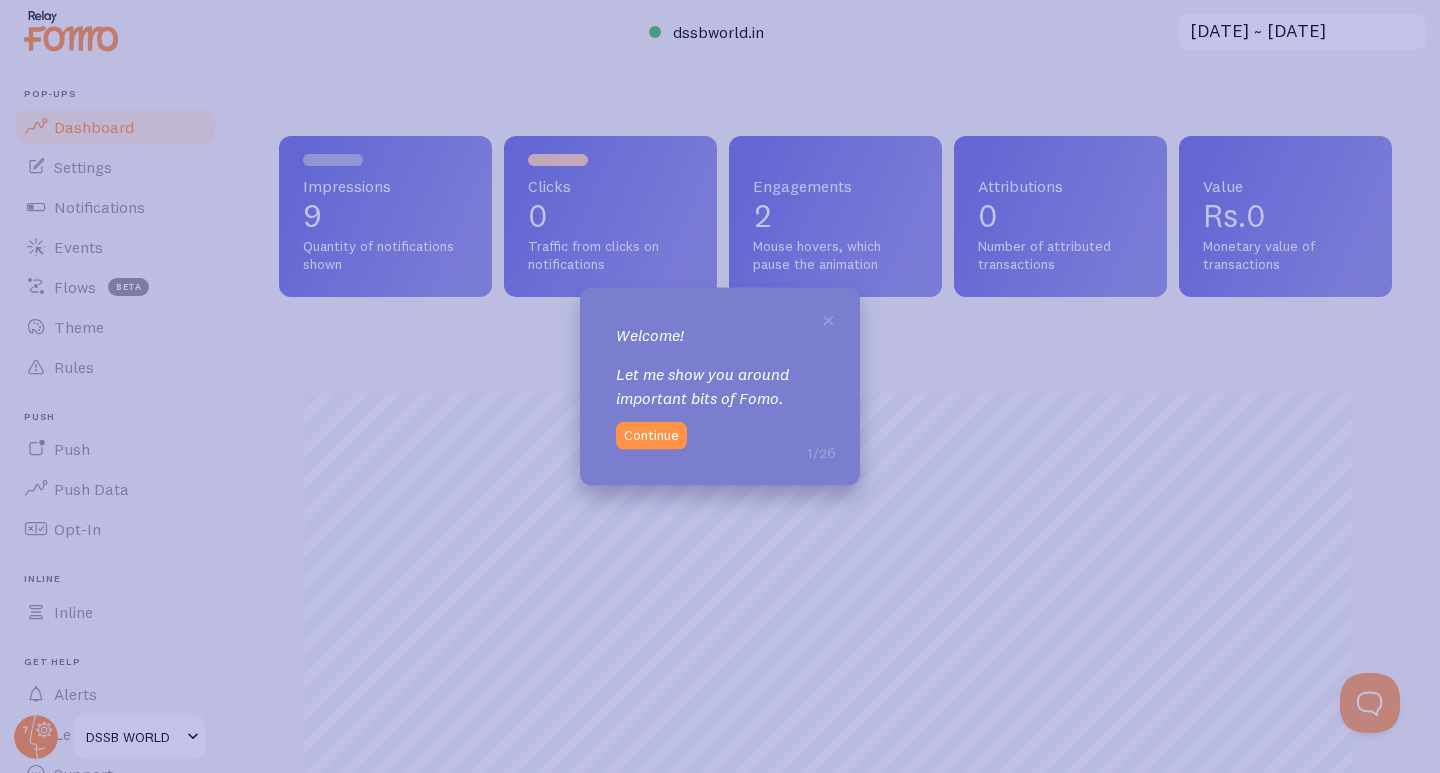 scroll, scrollTop: 999474, scrollLeft: 998902, axis: both 